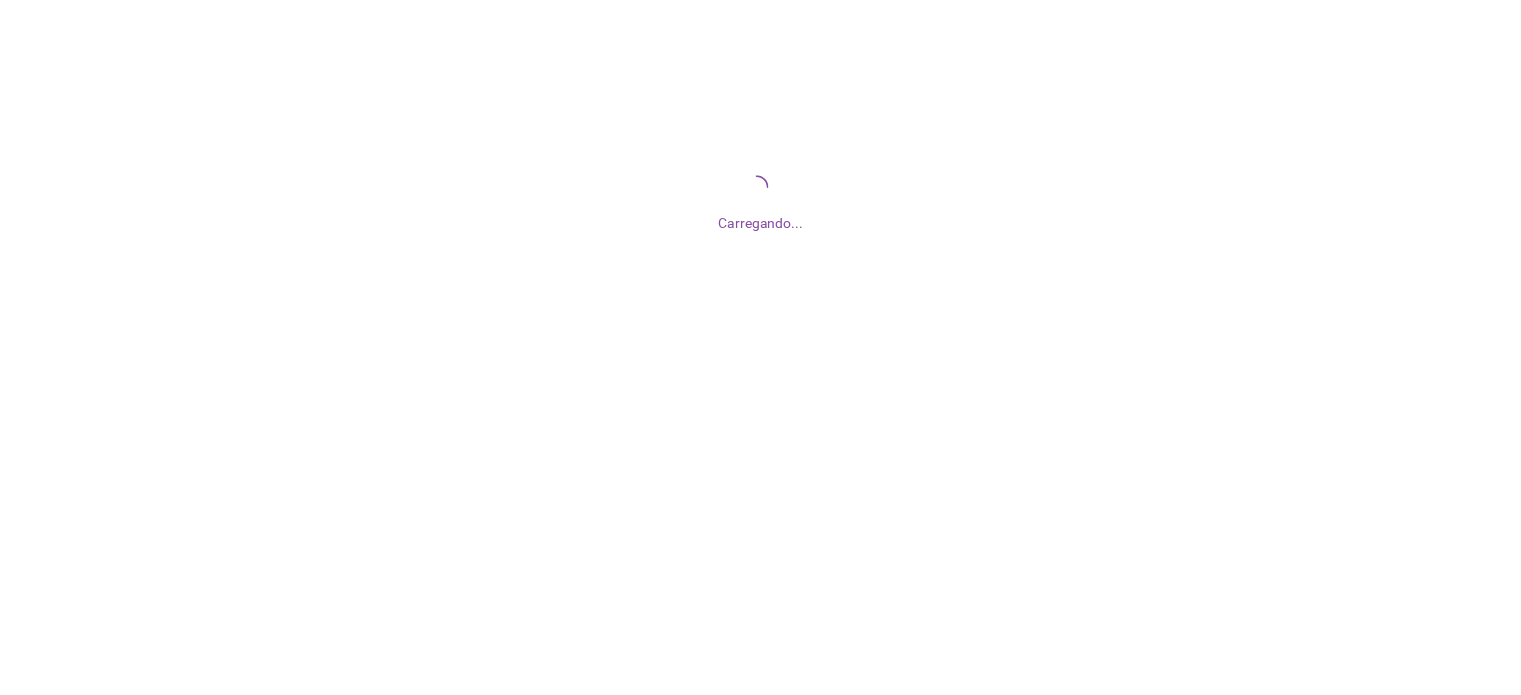 scroll, scrollTop: 0, scrollLeft: 0, axis: both 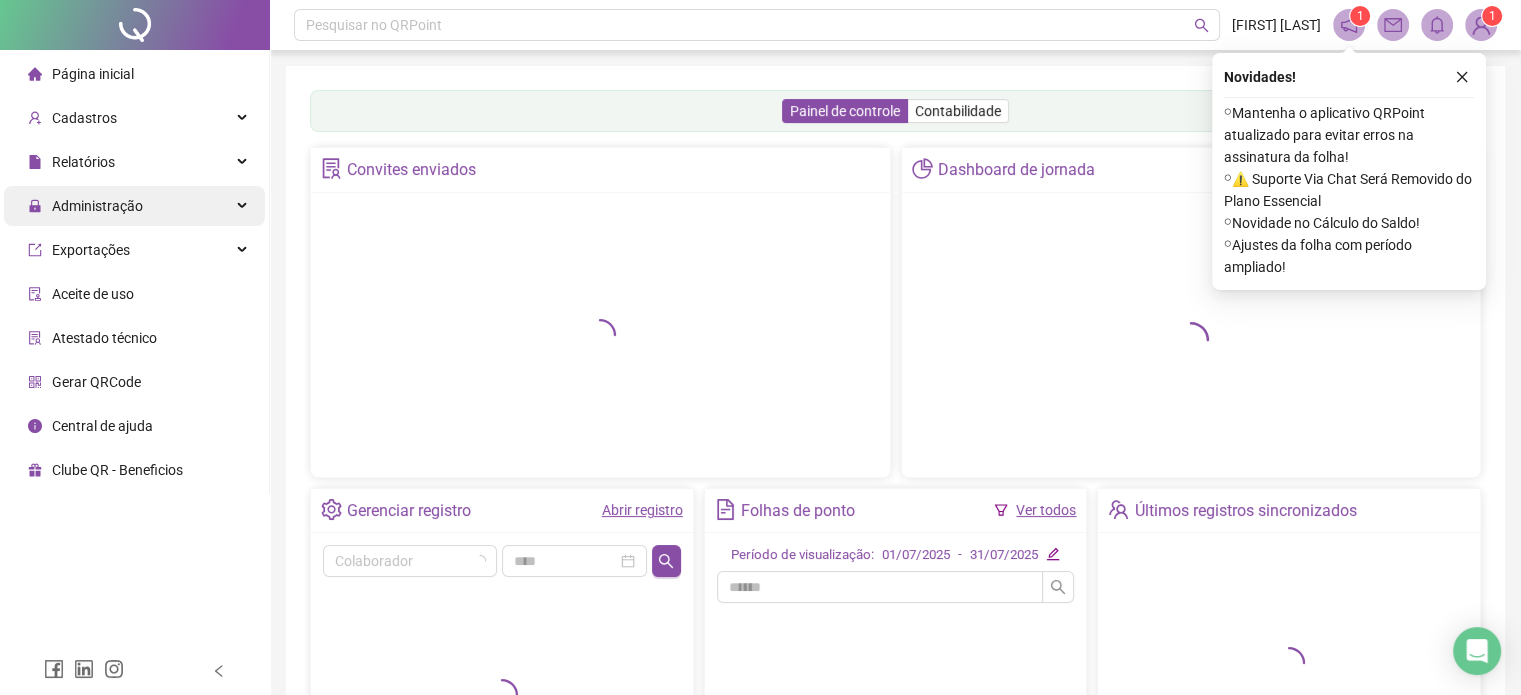 click on "Administração" at bounding box center [134, 206] 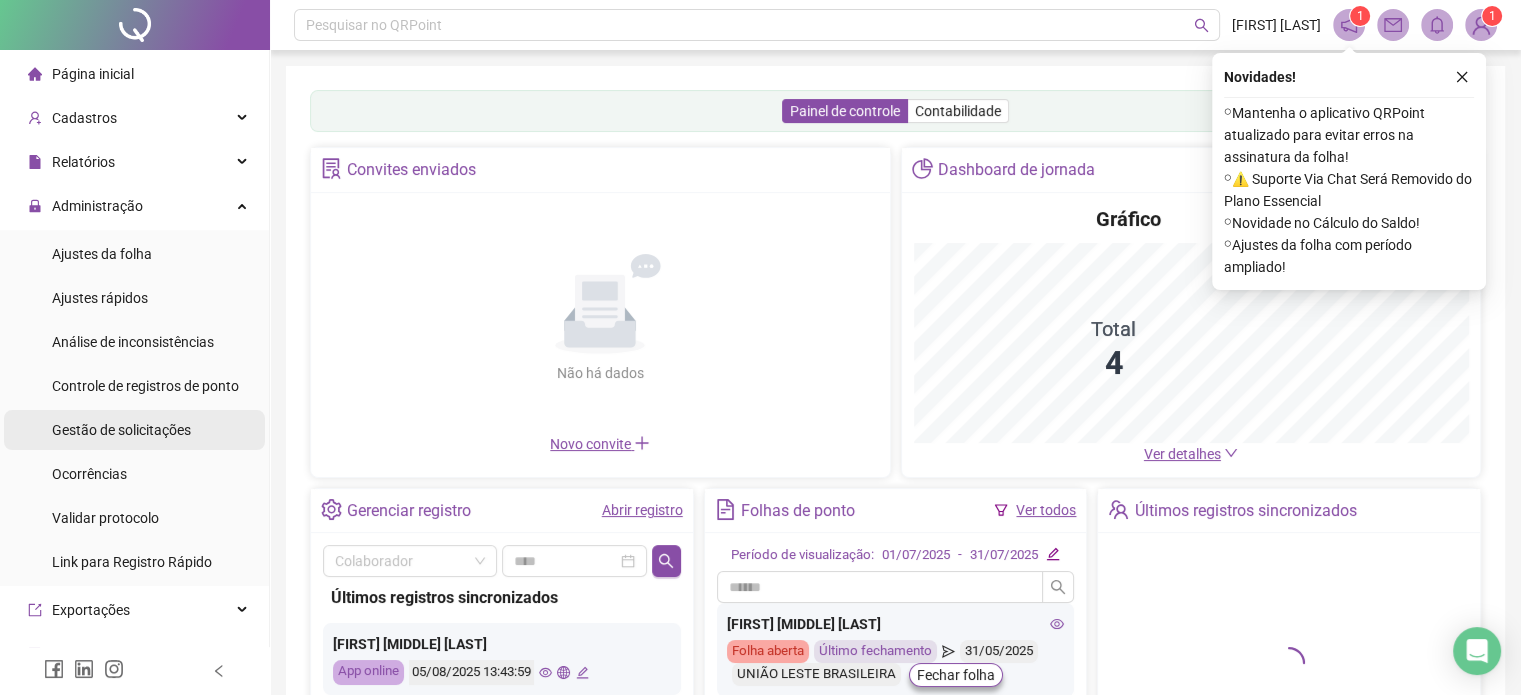 click on "Gestão de solicitações" at bounding box center (121, 430) 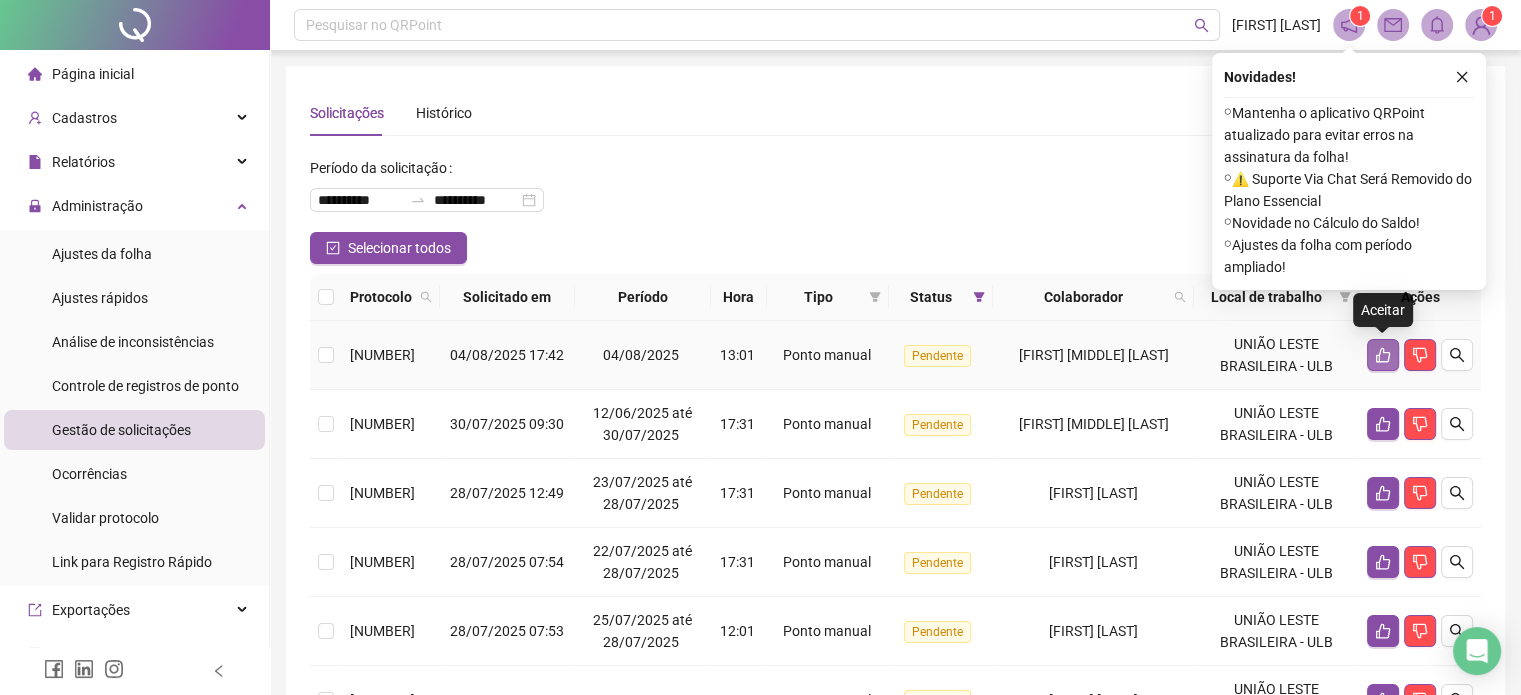 click at bounding box center [1383, 355] 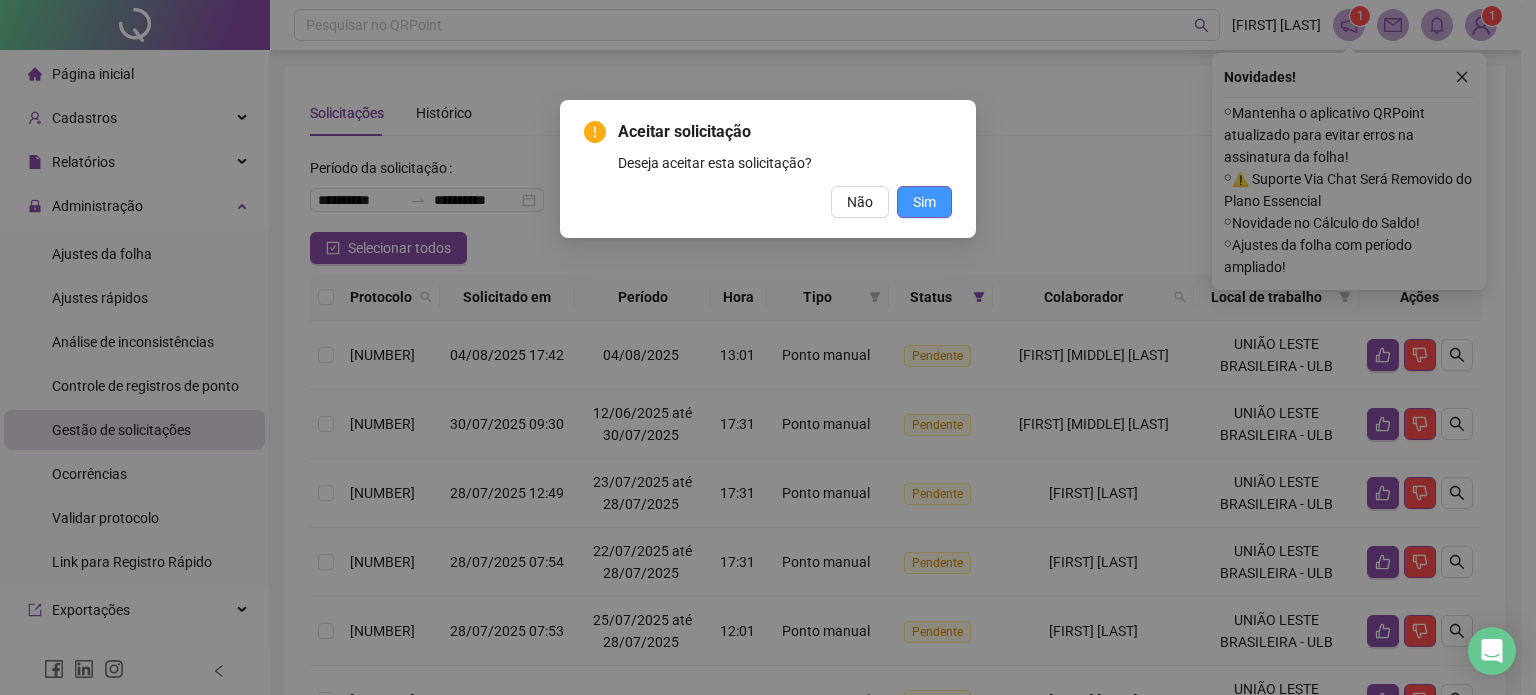 click on "Sim" at bounding box center (924, 202) 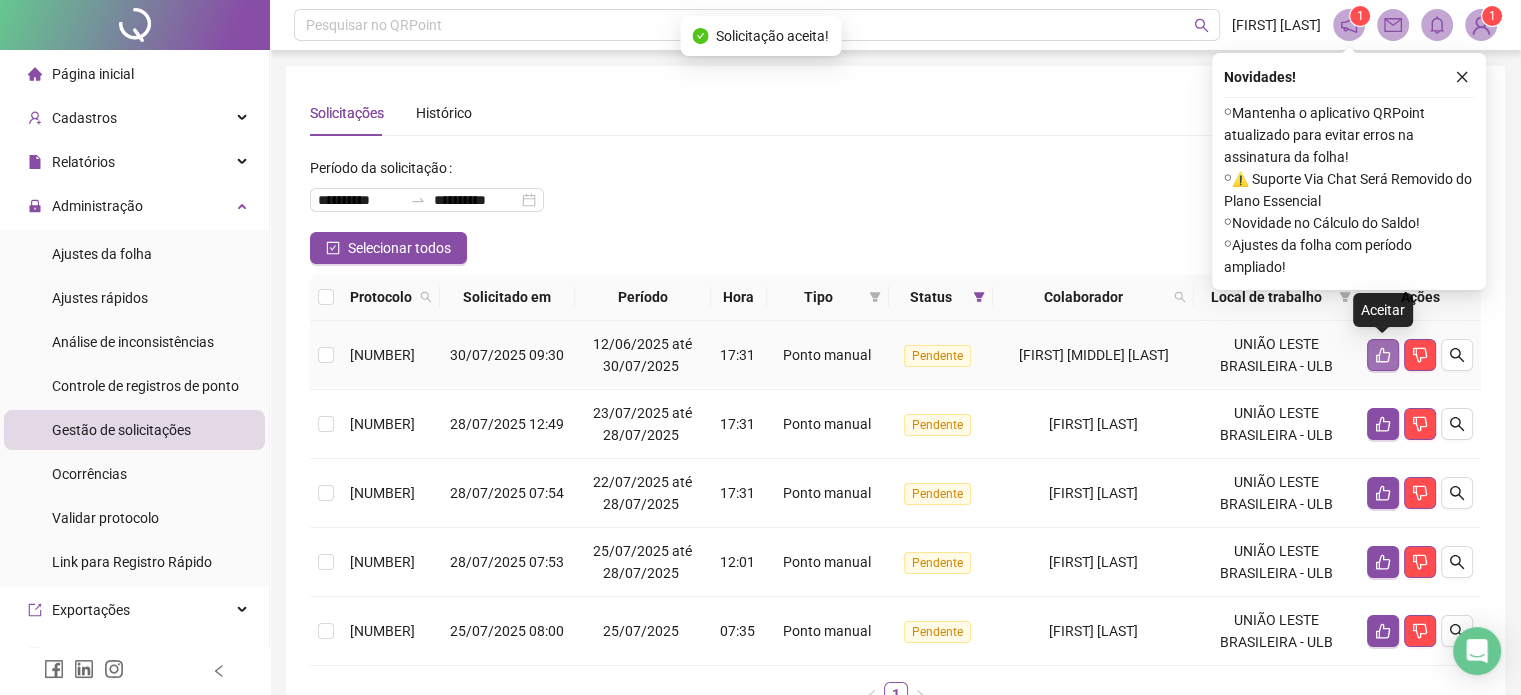 click 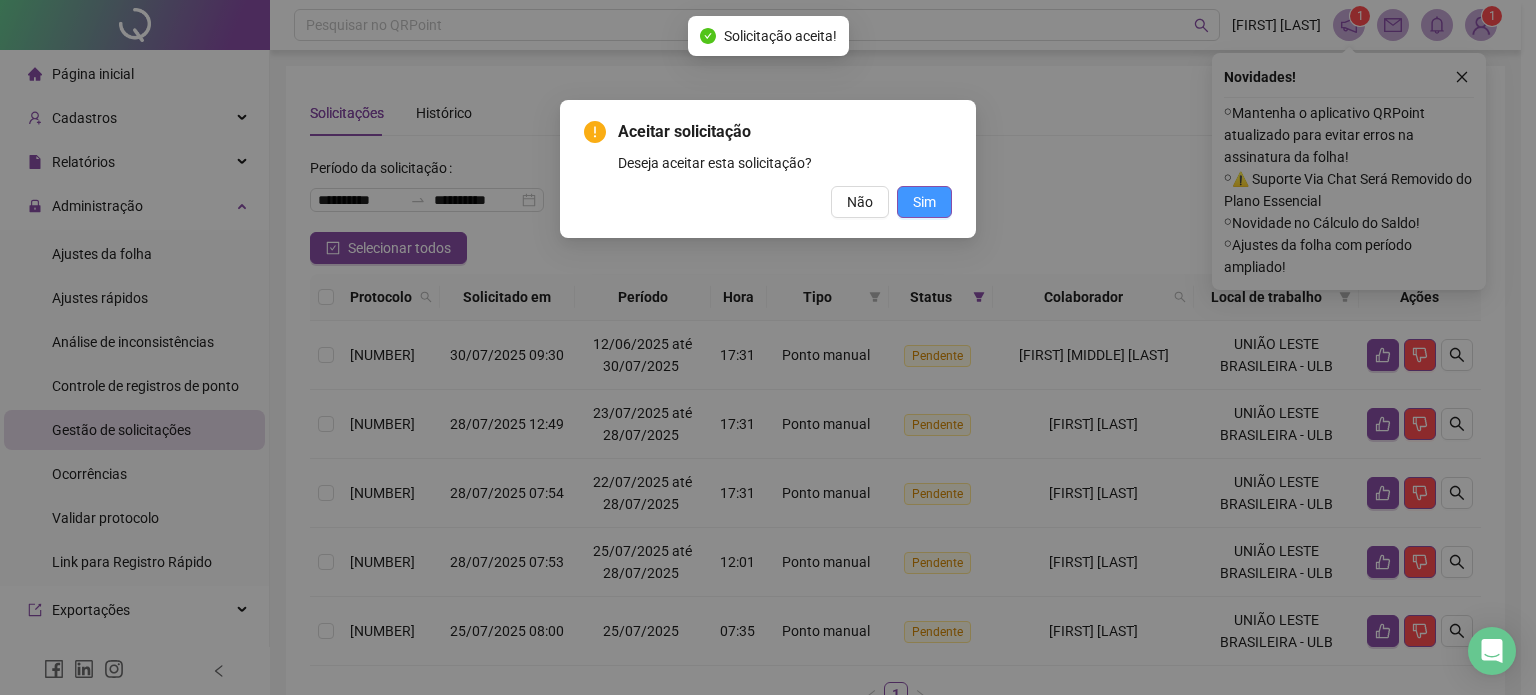 click on "Sim" at bounding box center (924, 202) 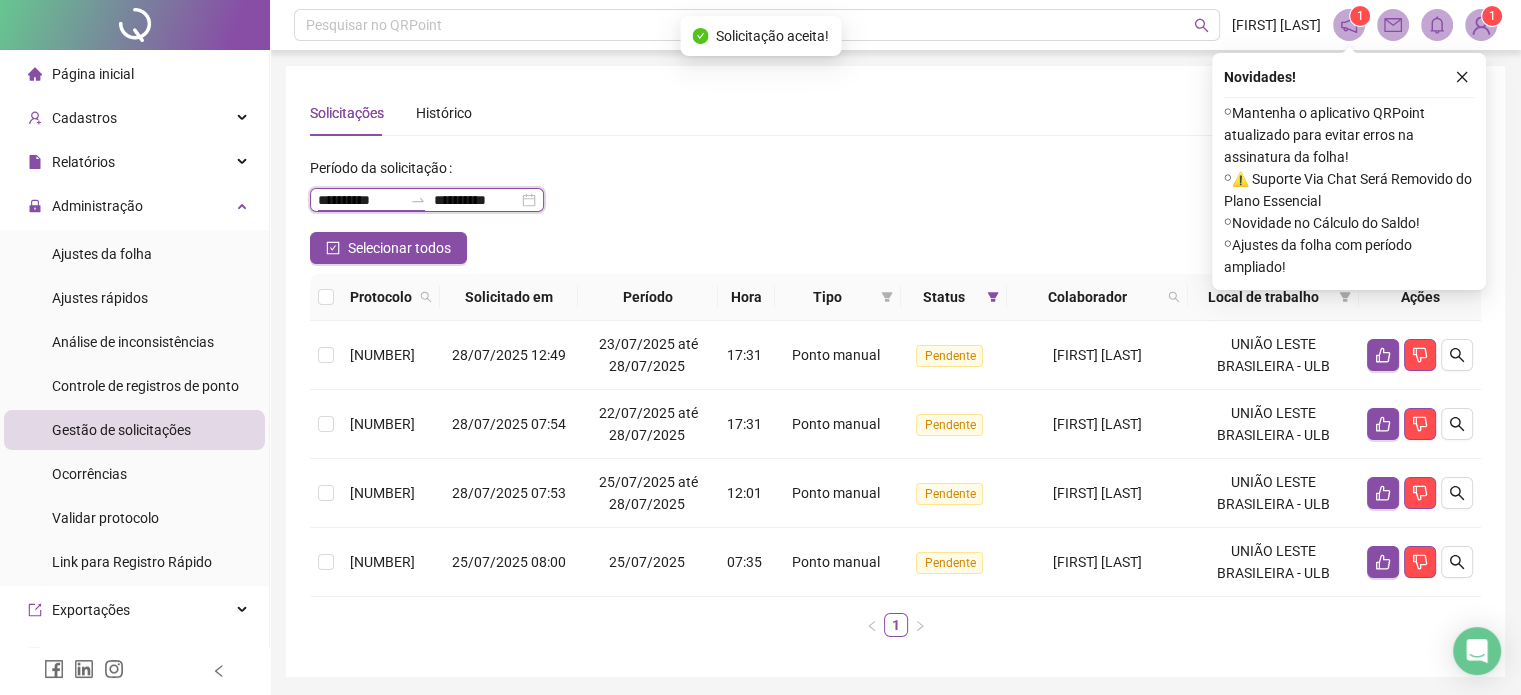 click on "**********" at bounding box center [360, 200] 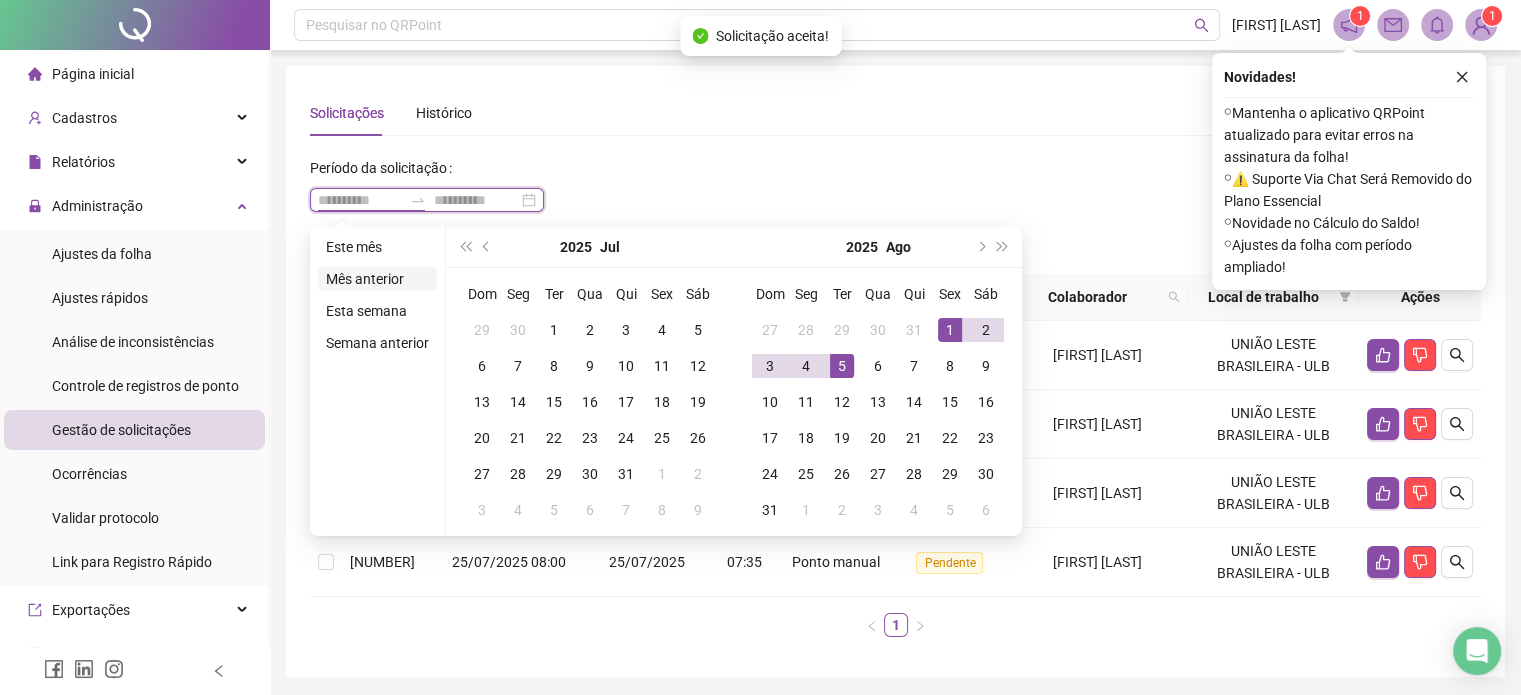 type on "**********" 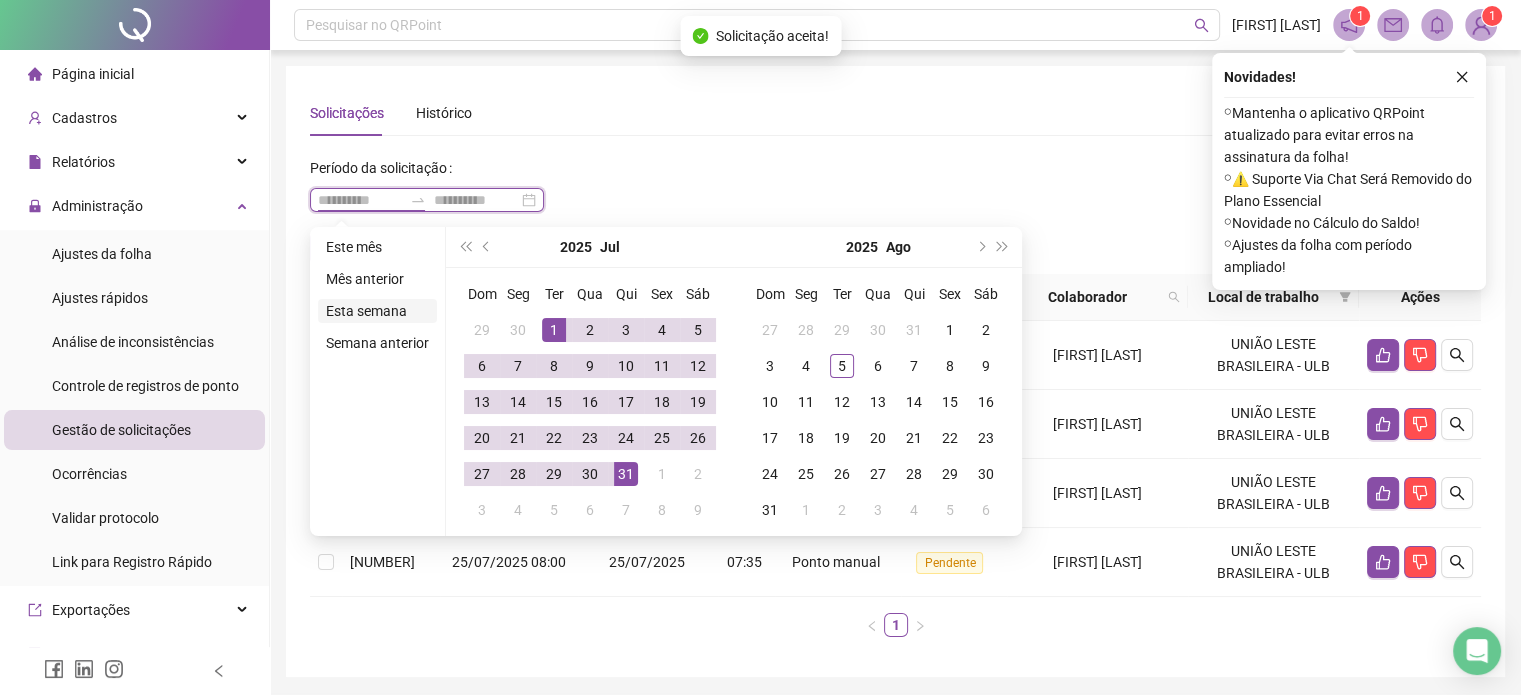 type on "**********" 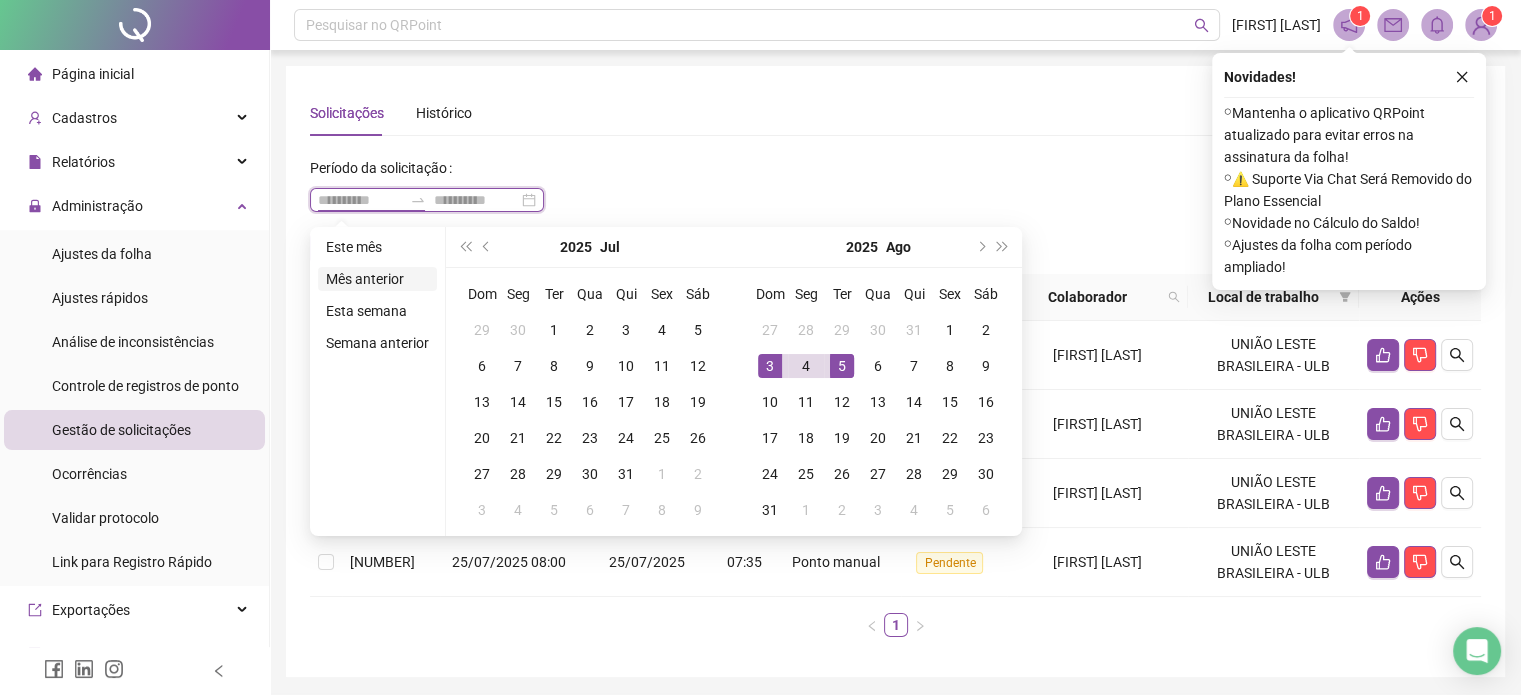 type on "**********" 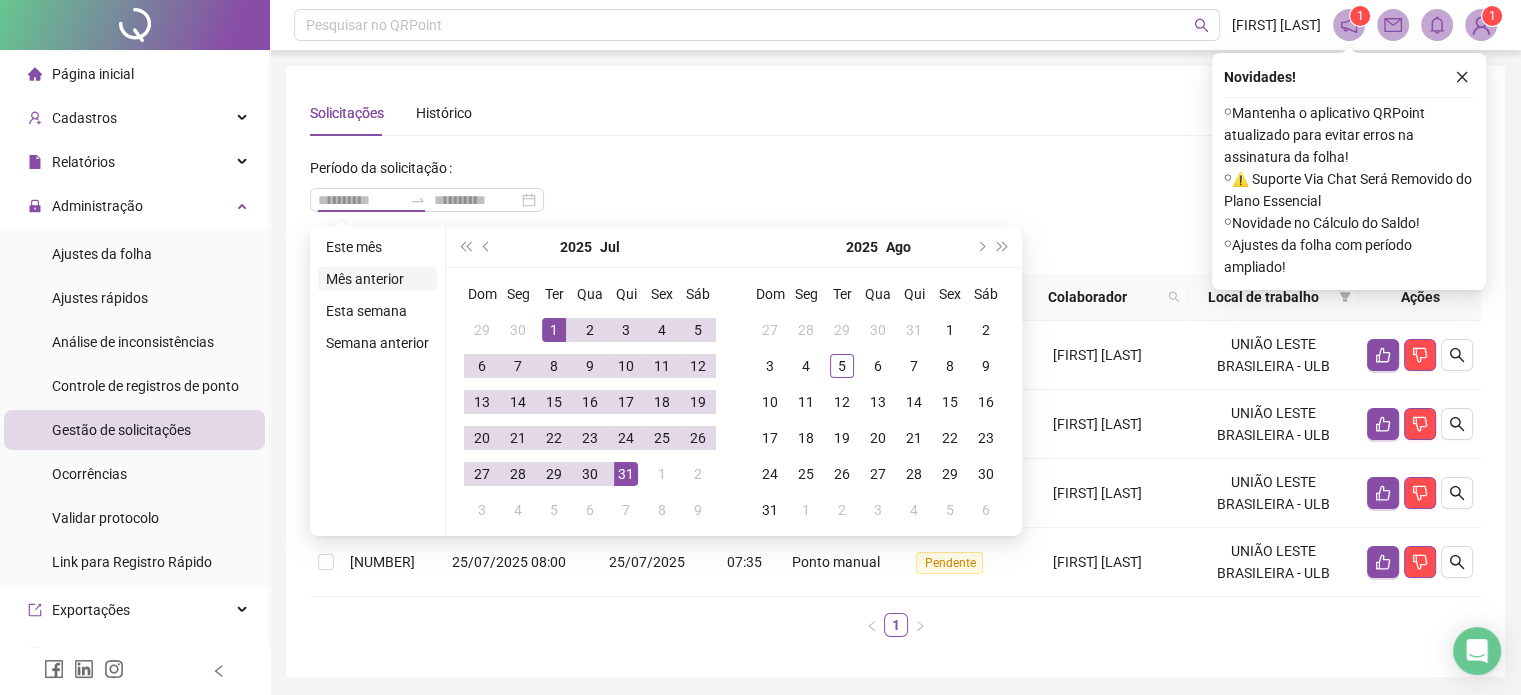 click on "Mês anterior" at bounding box center (377, 279) 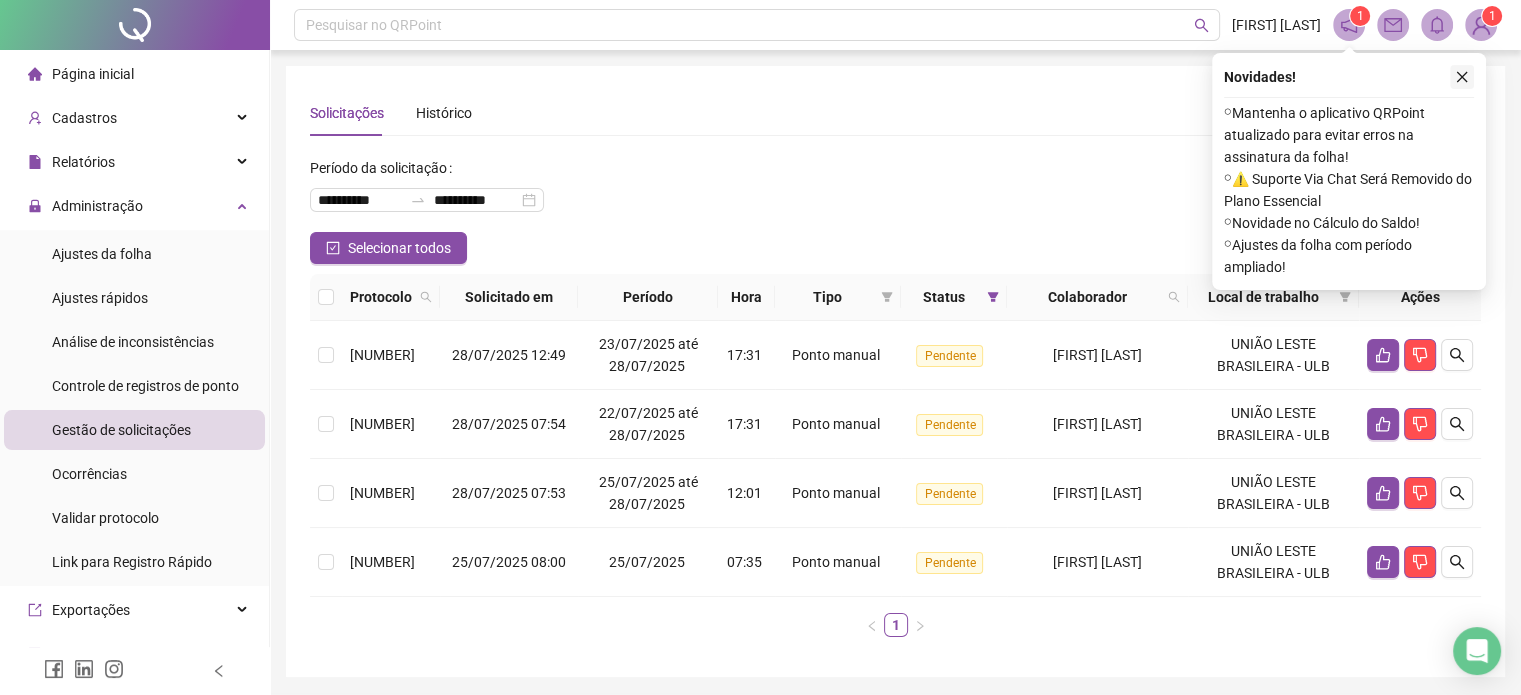 click 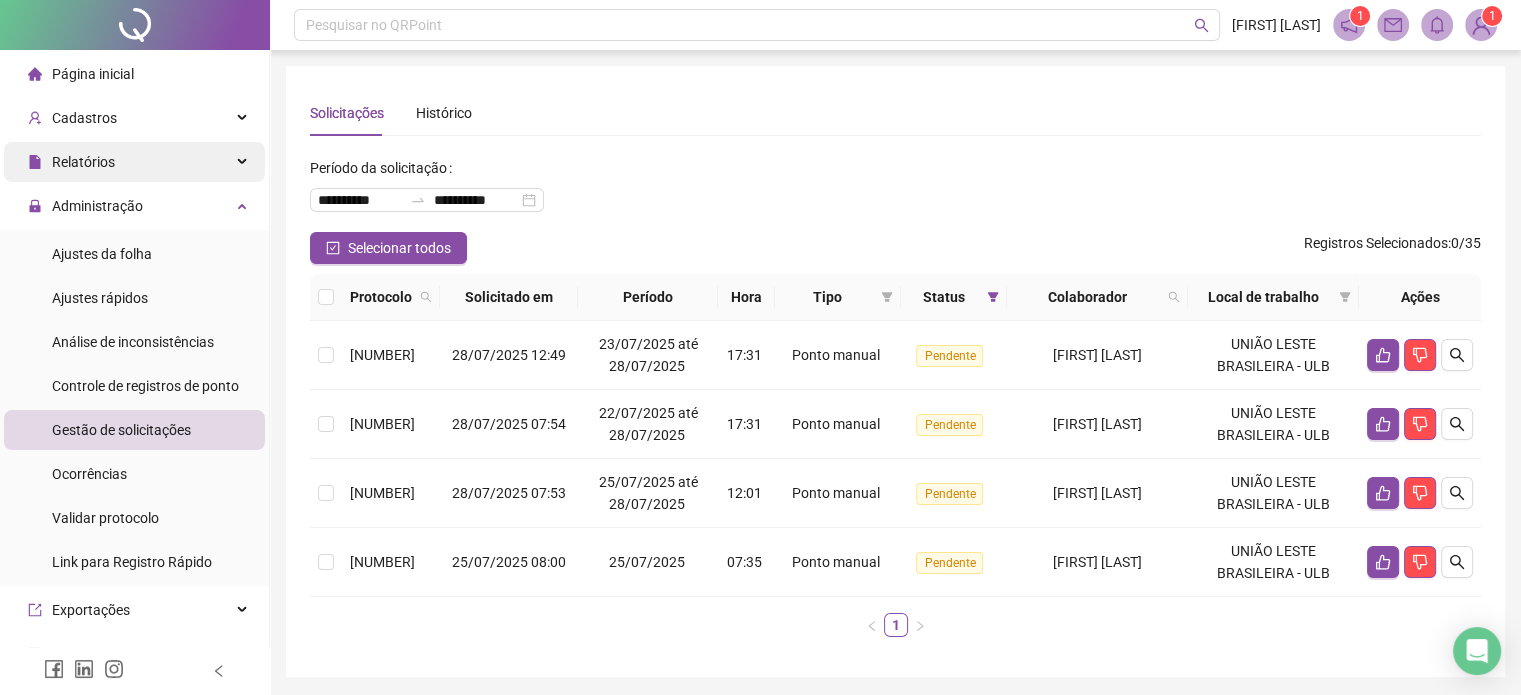 click on "Relatórios" at bounding box center [134, 162] 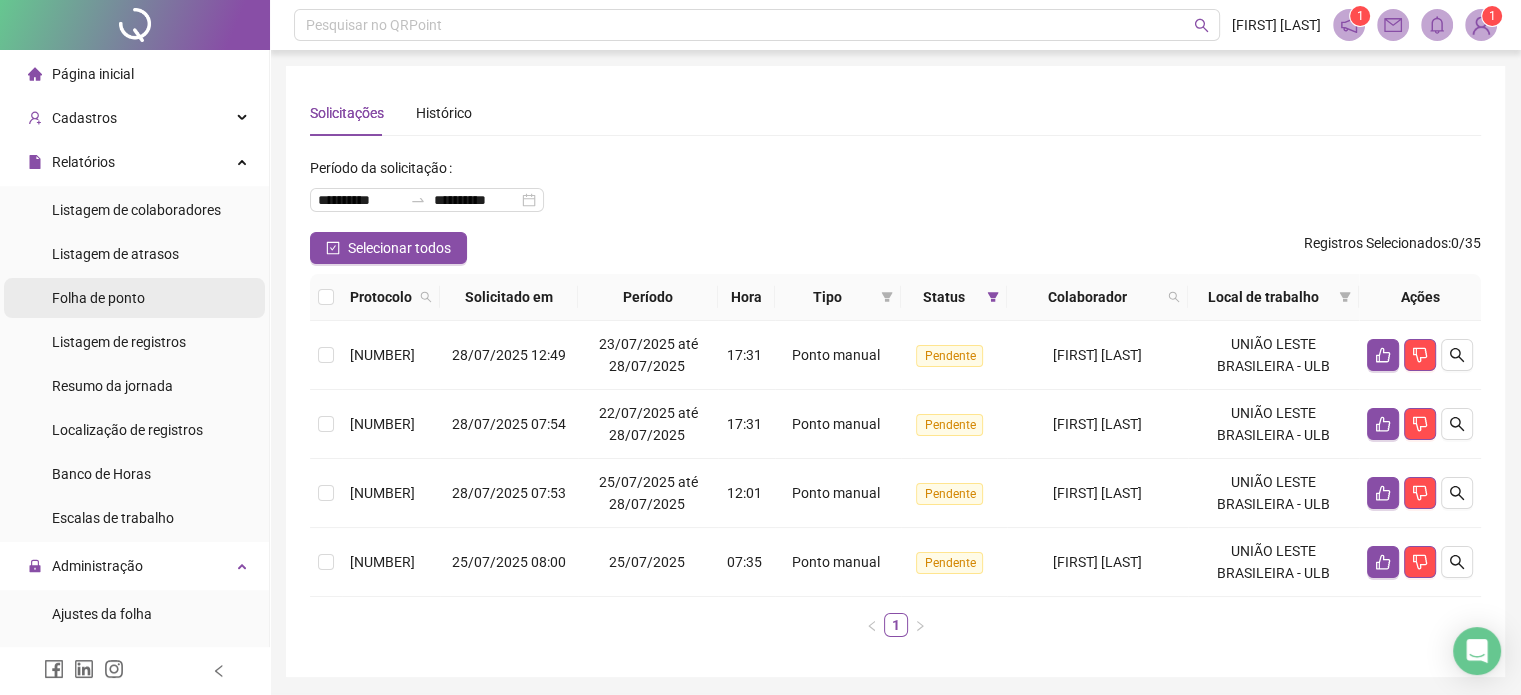 click on "Folha de ponto" at bounding box center [134, 298] 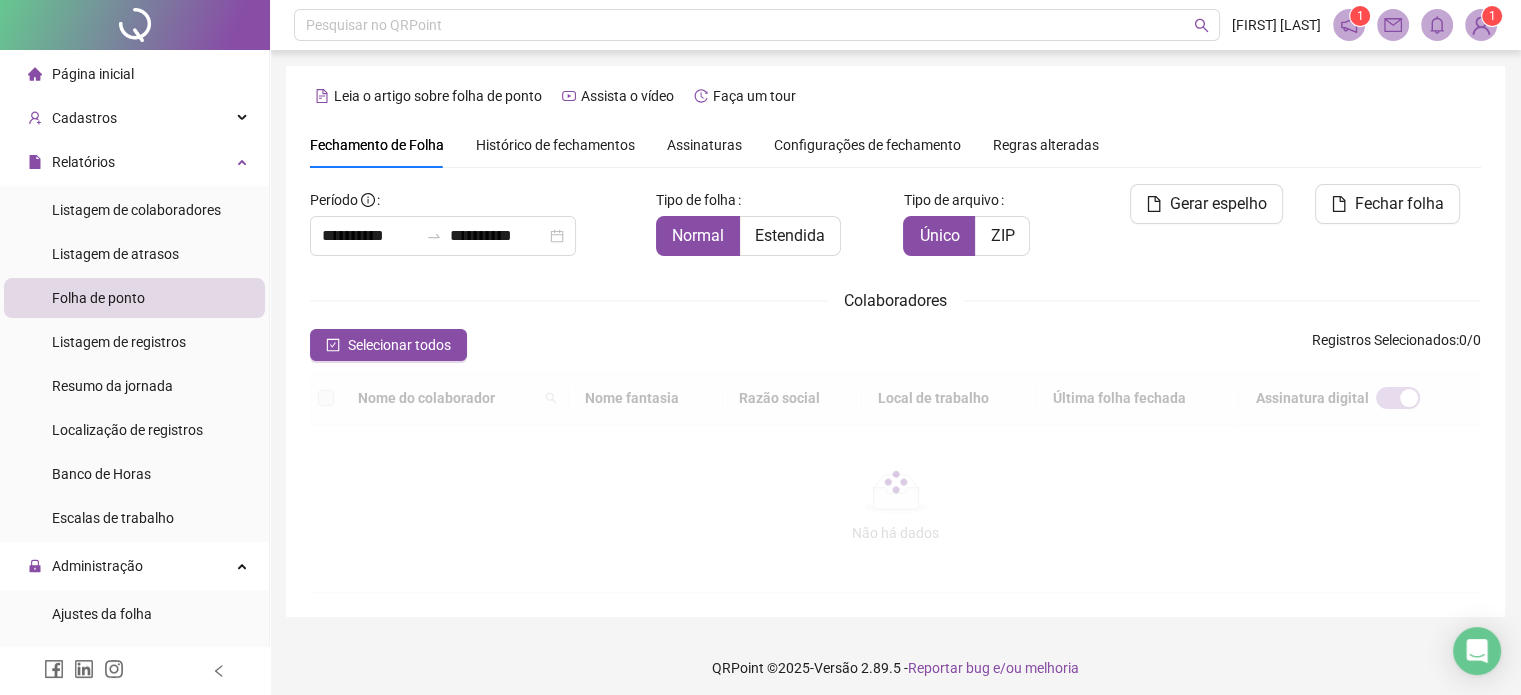 scroll, scrollTop: 51, scrollLeft: 0, axis: vertical 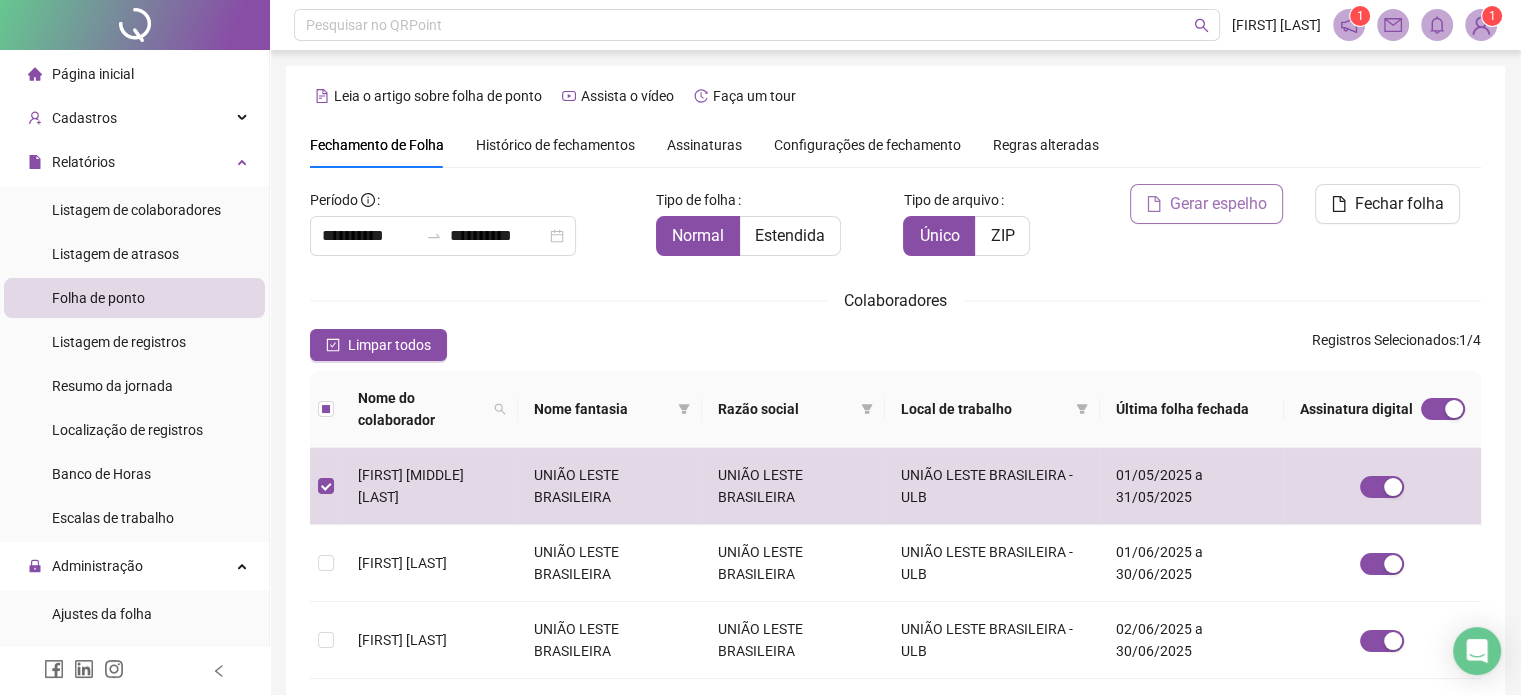 click on "Gerar espelho" at bounding box center (1218, 204) 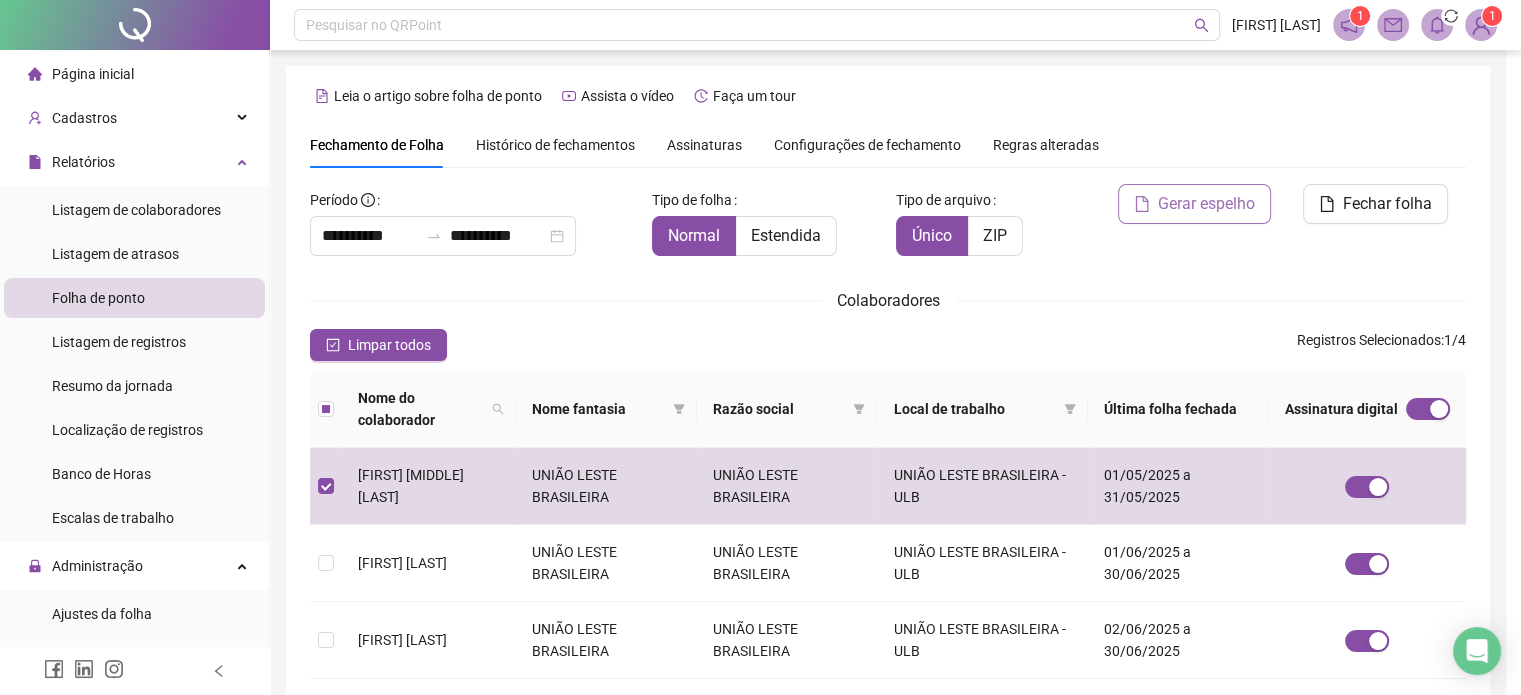 scroll, scrollTop: 51, scrollLeft: 0, axis: vertical 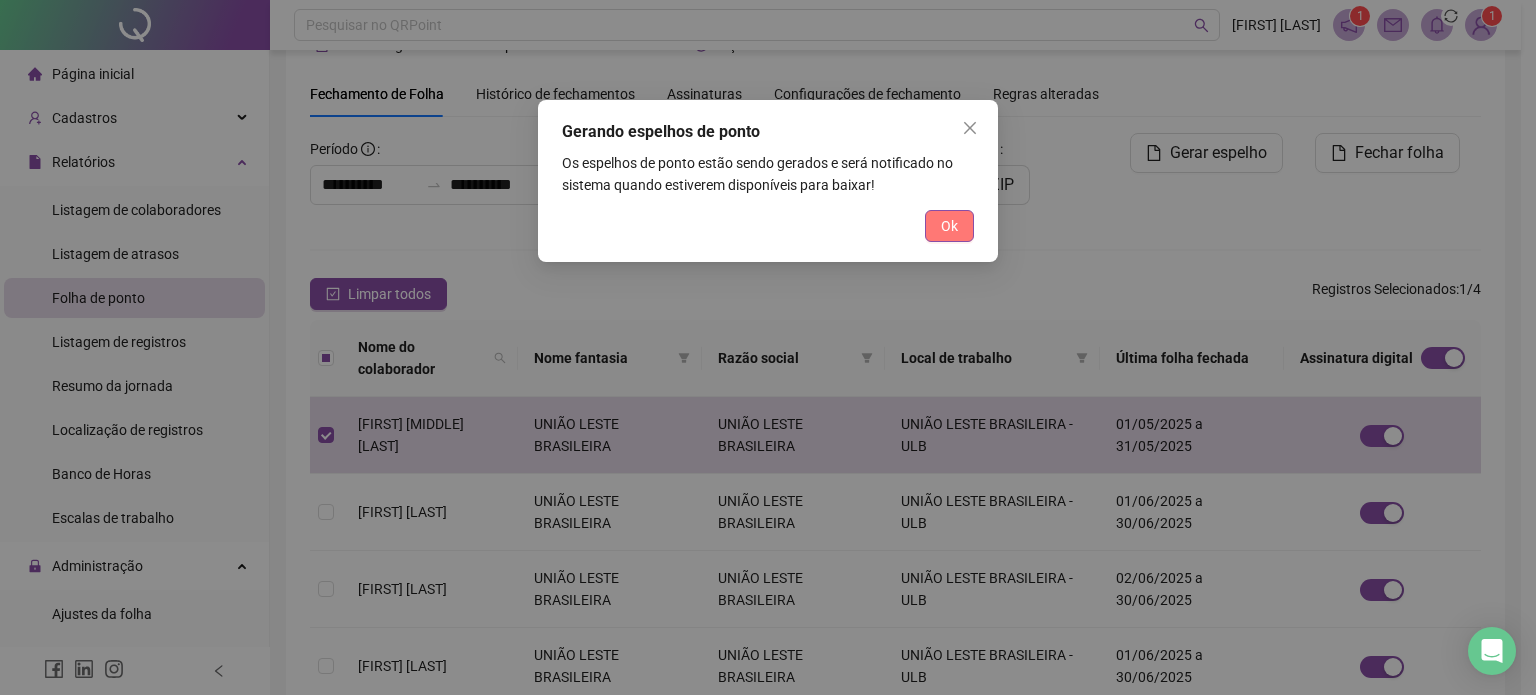 click on "Ok" at bounding box center (949, 226) 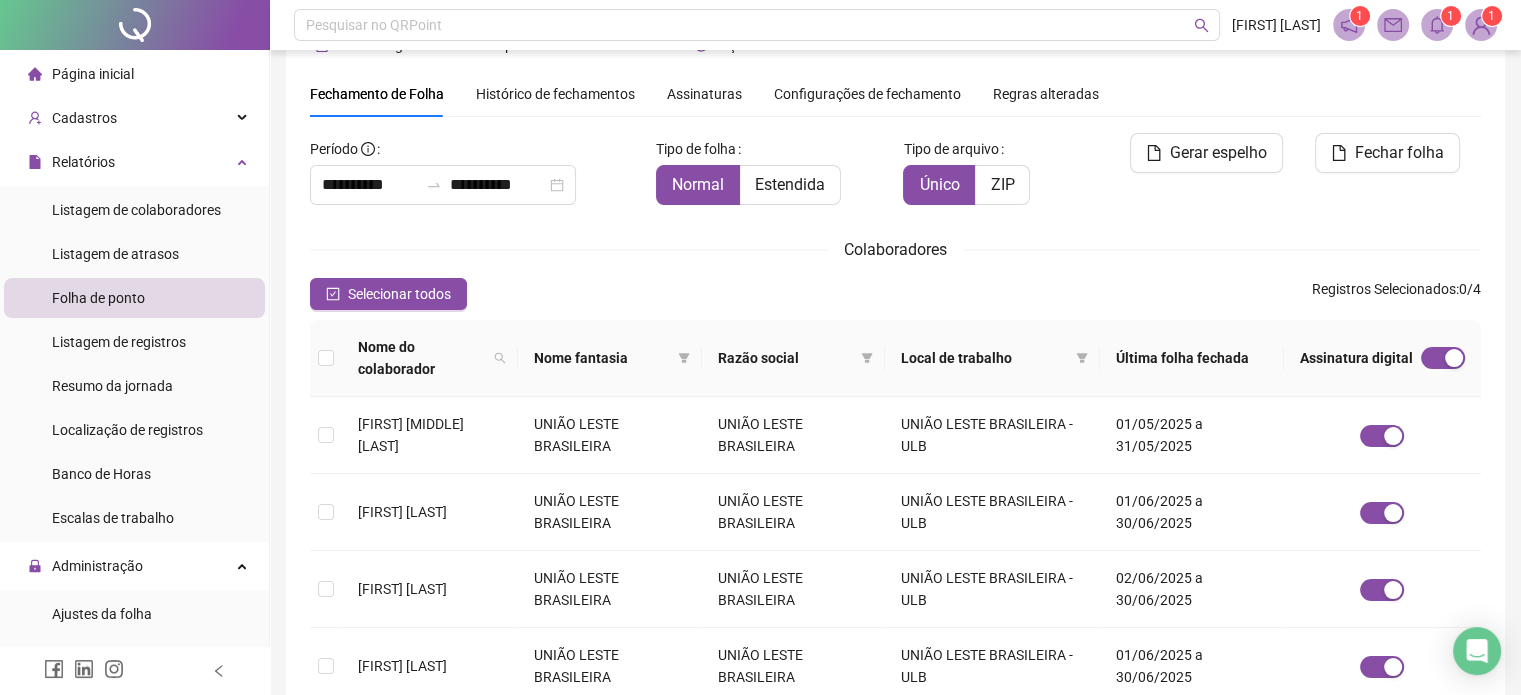 click 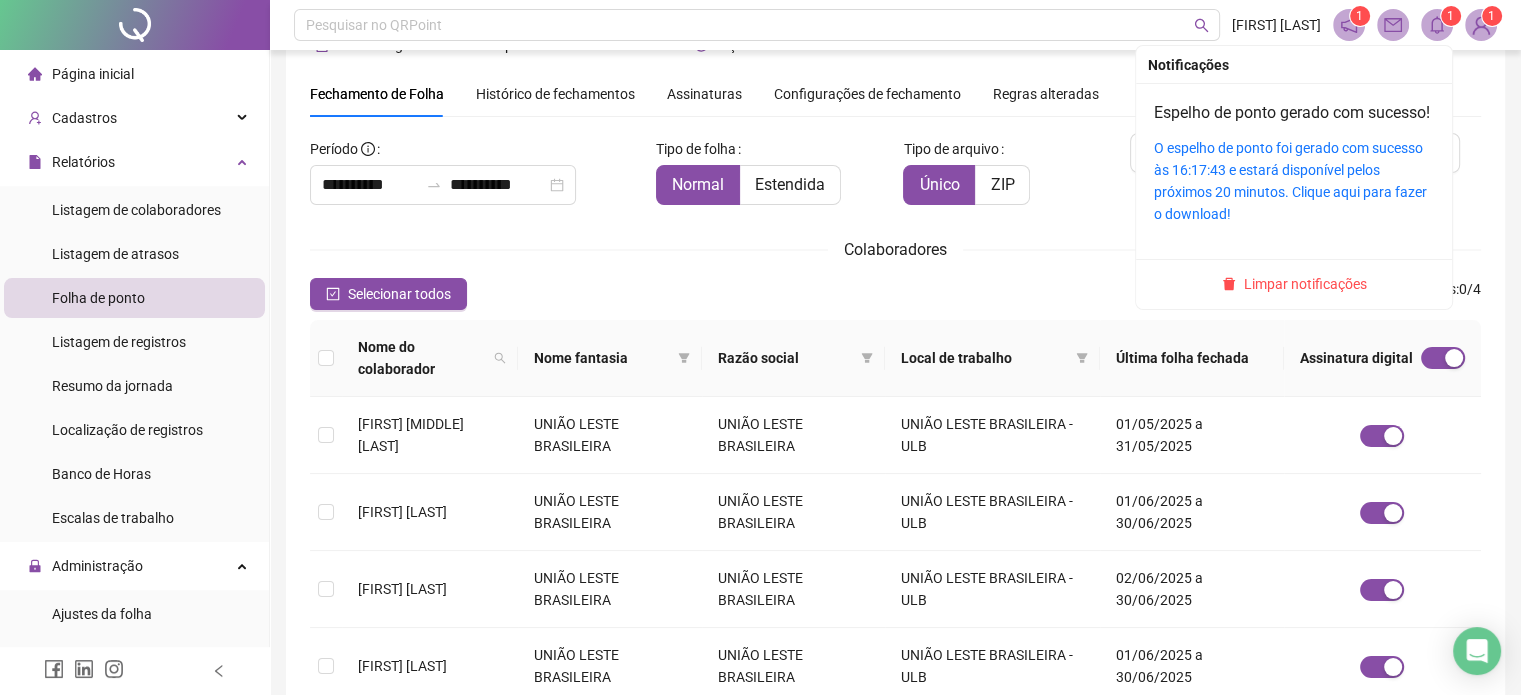 click on "O espelho de ponto foi gerado com sucesso às 16:17:43 e estará disponível pelos próximos 20 minutos.
Clique aqui para fazer o download!" at bounding box center [1294, 181] 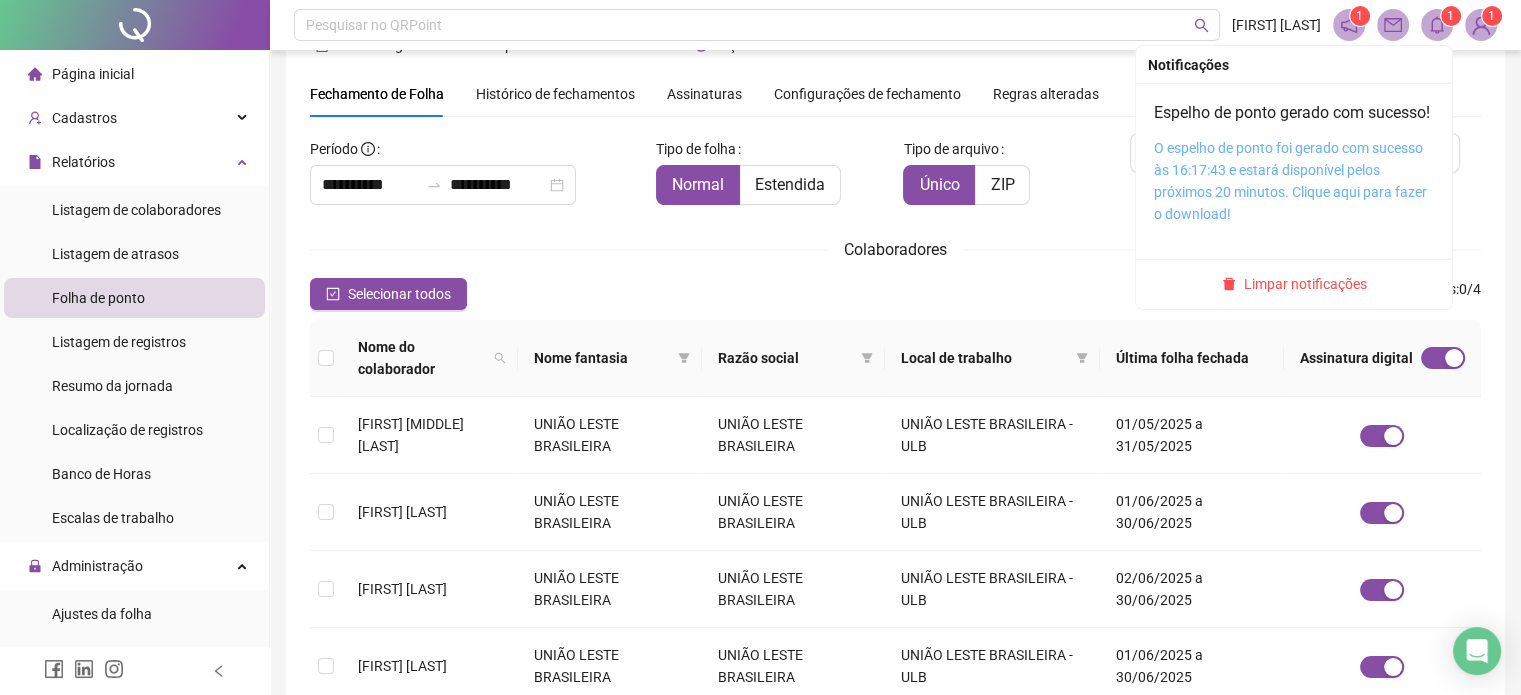 click on "O espelho de ponto foi gerado com sucesso às 16:17:43 e estará disponível pelos próximos 20 minutos.
Clique aqui para fazer o download!" at bounding box center [1290, 181] 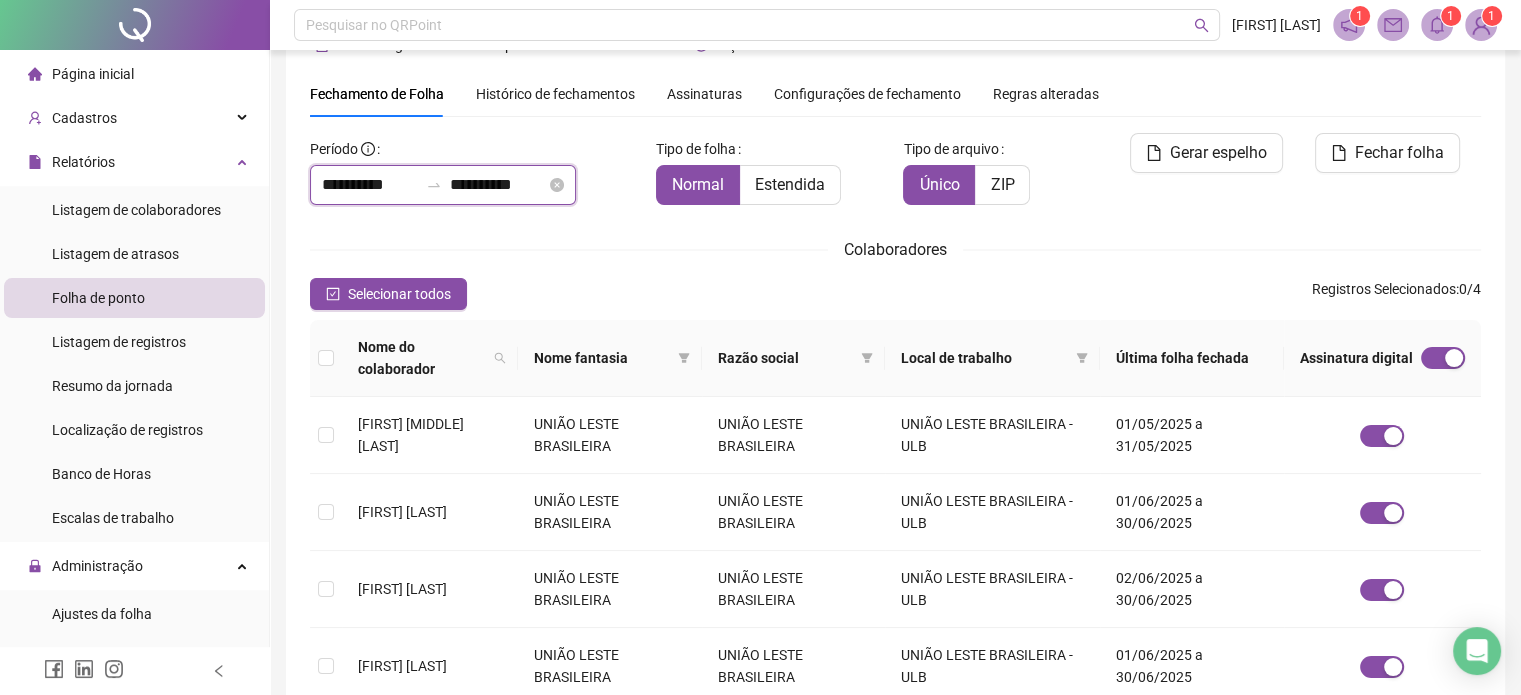 click on "**********" at bounding box center [370, 185] 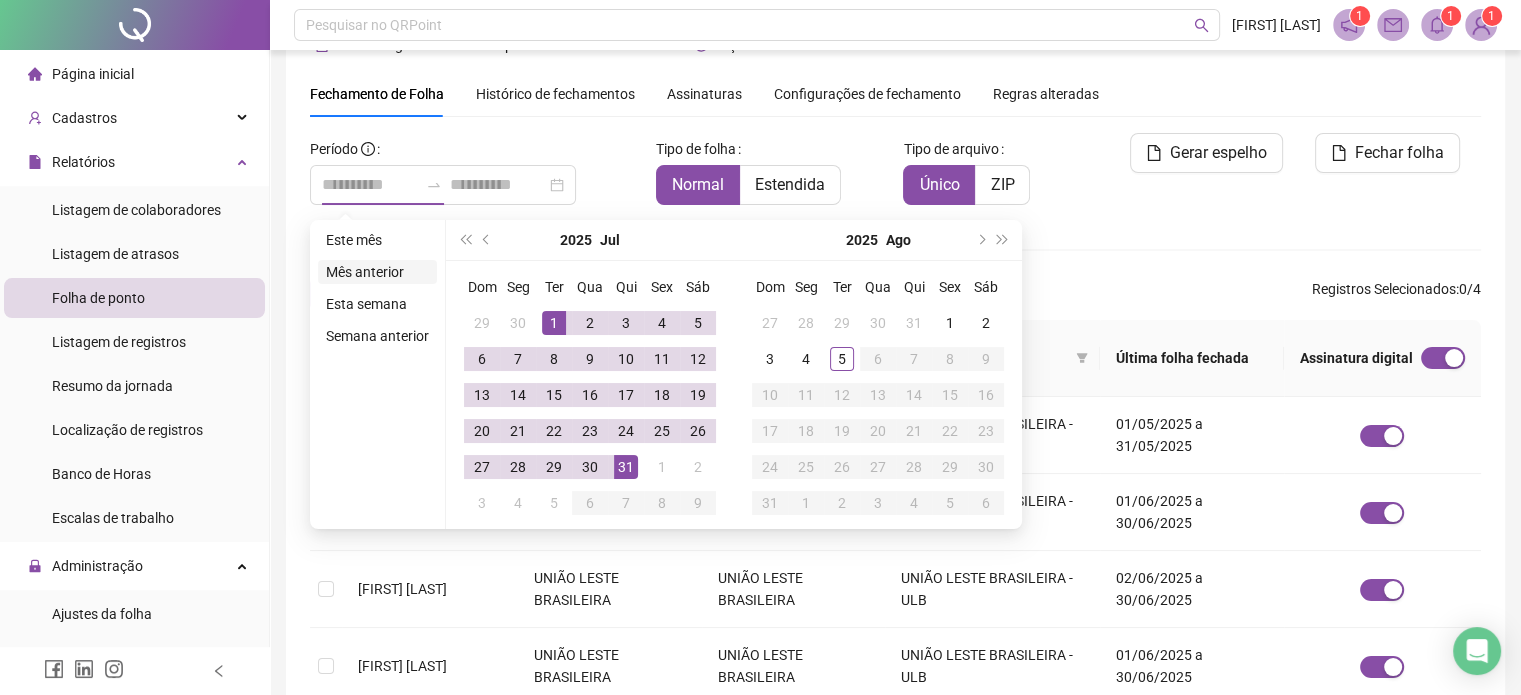 click on "Mês anterior" at bounding box center (377, 272) 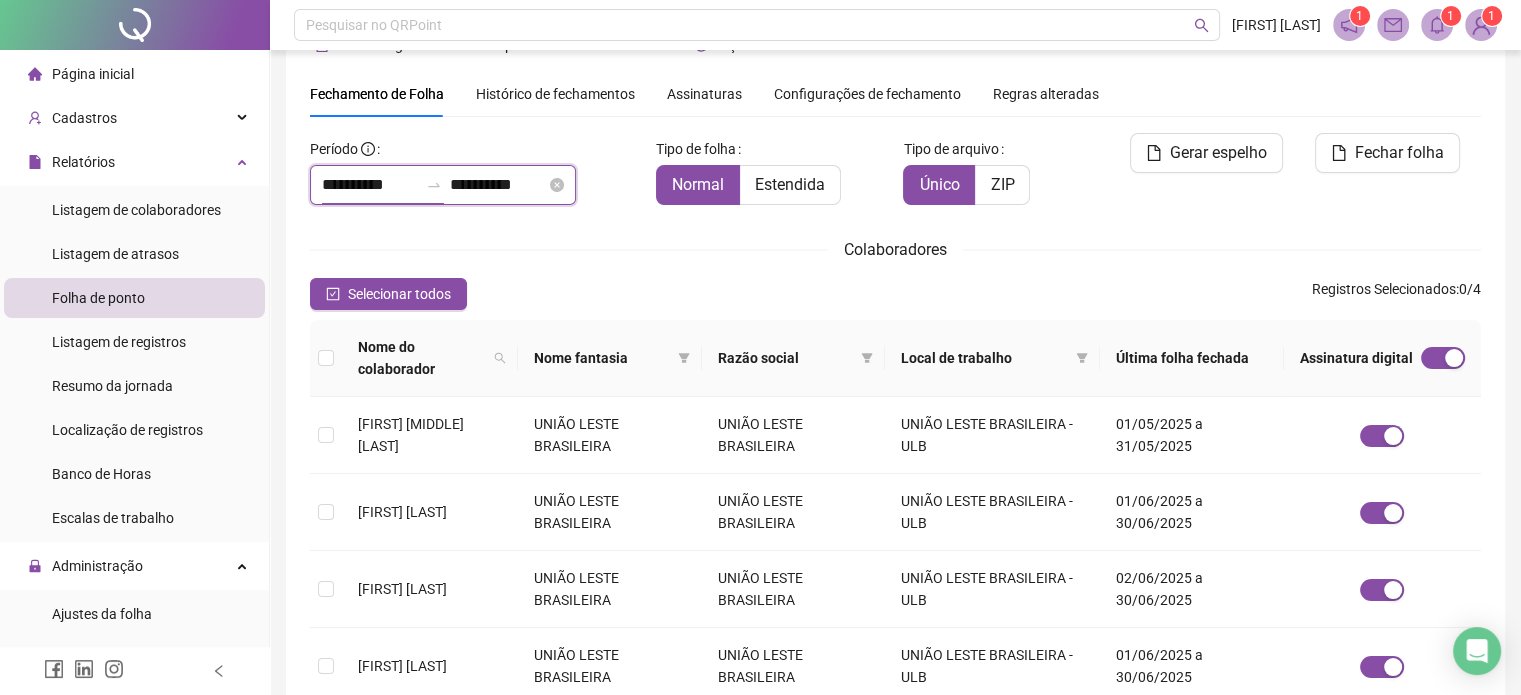 click on "**********" at bounding box center (370, 185) 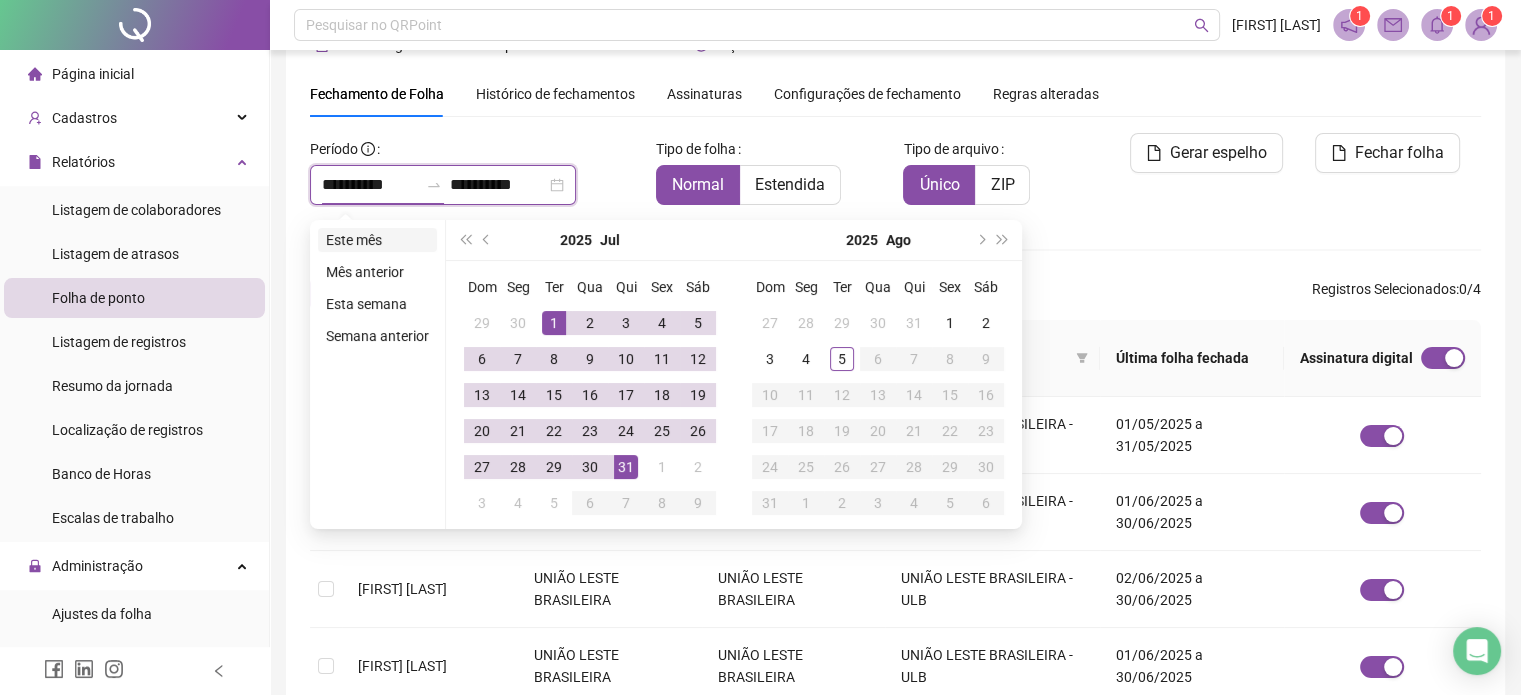 type on "**********" 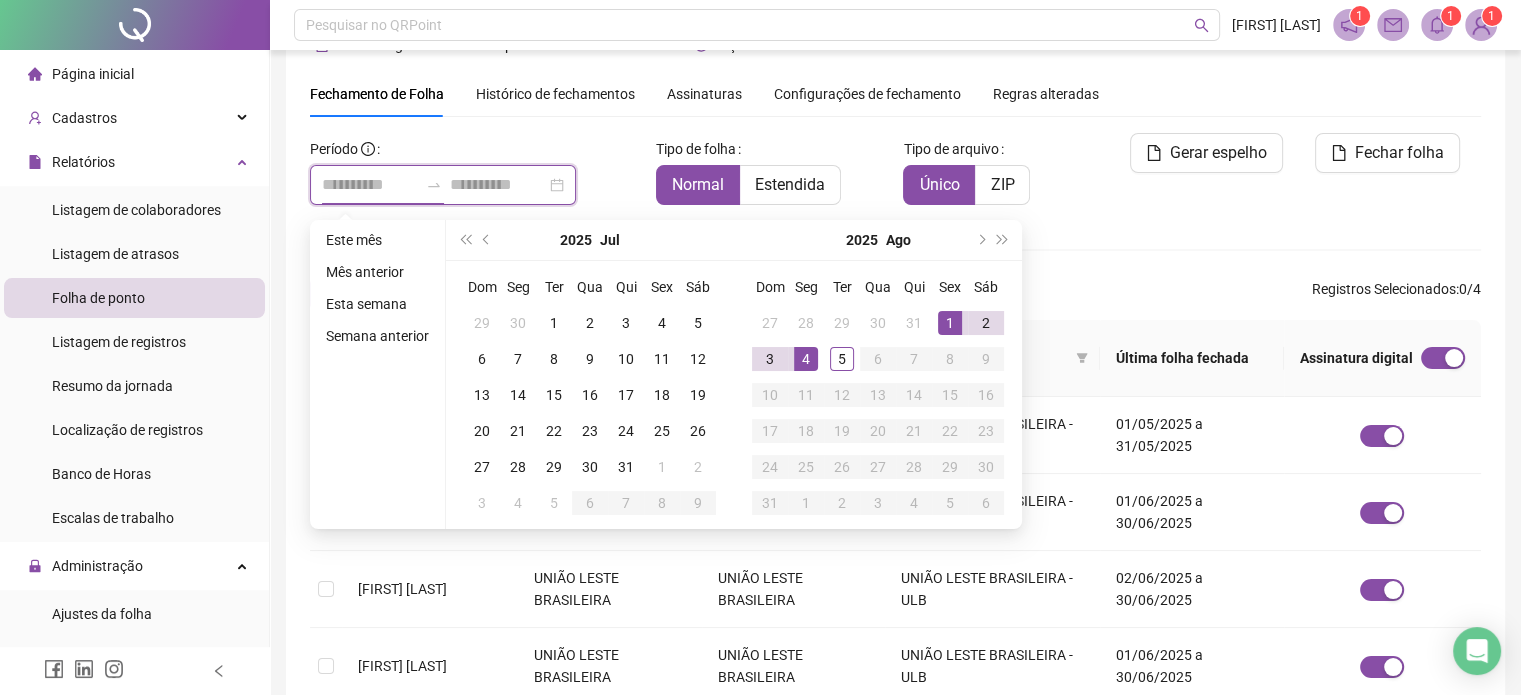 type on "**********" 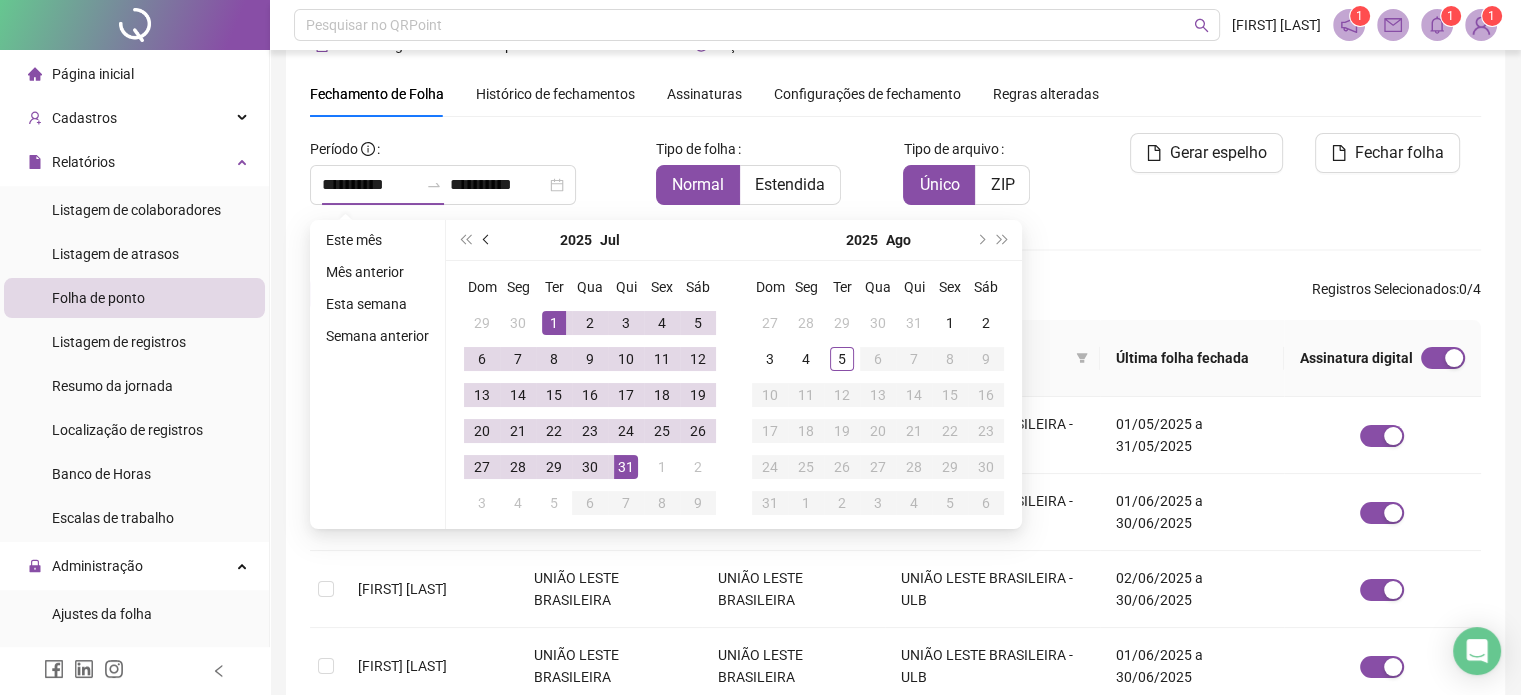 click at bounding box center [487, 240] 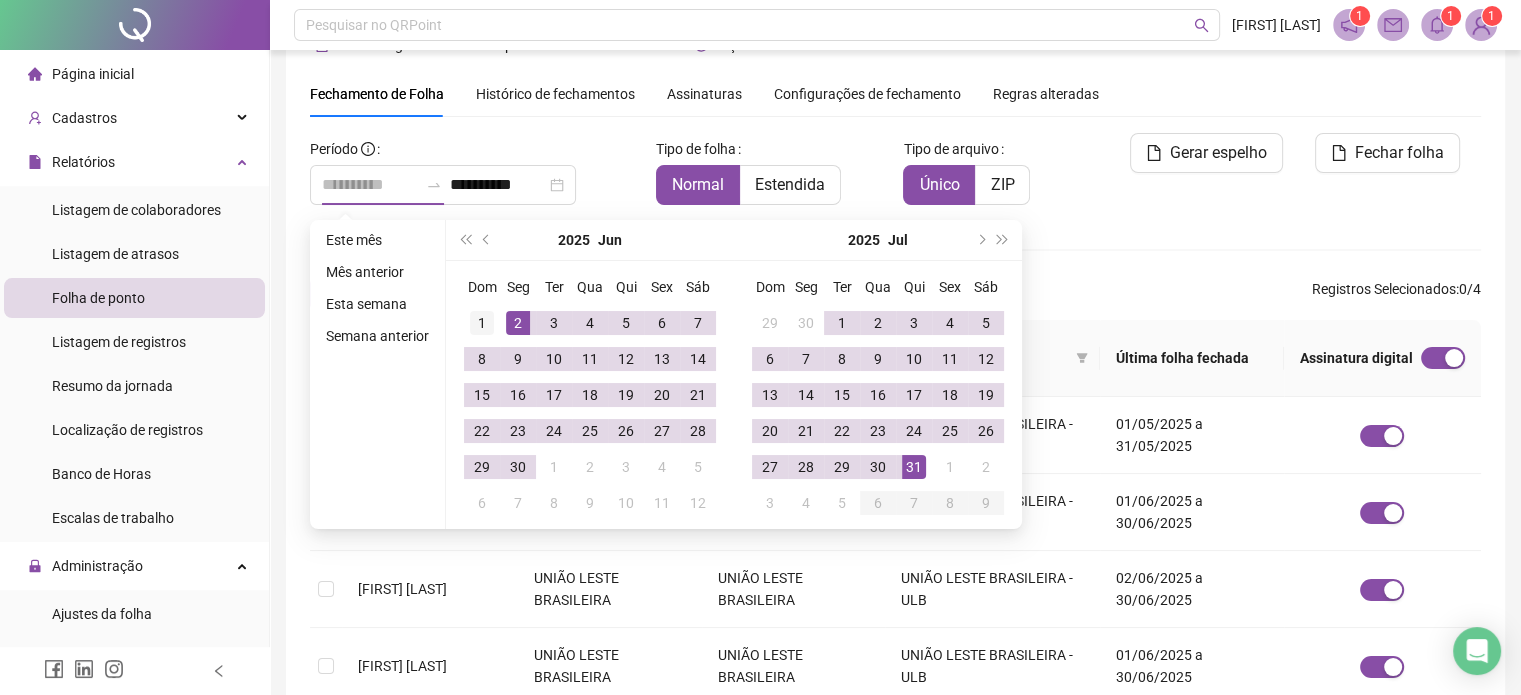 type on "**********" 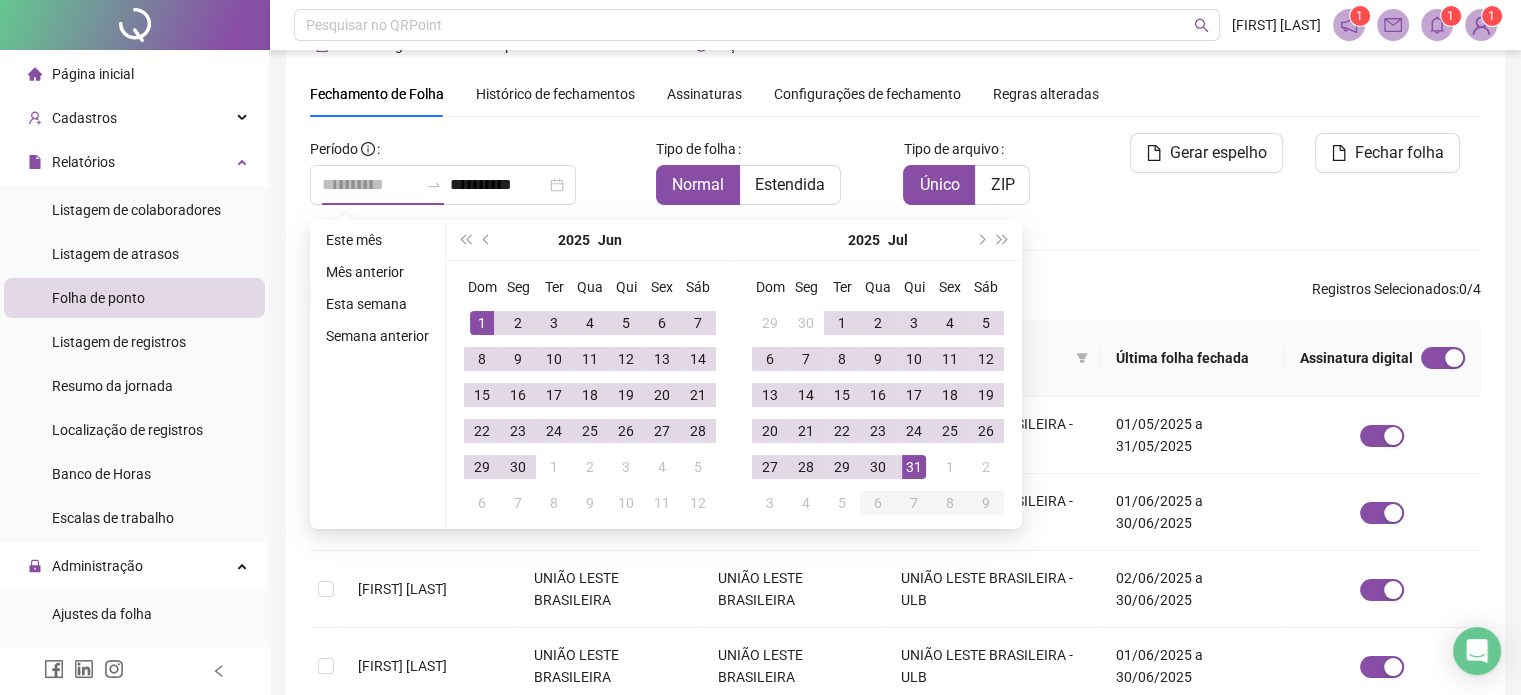 click on "1" at bounding box center (482, 323) 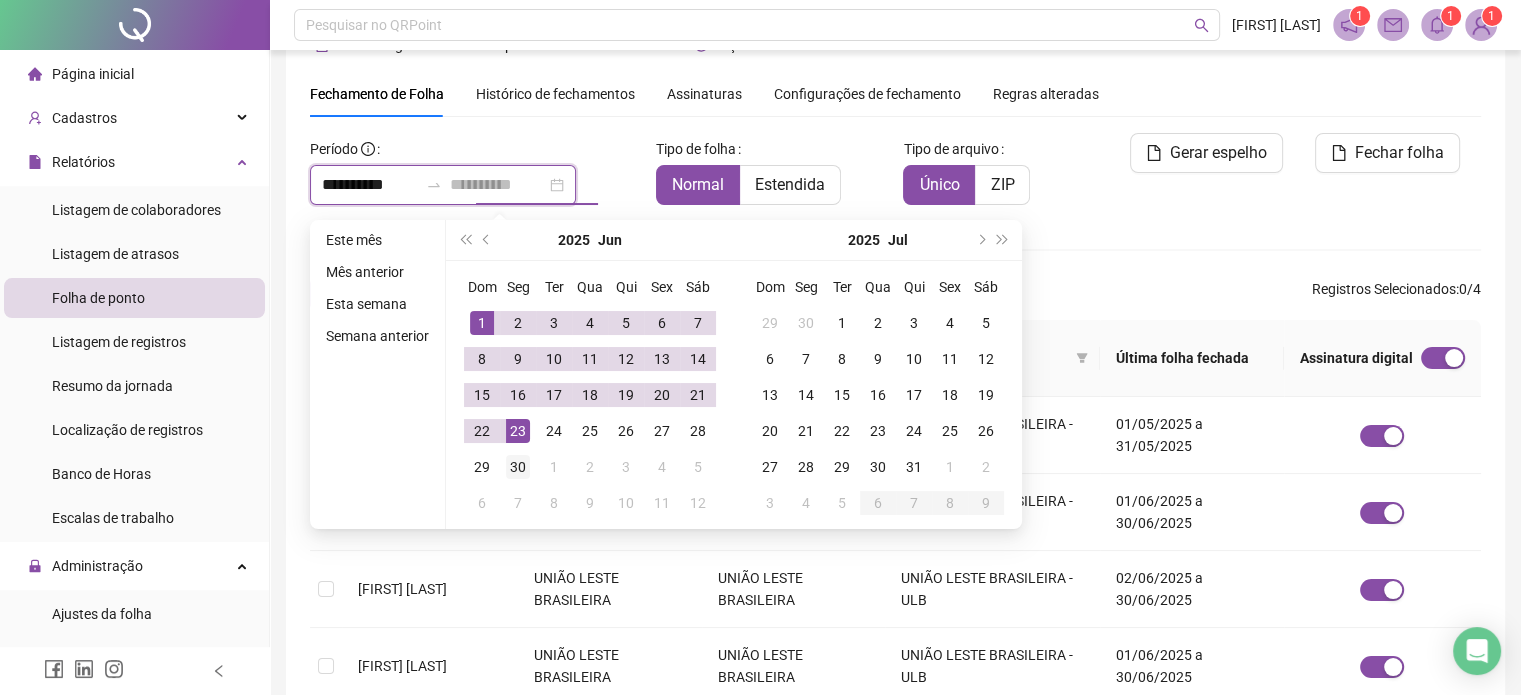 type on "**********" 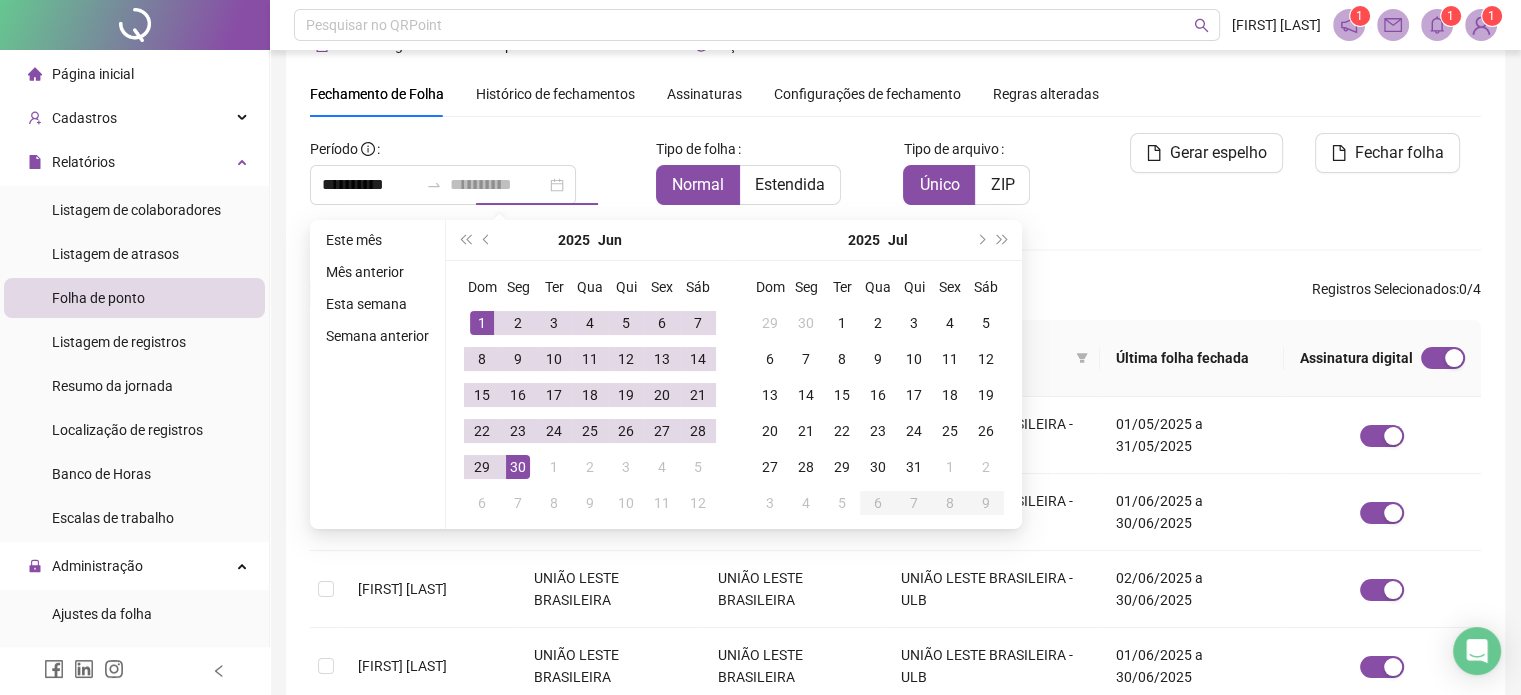 click on "30" at bounding box center (518, 467) 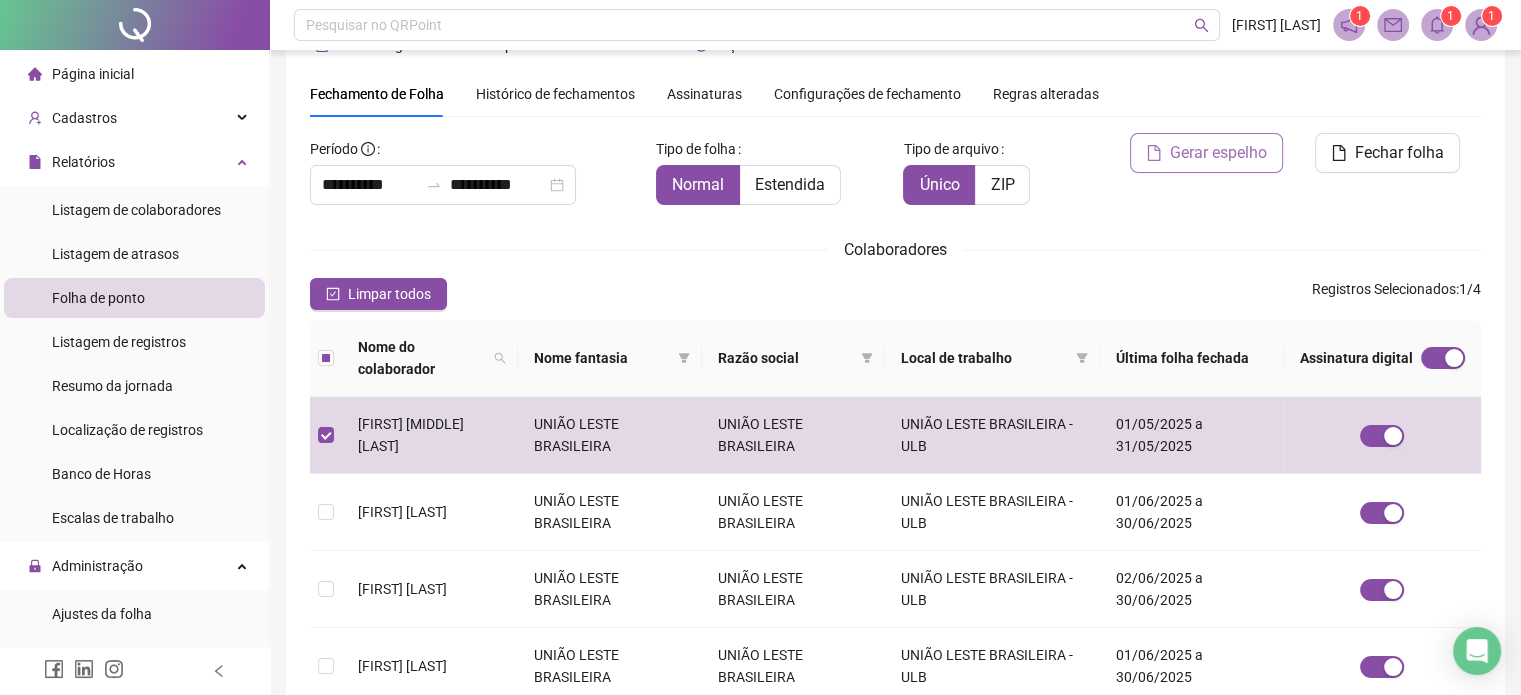 click on "Gerar espelho" at bounding box center (1218, 153) 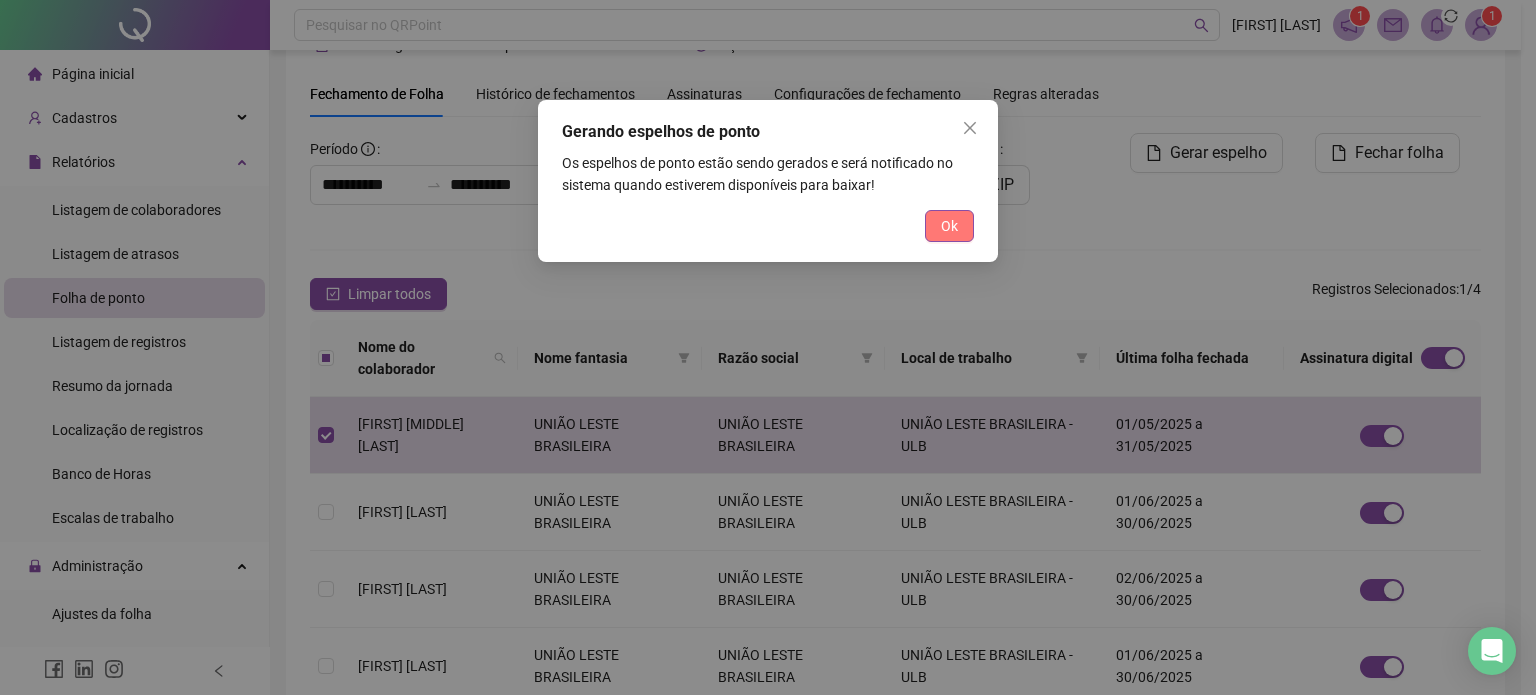 click on "Ok" at bounding box center [949, 226] 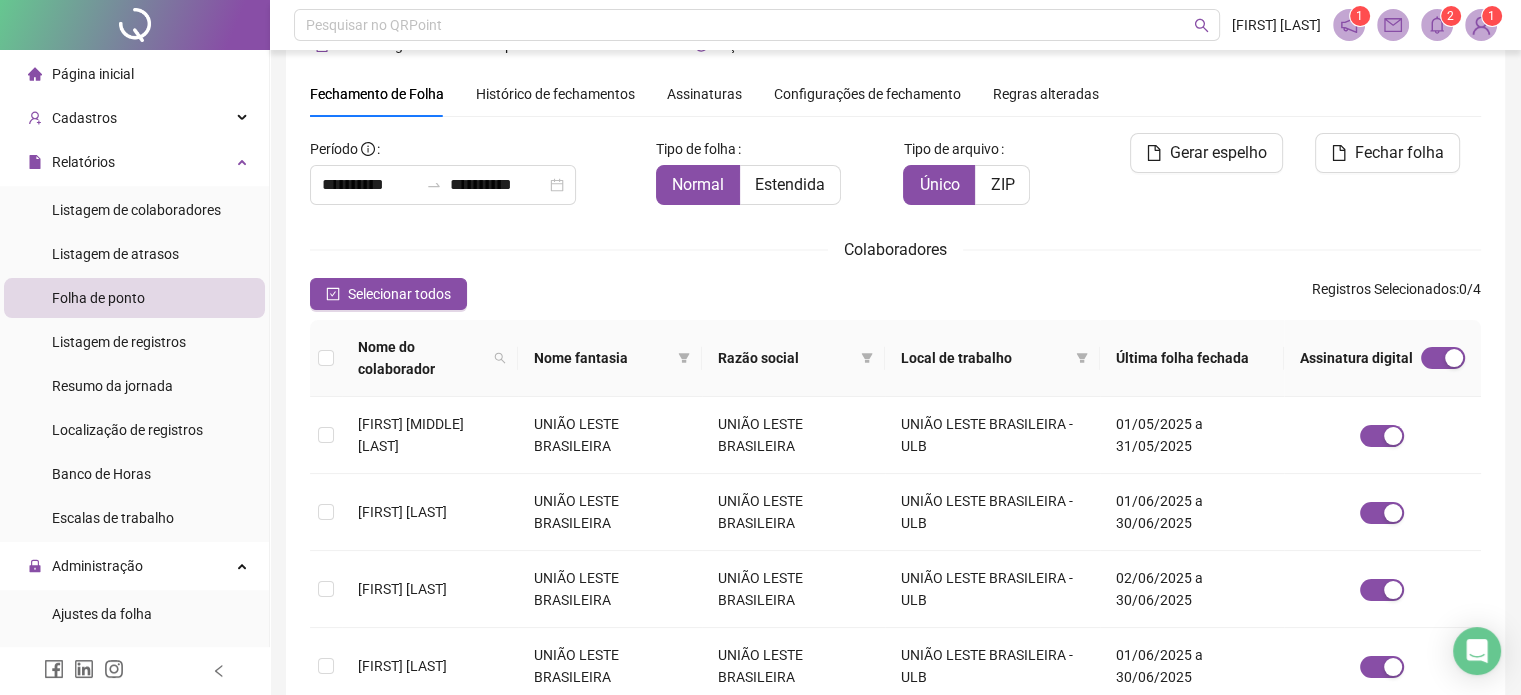 click 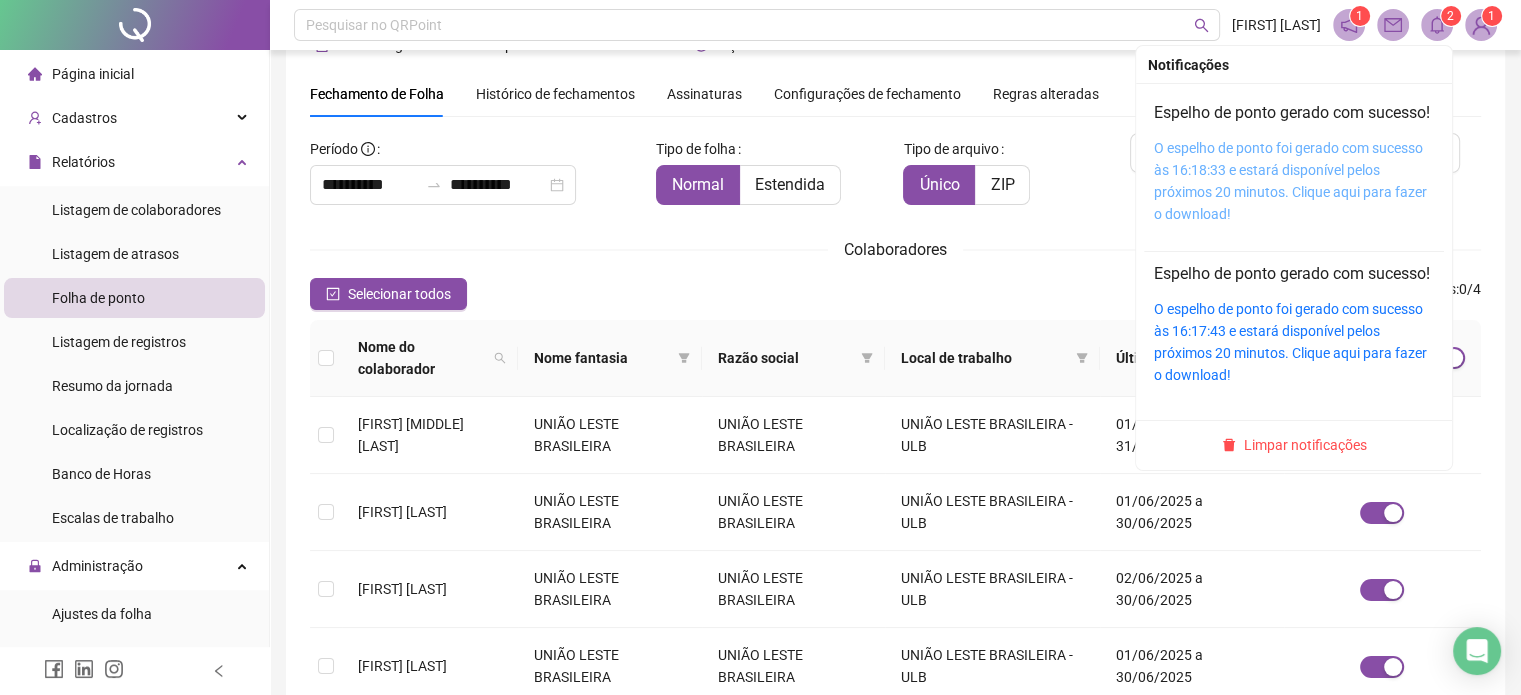 click on "O espelho de ponto foi gerado com sucesso às 16:18:33 e estará disponível pelos próximos 20 minutos.
Clique aqui para fazer o download!" at bounding box center [1290, 181] 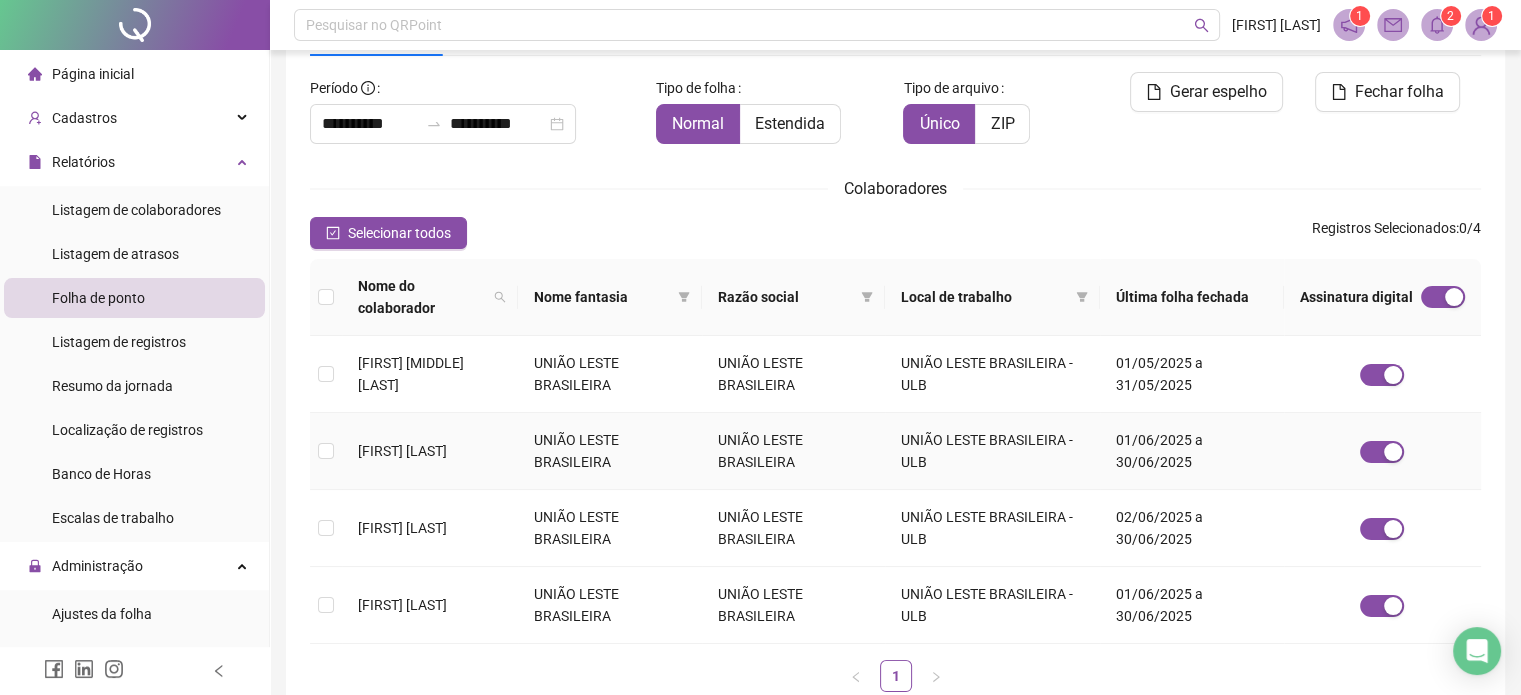 scroll, scrollTop: 0, scrollLeft: 0, axis: both 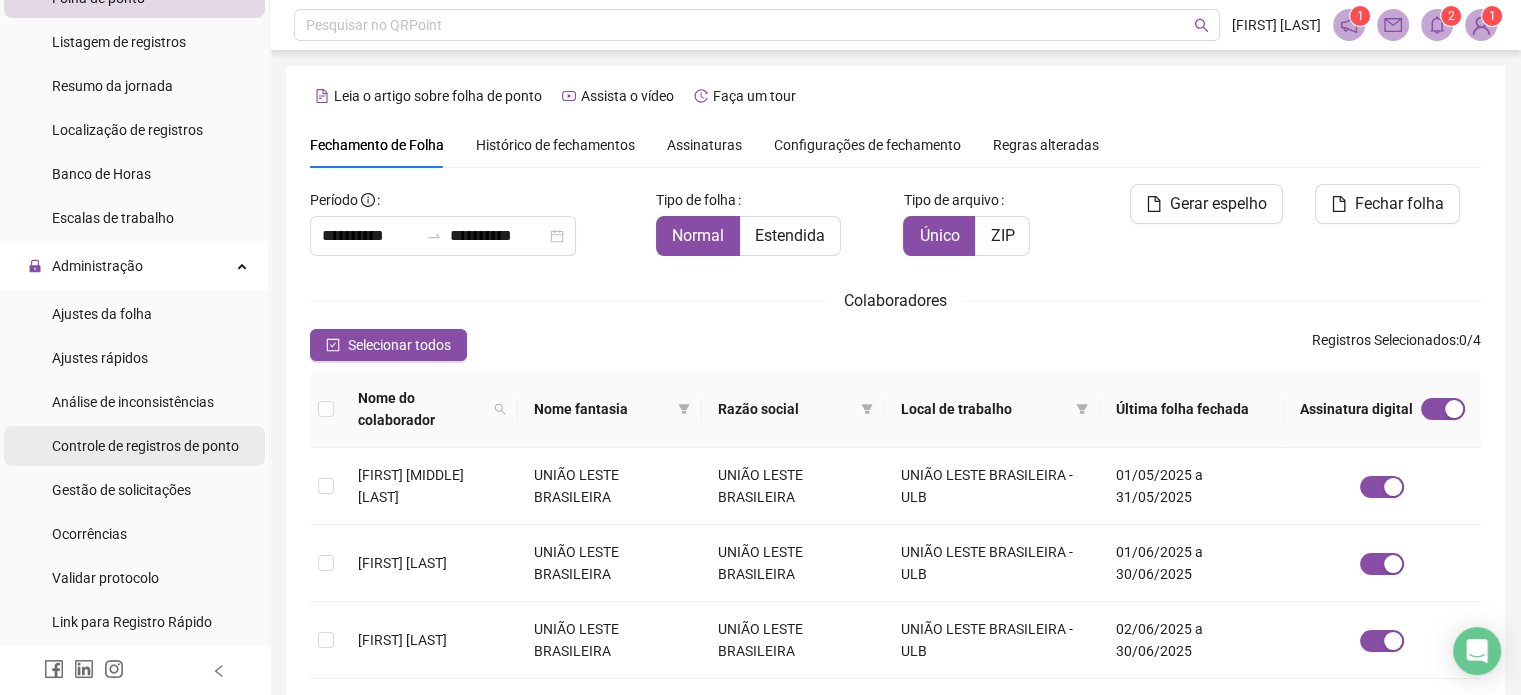 click on "Controle de registros de ponto" at bounding box center [145, 446] 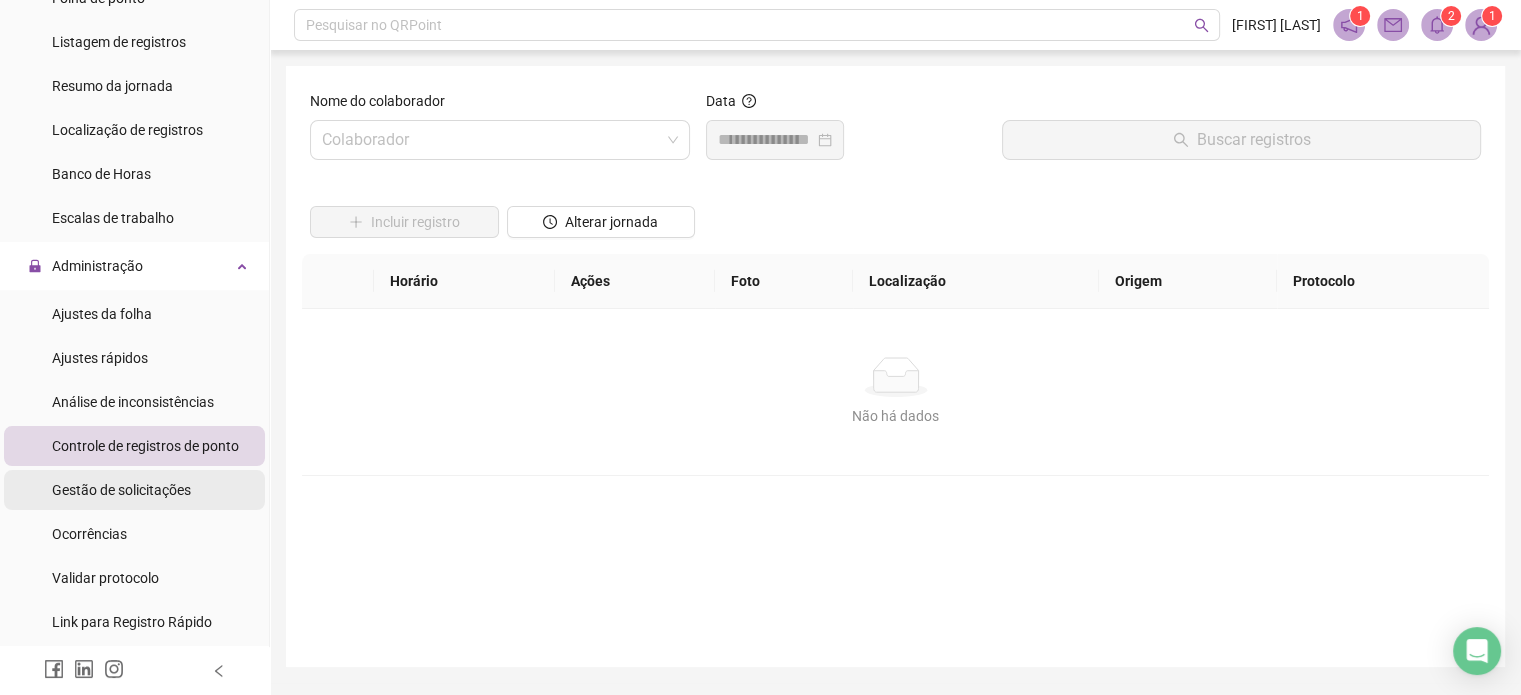 click on "Gestão de solicitações" at bounding box center [121, 490] 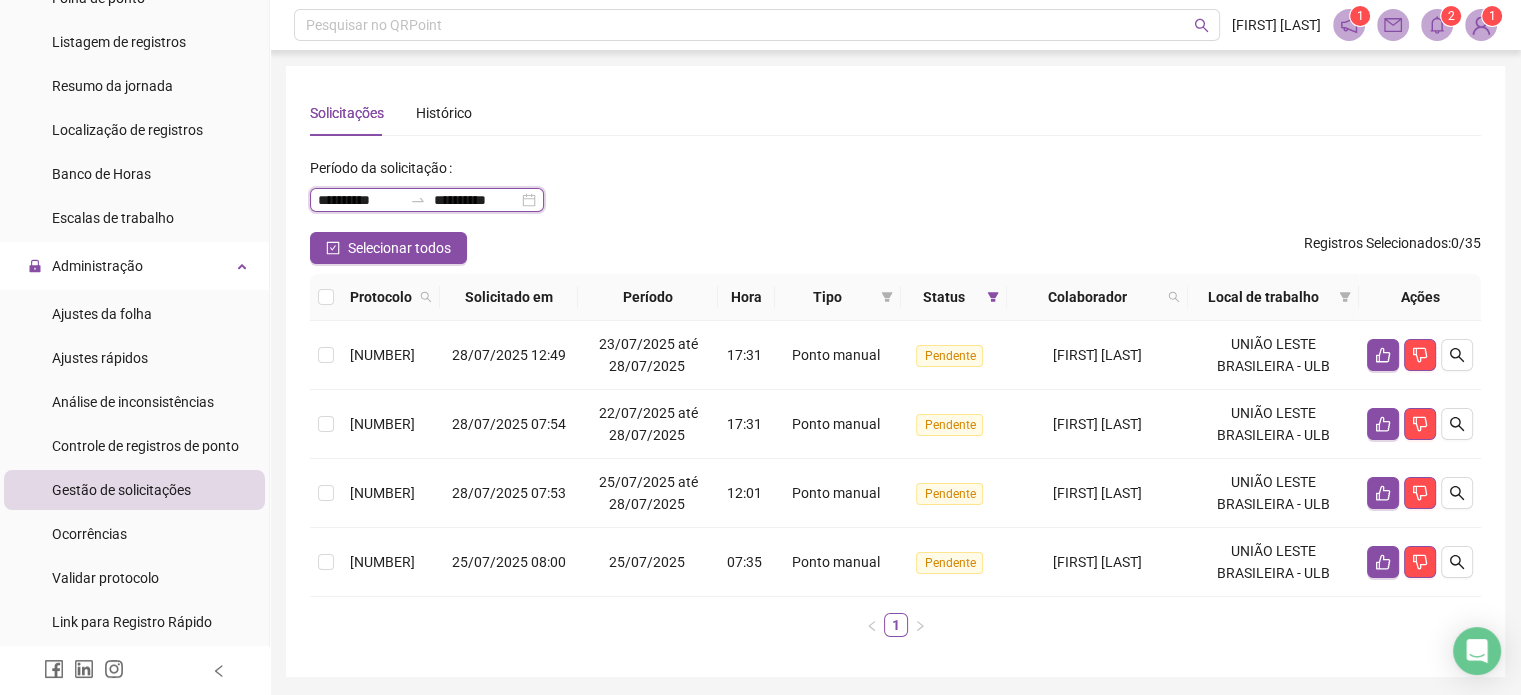 click on "**********" at bounding box center (360, 200) 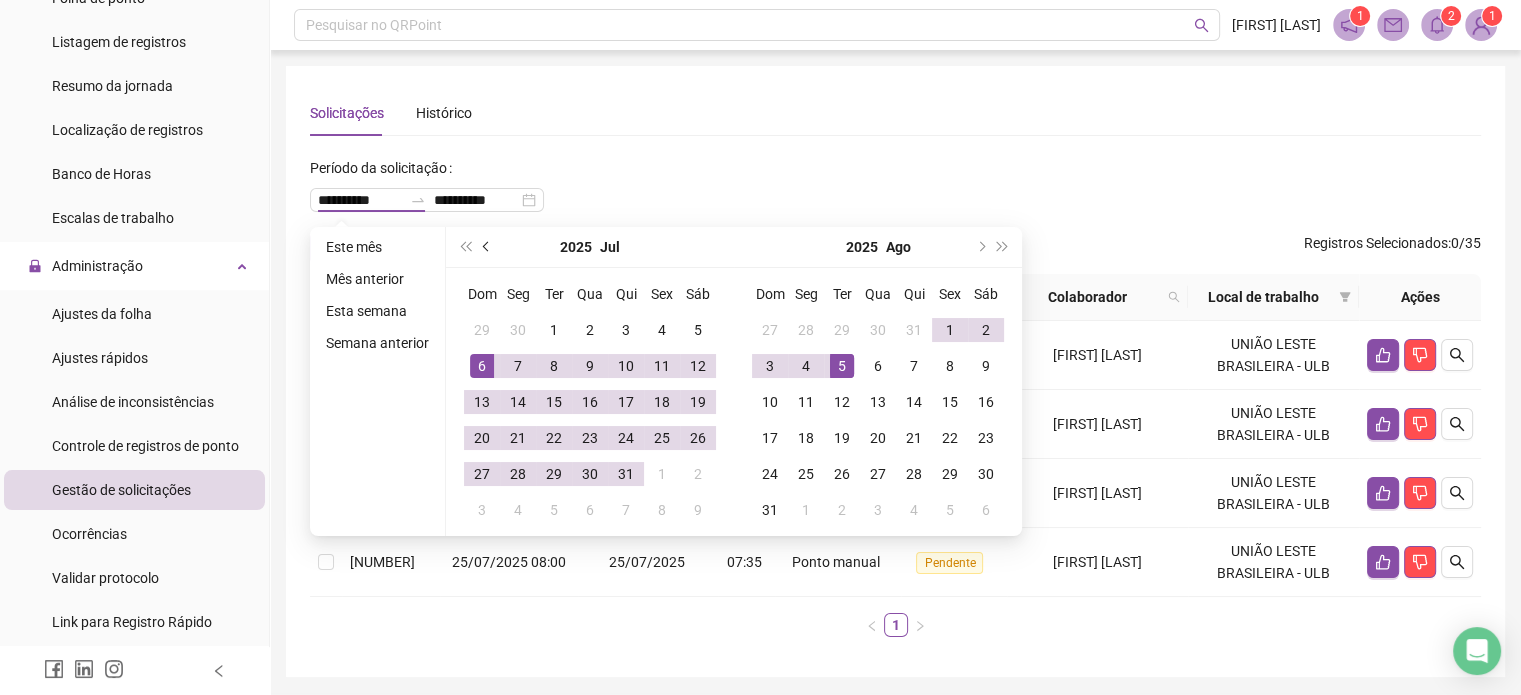 click at bounding box center [488, 247] 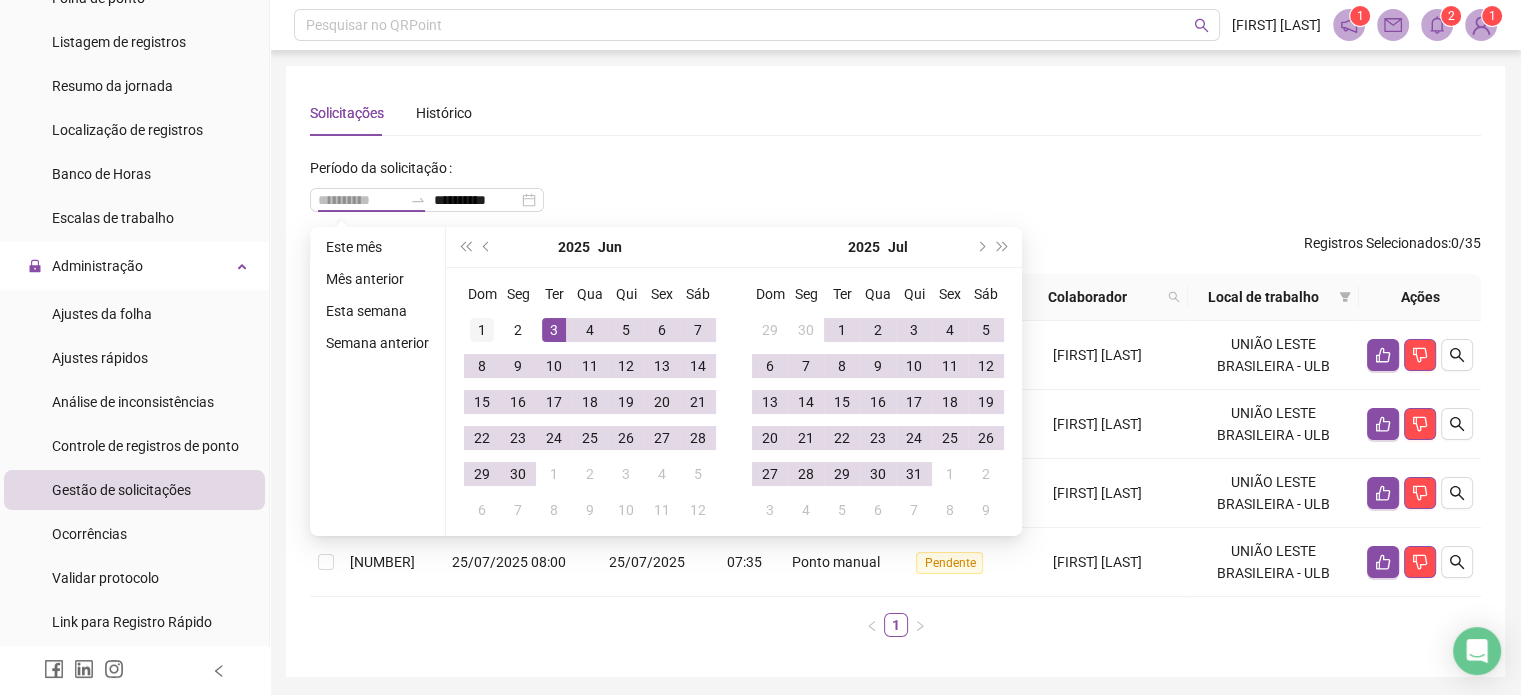 type on "**********" 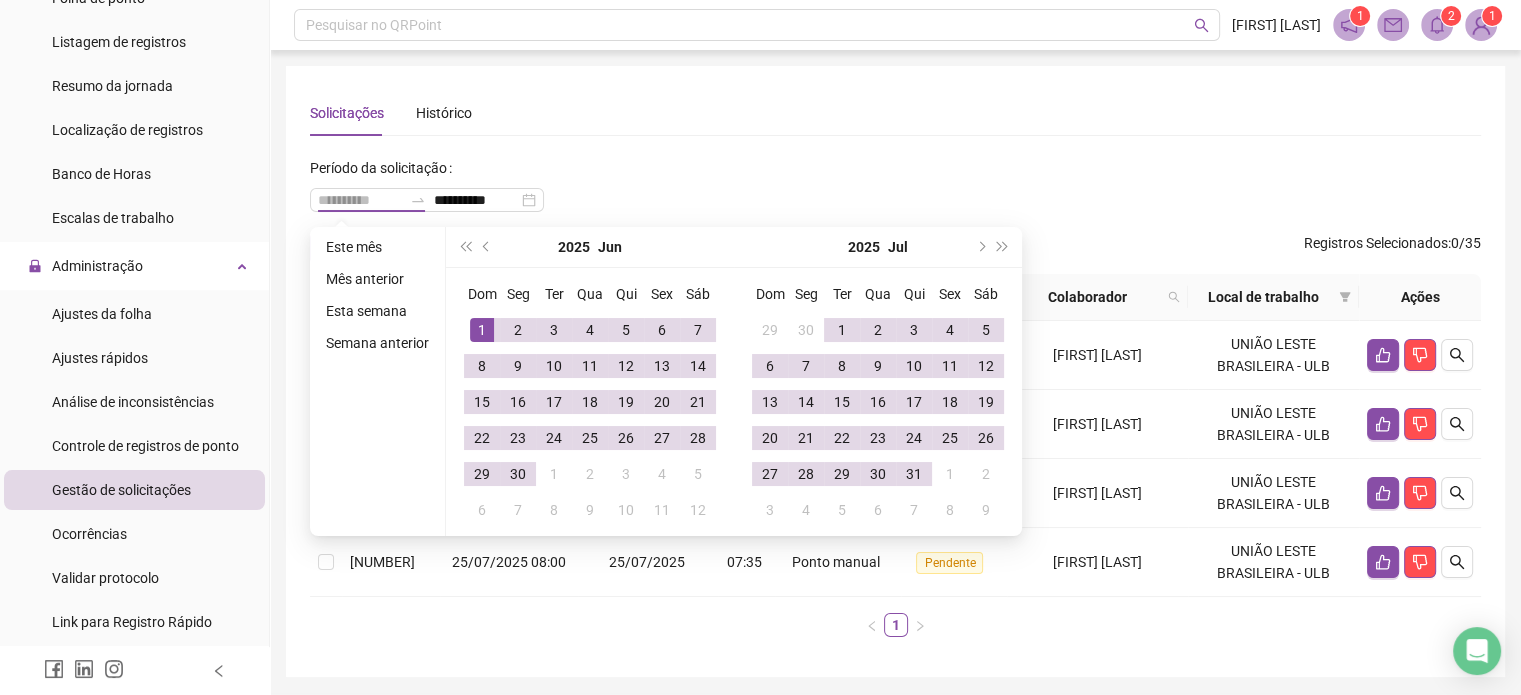 click on "1" at bounding box center (482, 330) 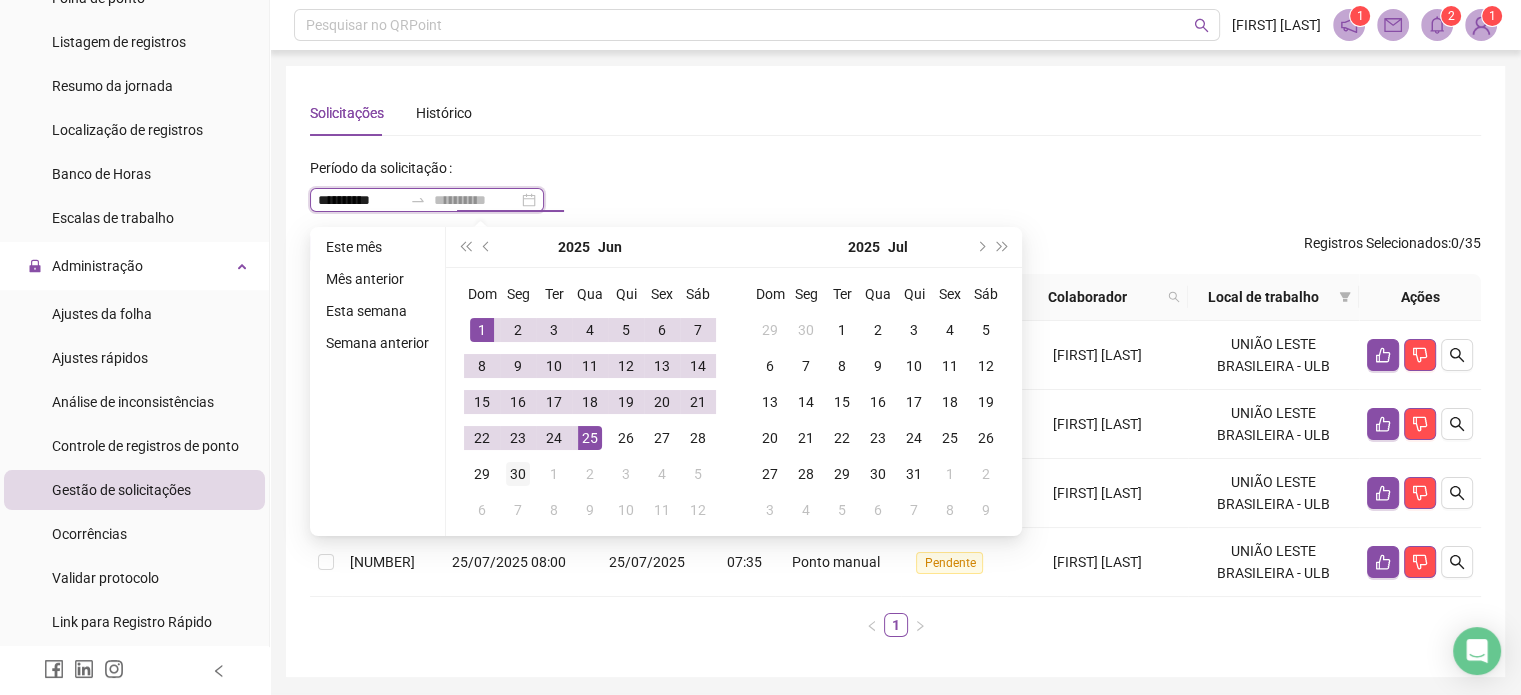 type on "**********" 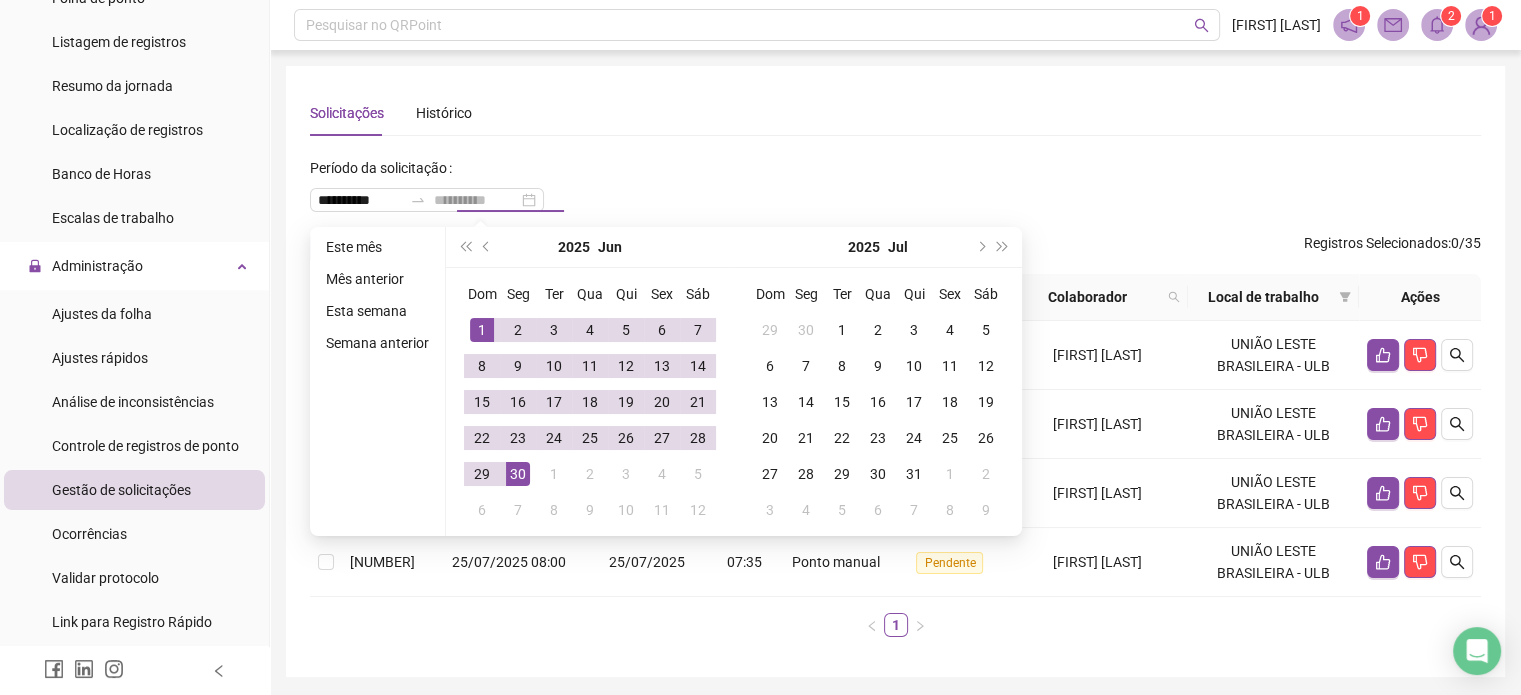 click on "30" at bounding box center [518, 474] 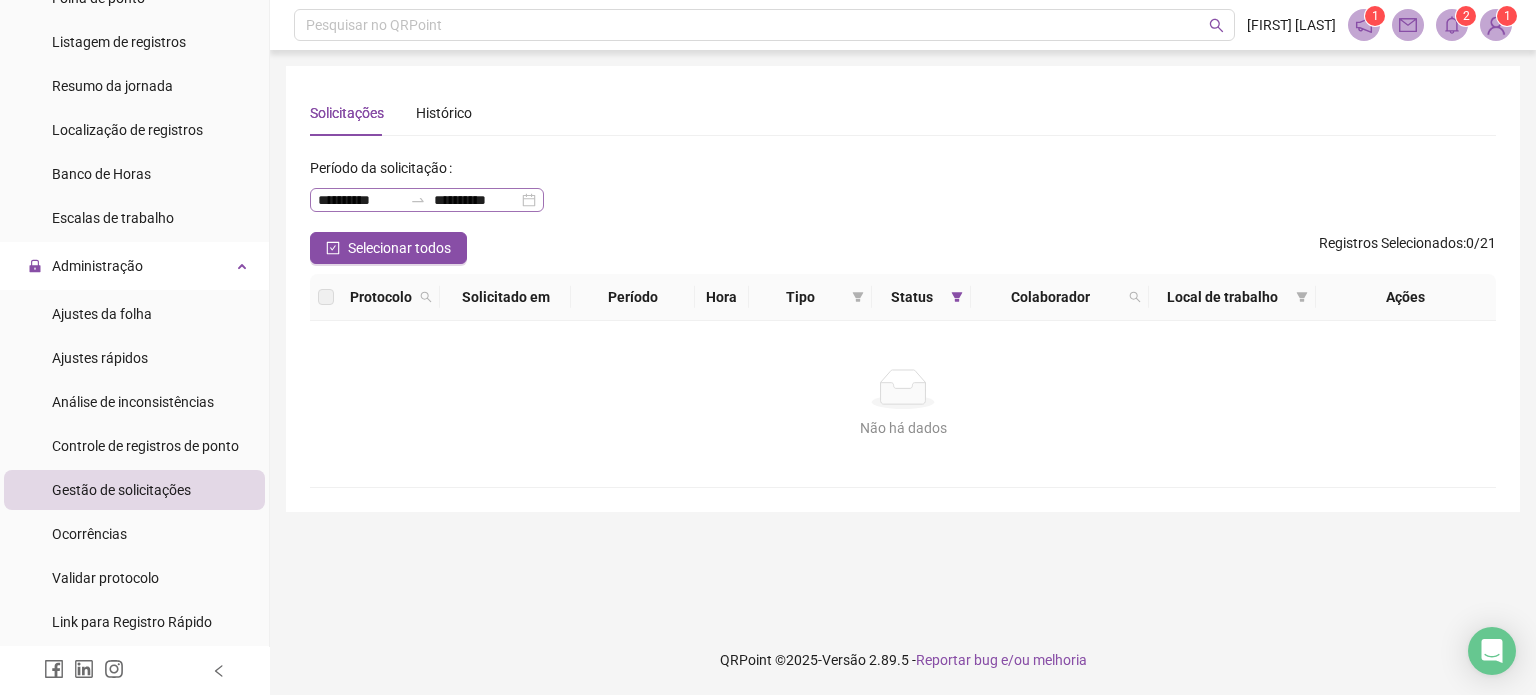 click on "**********" at bounding box center [427, 200] 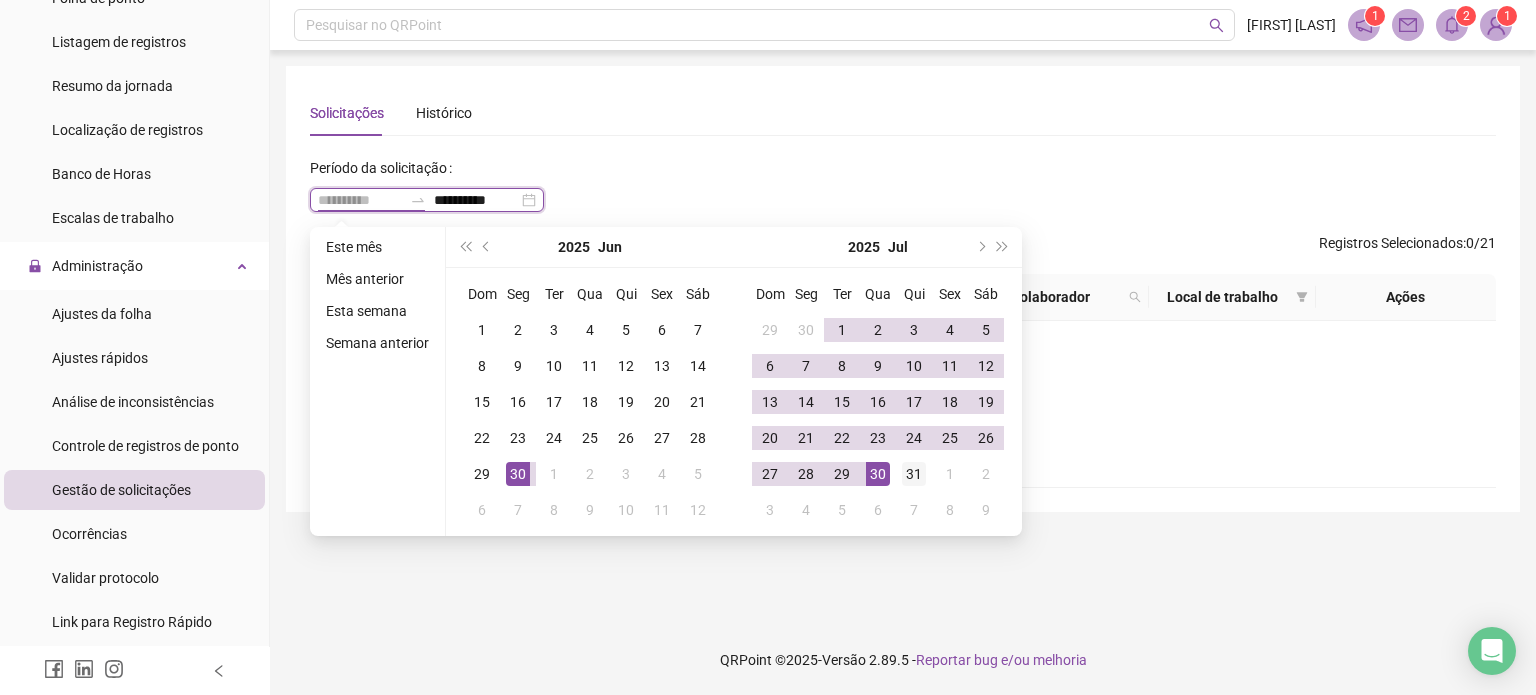 type on "**********" 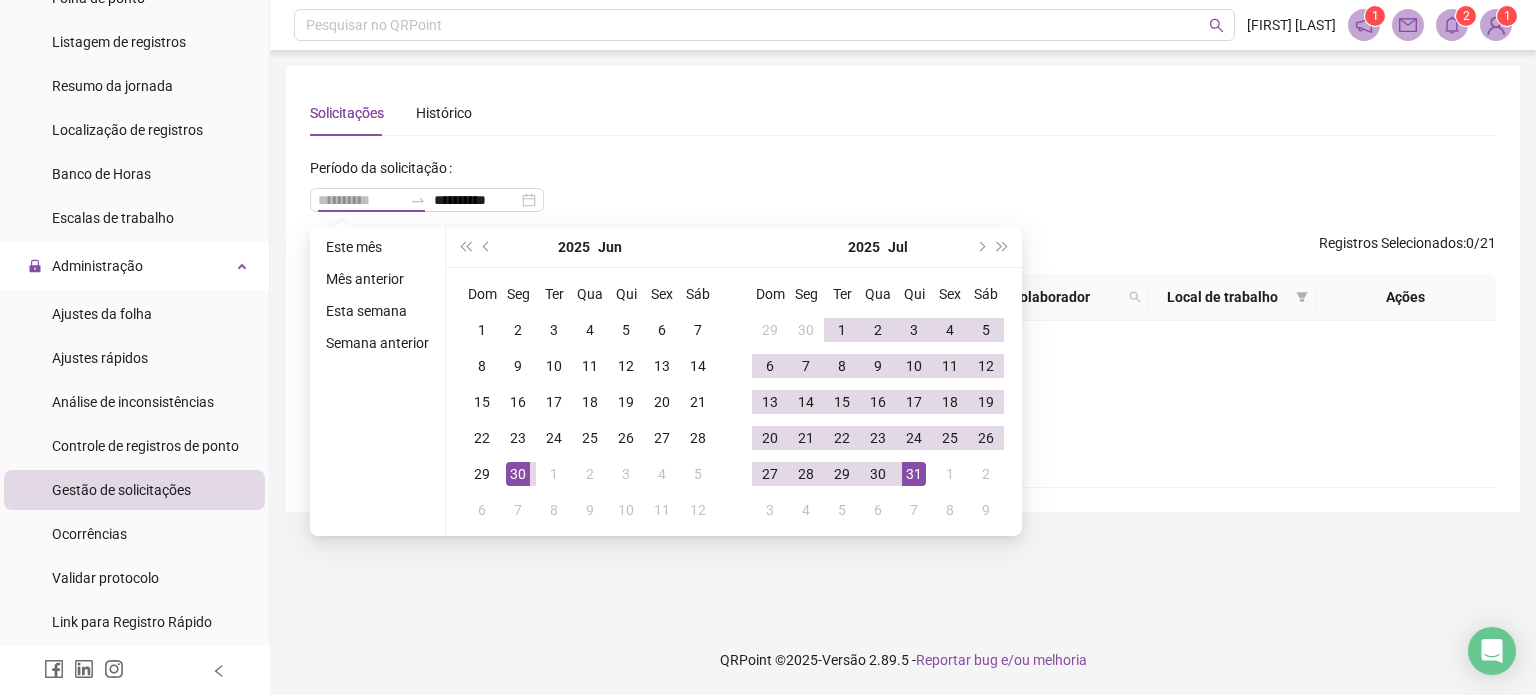 click on "31" at bounding box center [914, 474] 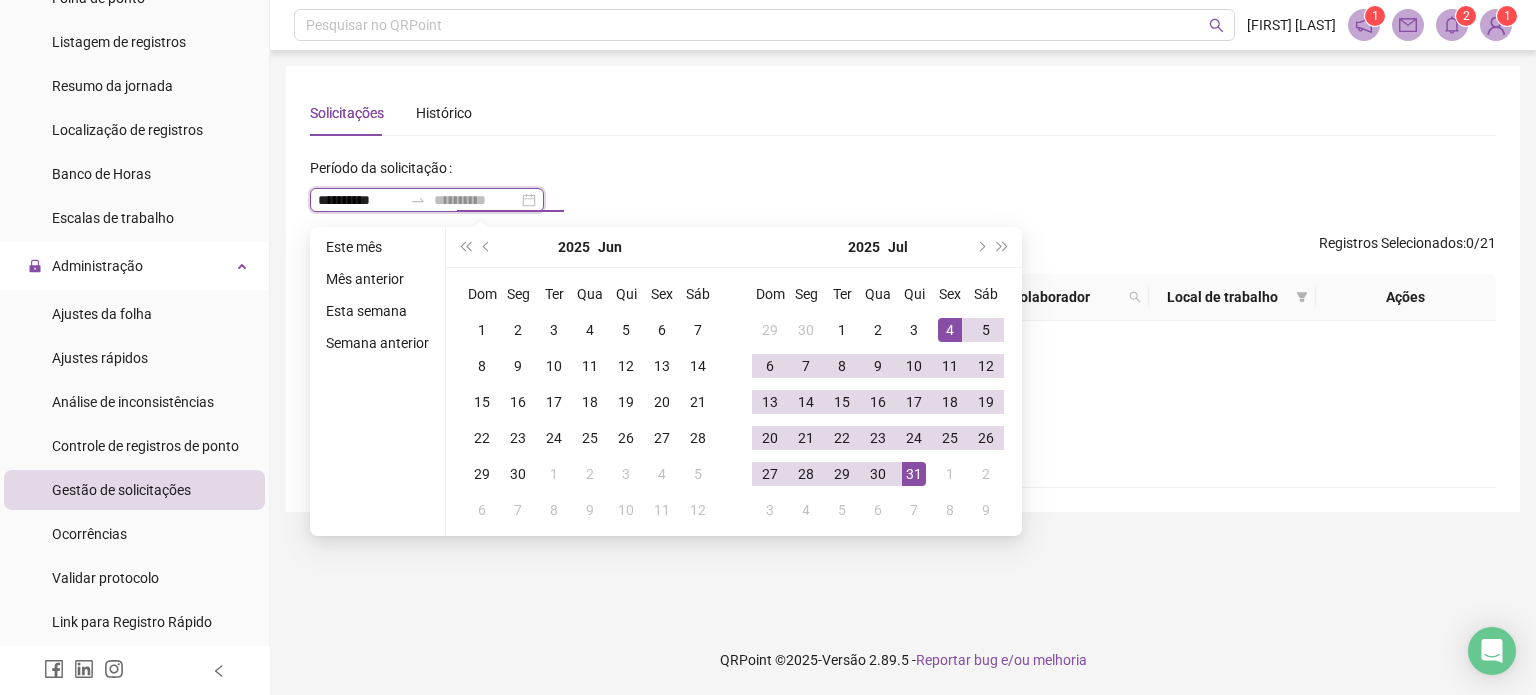 type on "**********" 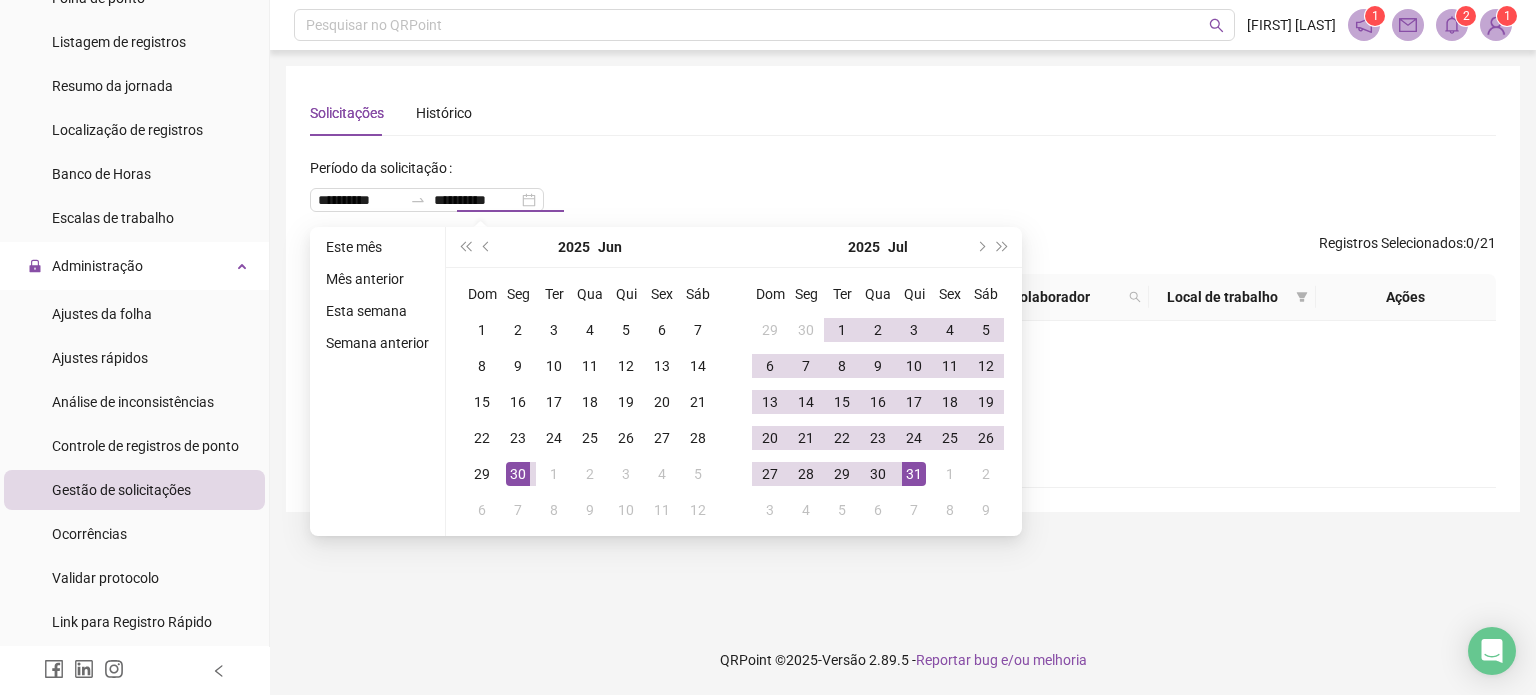 type on "**********" 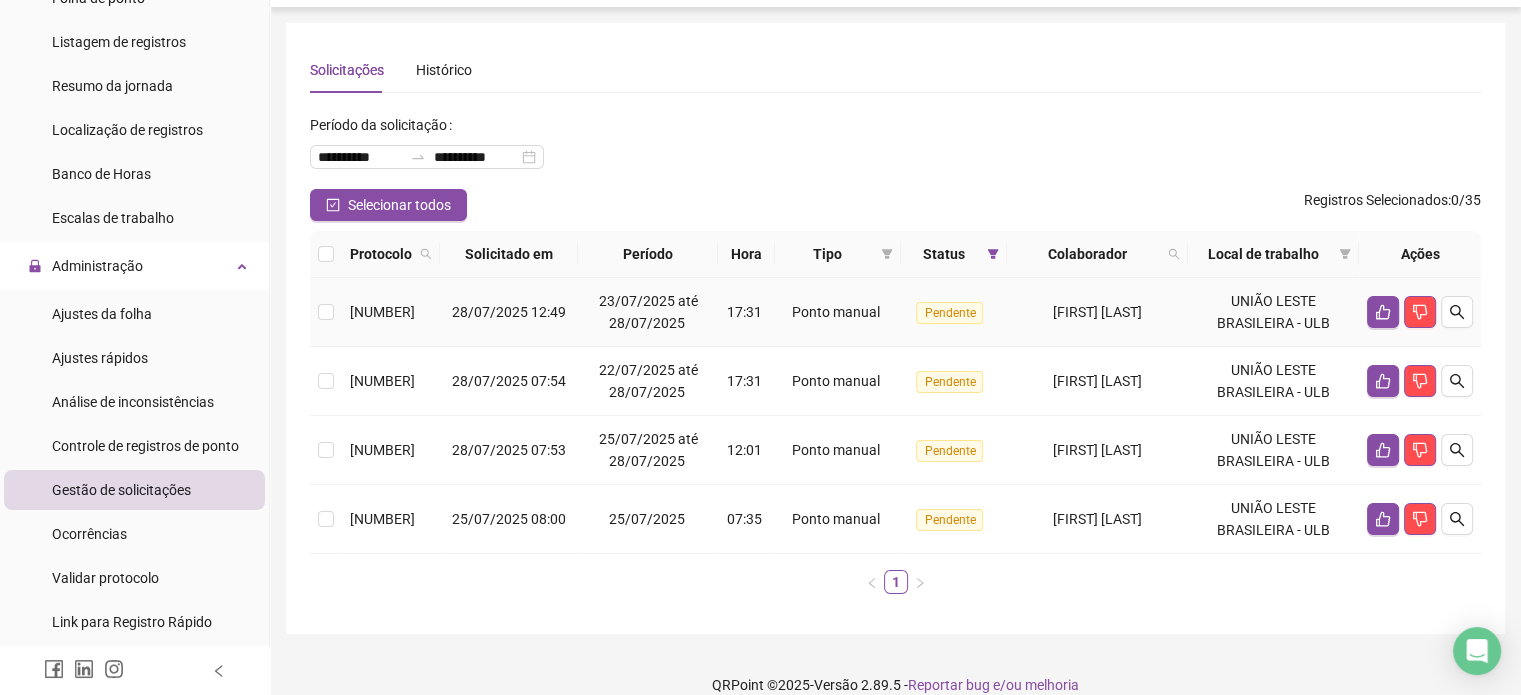 scroll, scrollTop: 67, scrollLeft: 0, axis: vertical 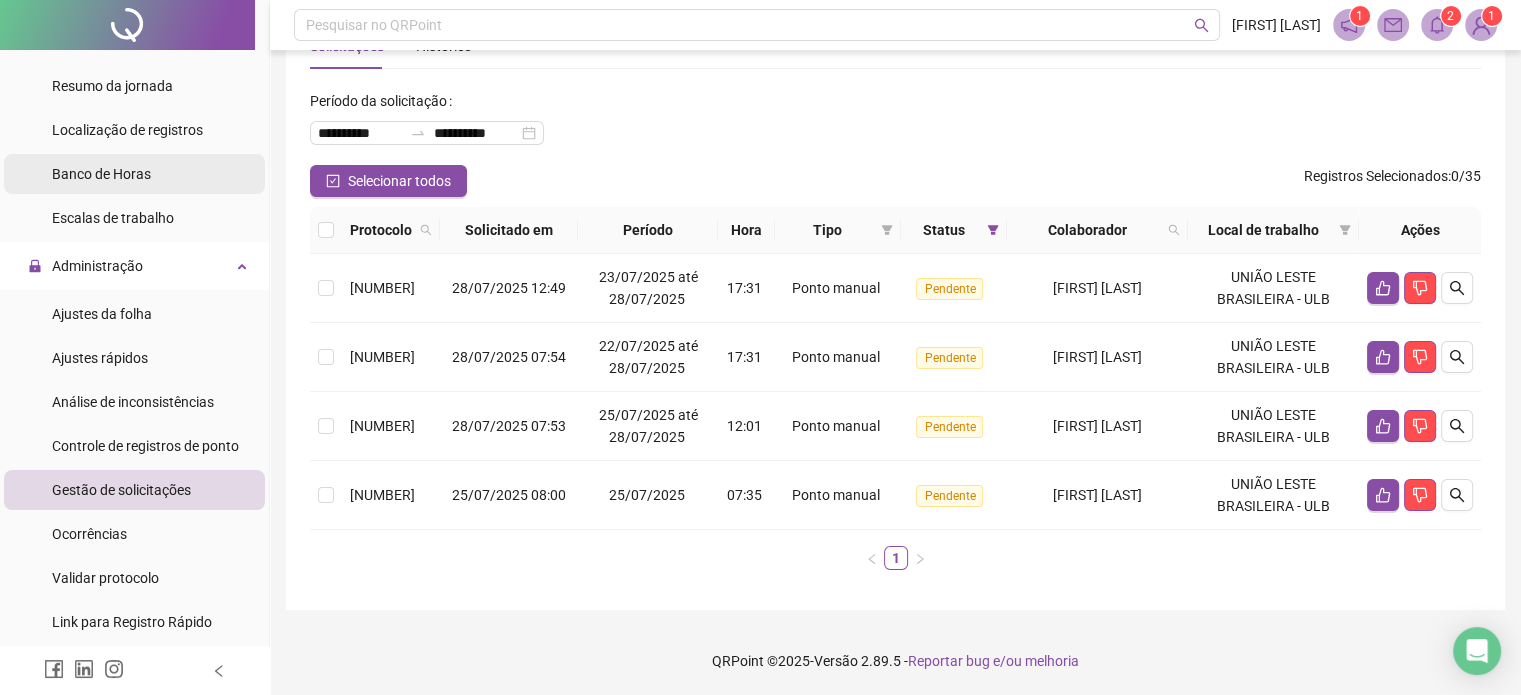 click on "Banco de Horas" at bounding box center [101, 174] 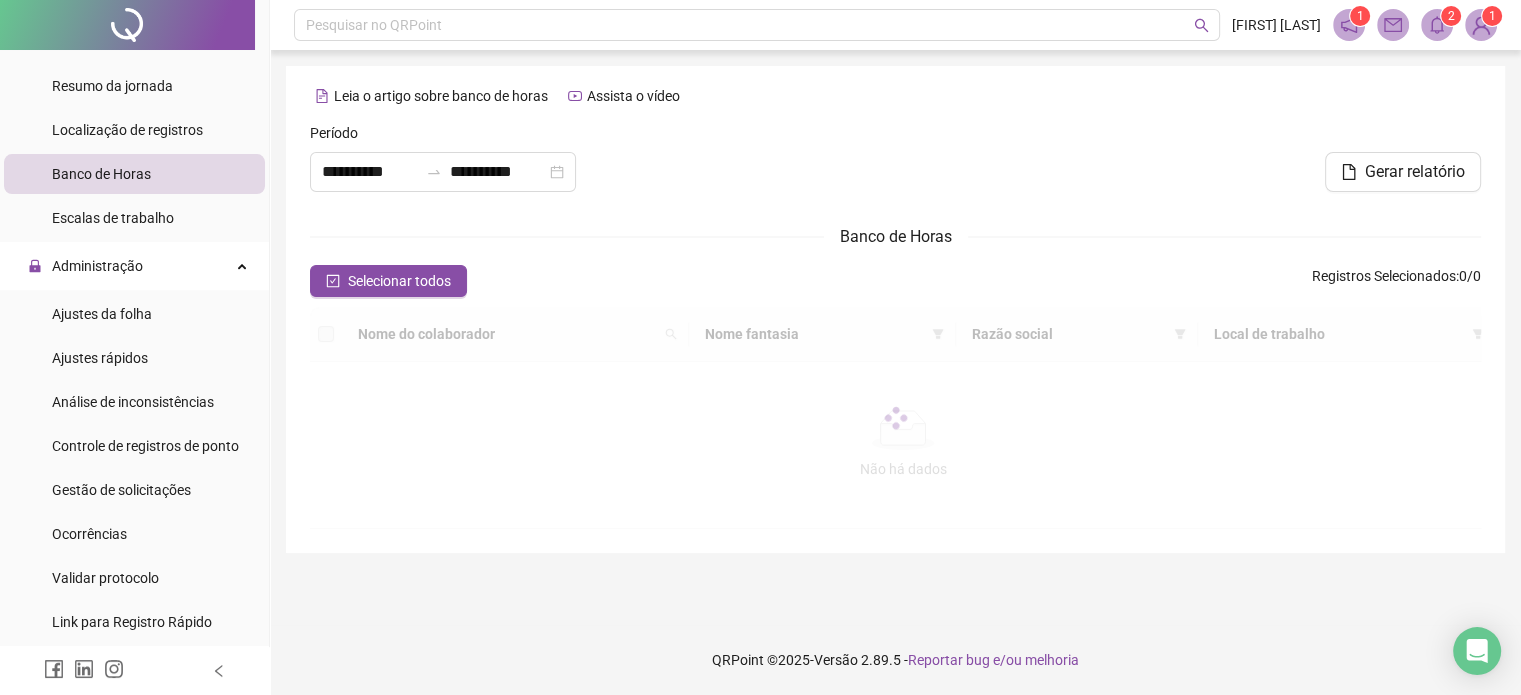 scroll, scrollTop: 0, scrollLeft: 0, axis: both 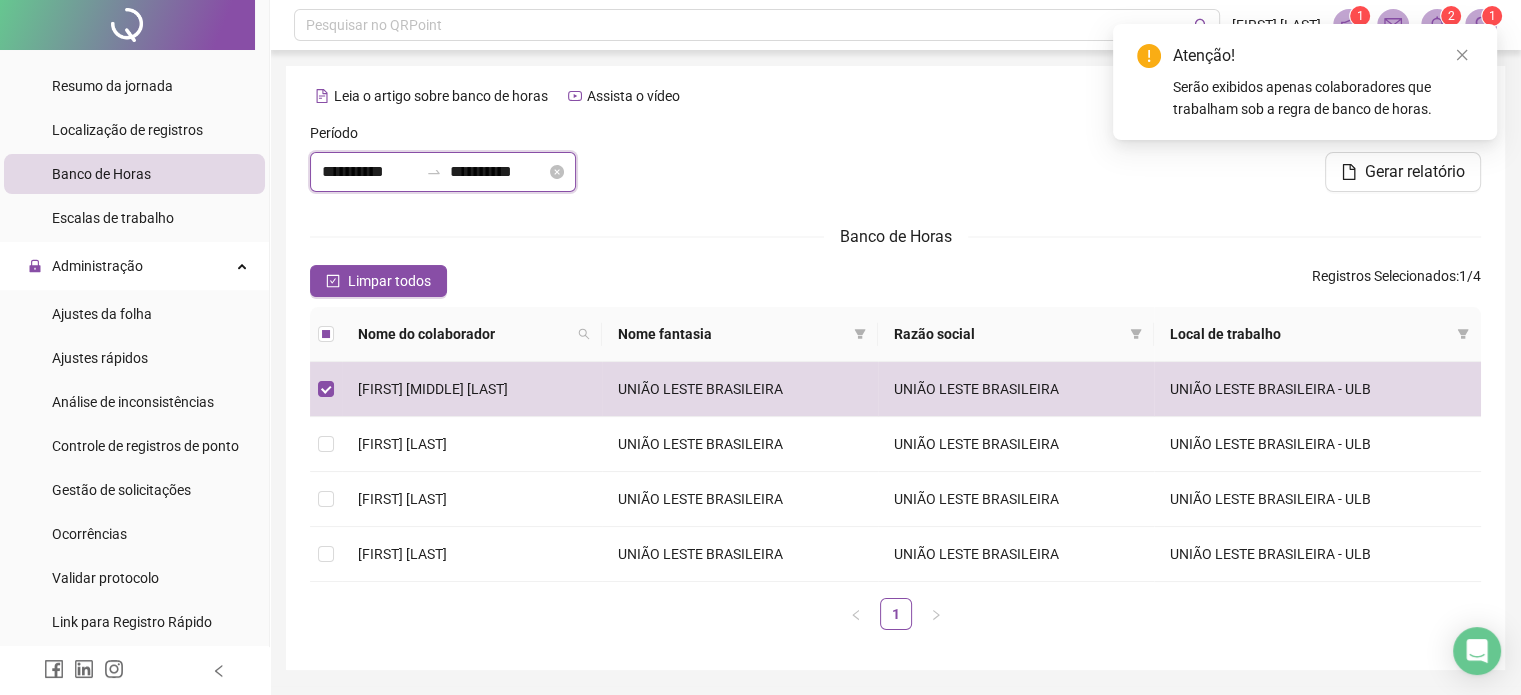 click on "**********" at bounding box center [370, 172] 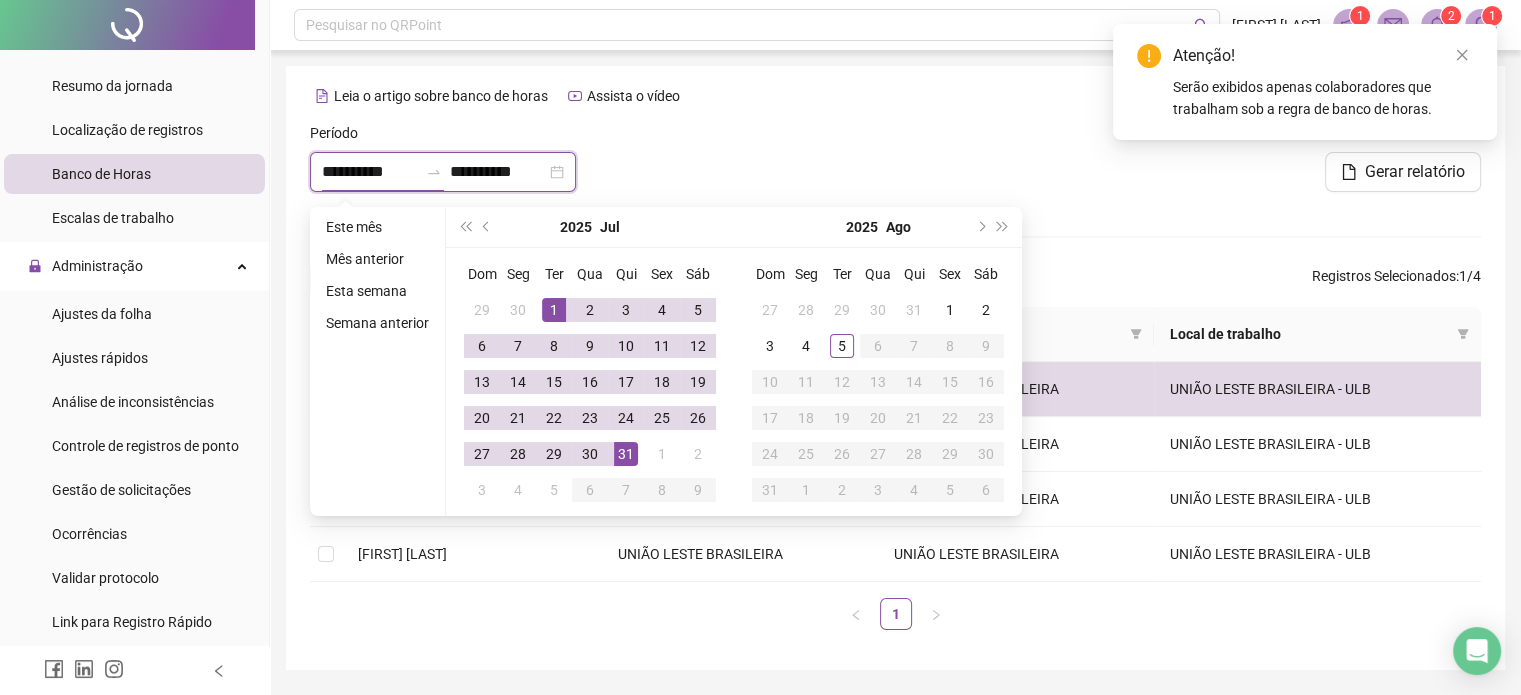 type on "**********" 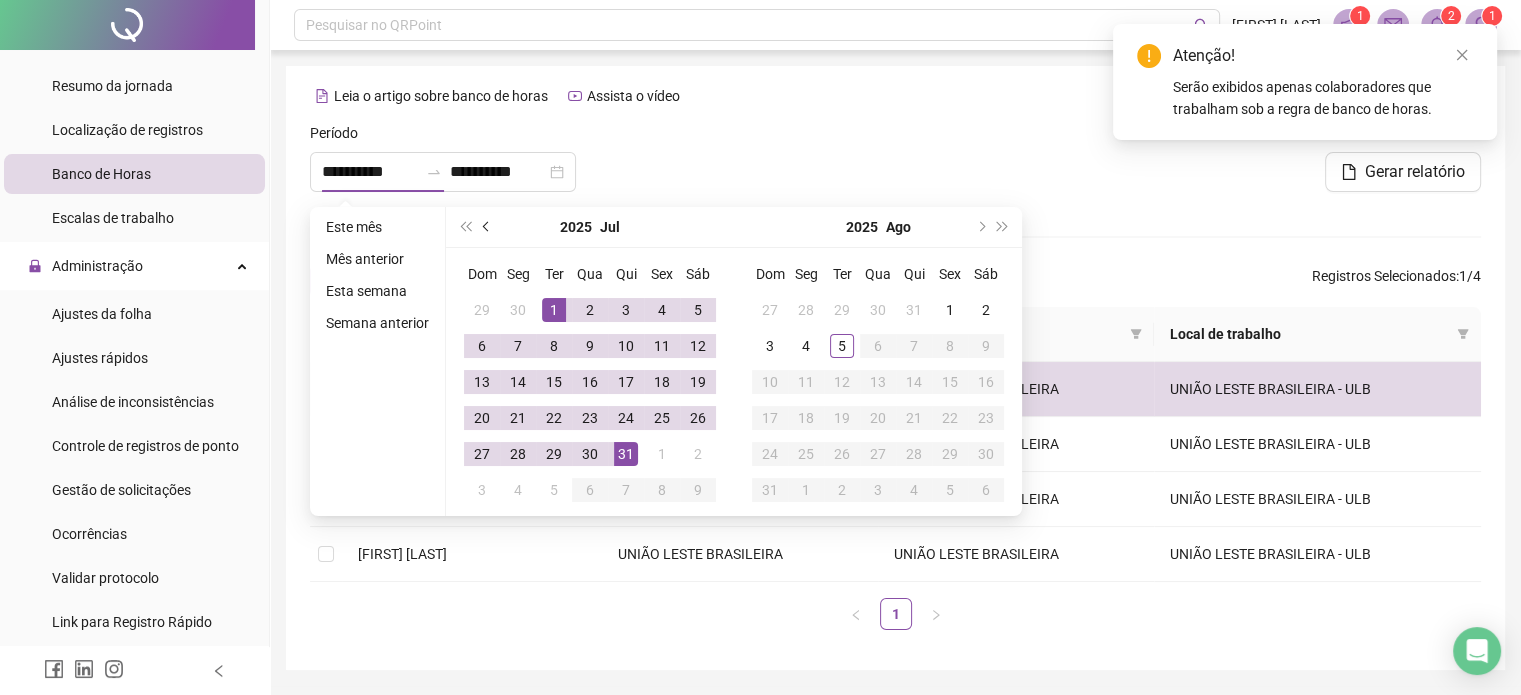 click at bounding box center (487, 227) 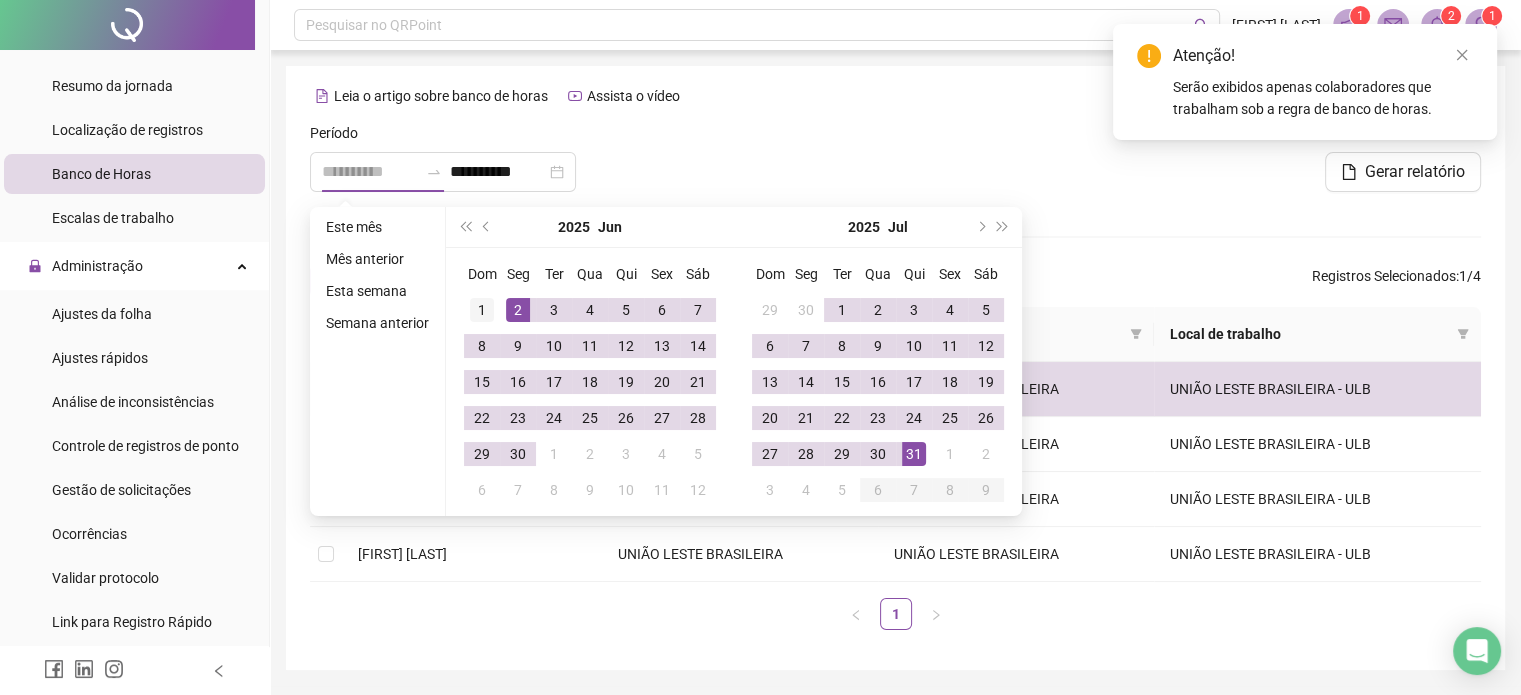 type on "**********" 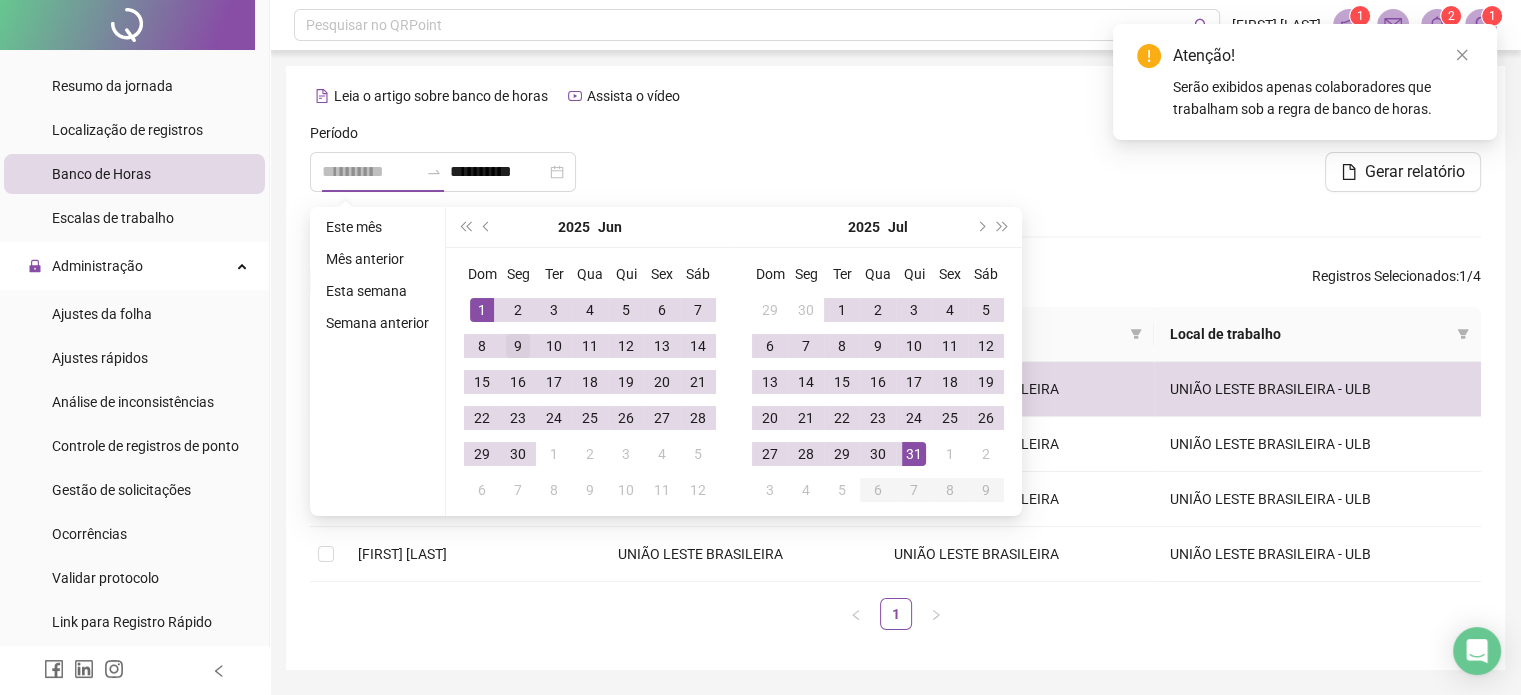 click on "1" at bounding box center [482, 310] 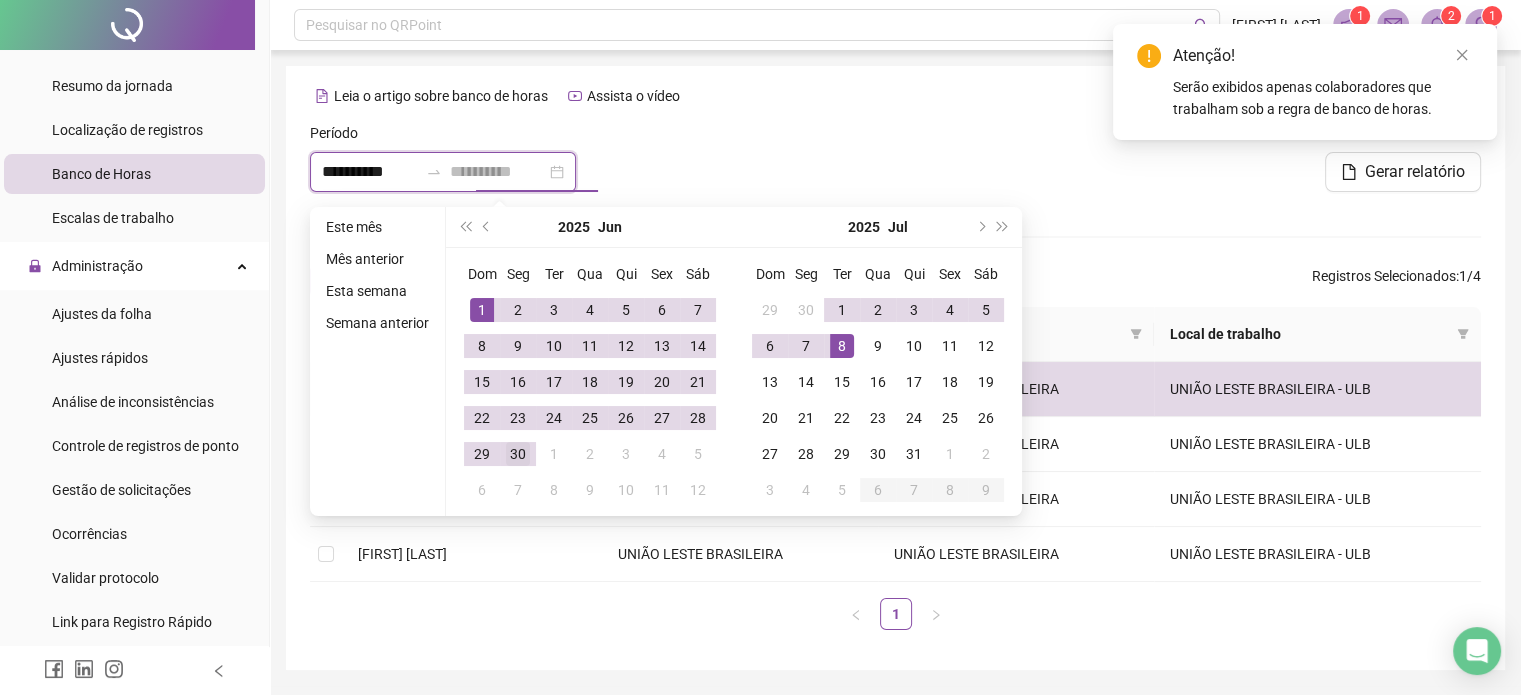 type on "**********" 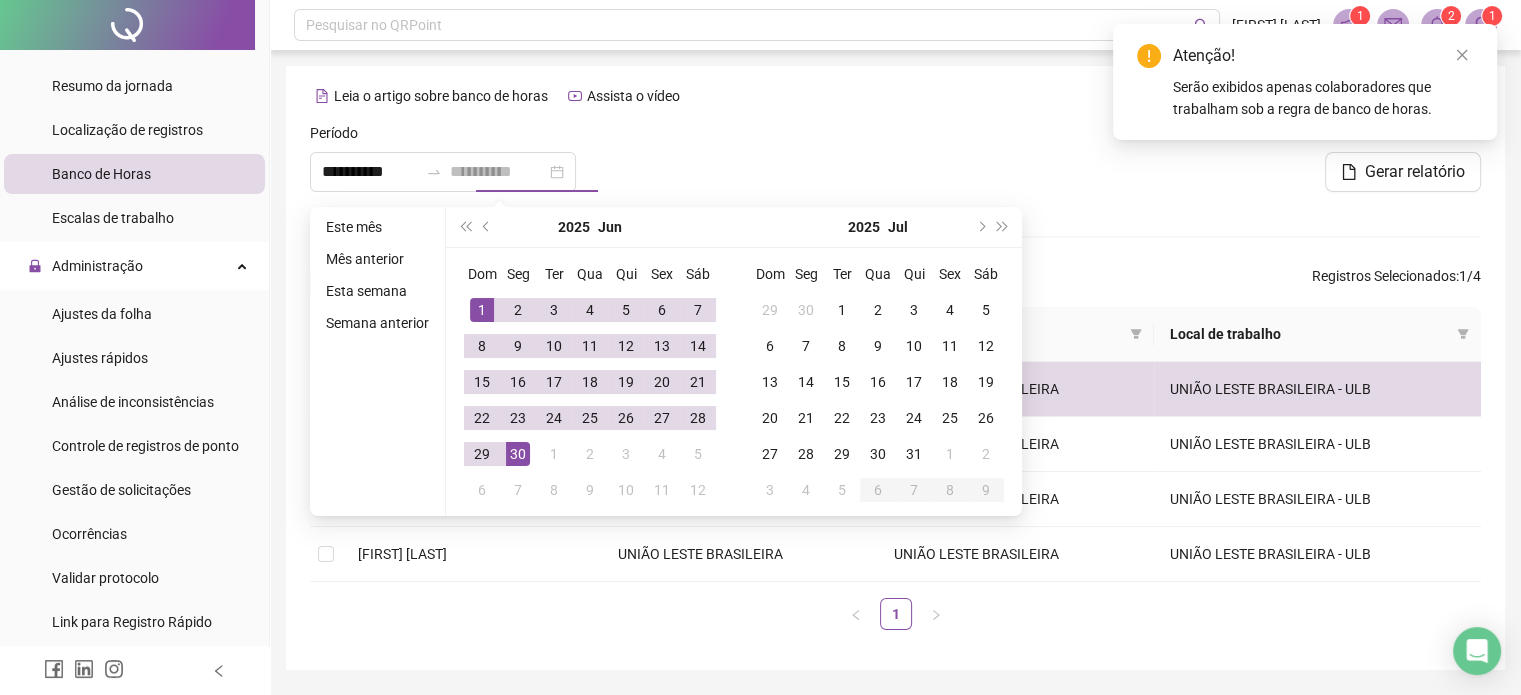click on "30" at bounding box center [518, 454] 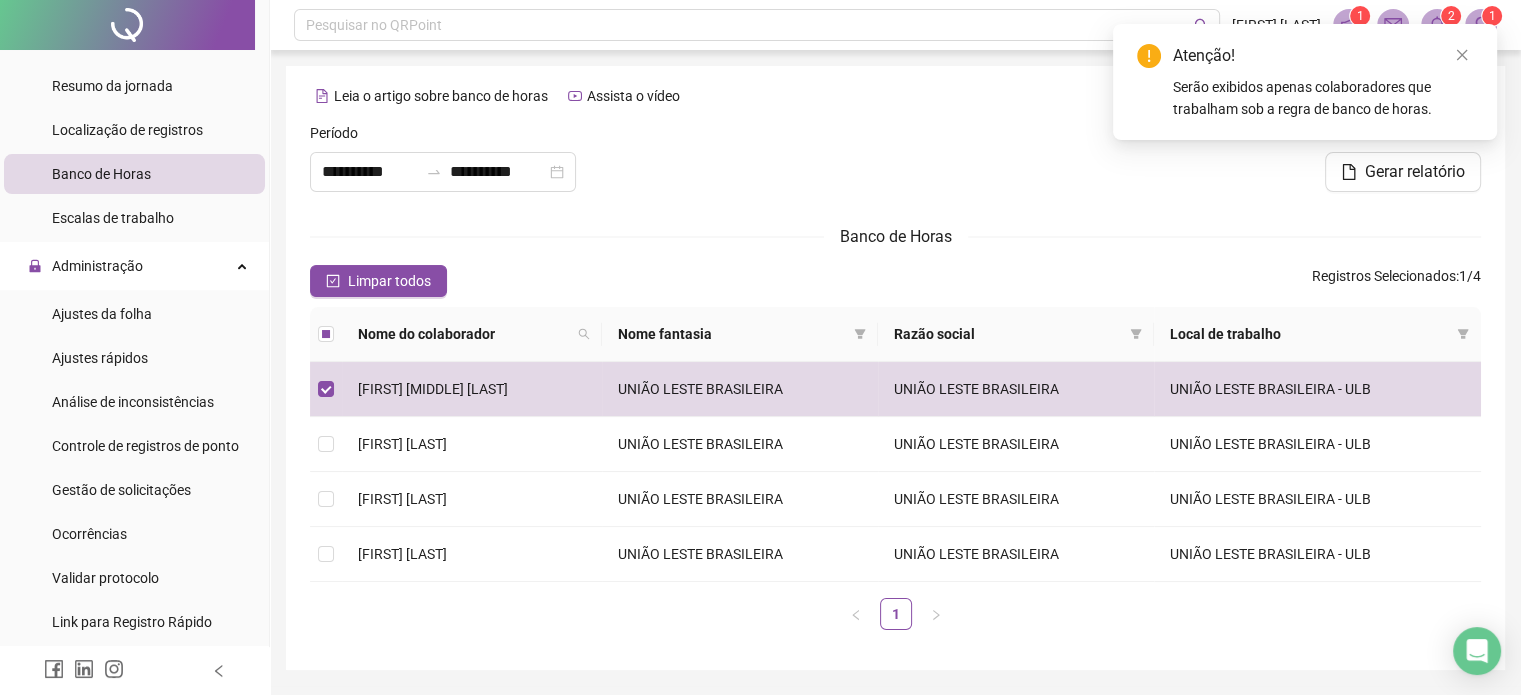 click at bounding box center (896, 165) 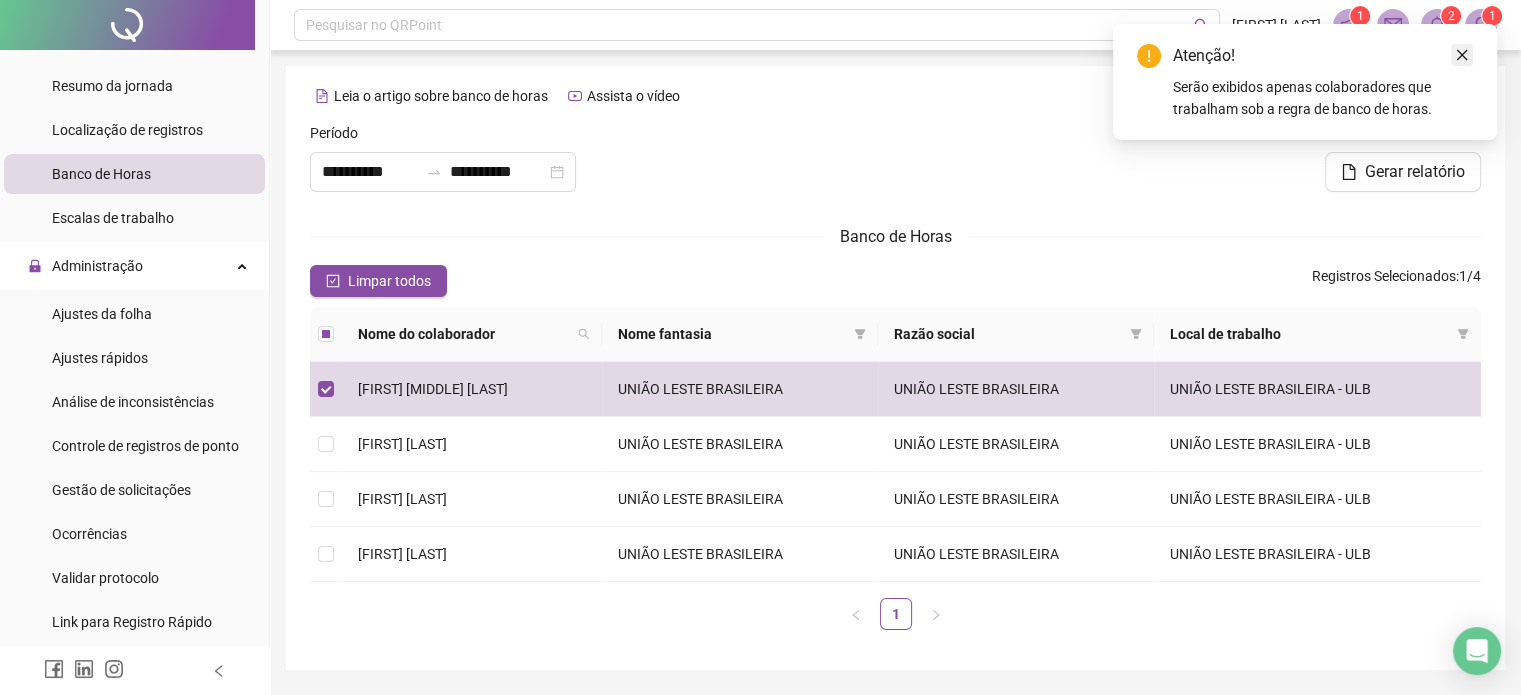 click 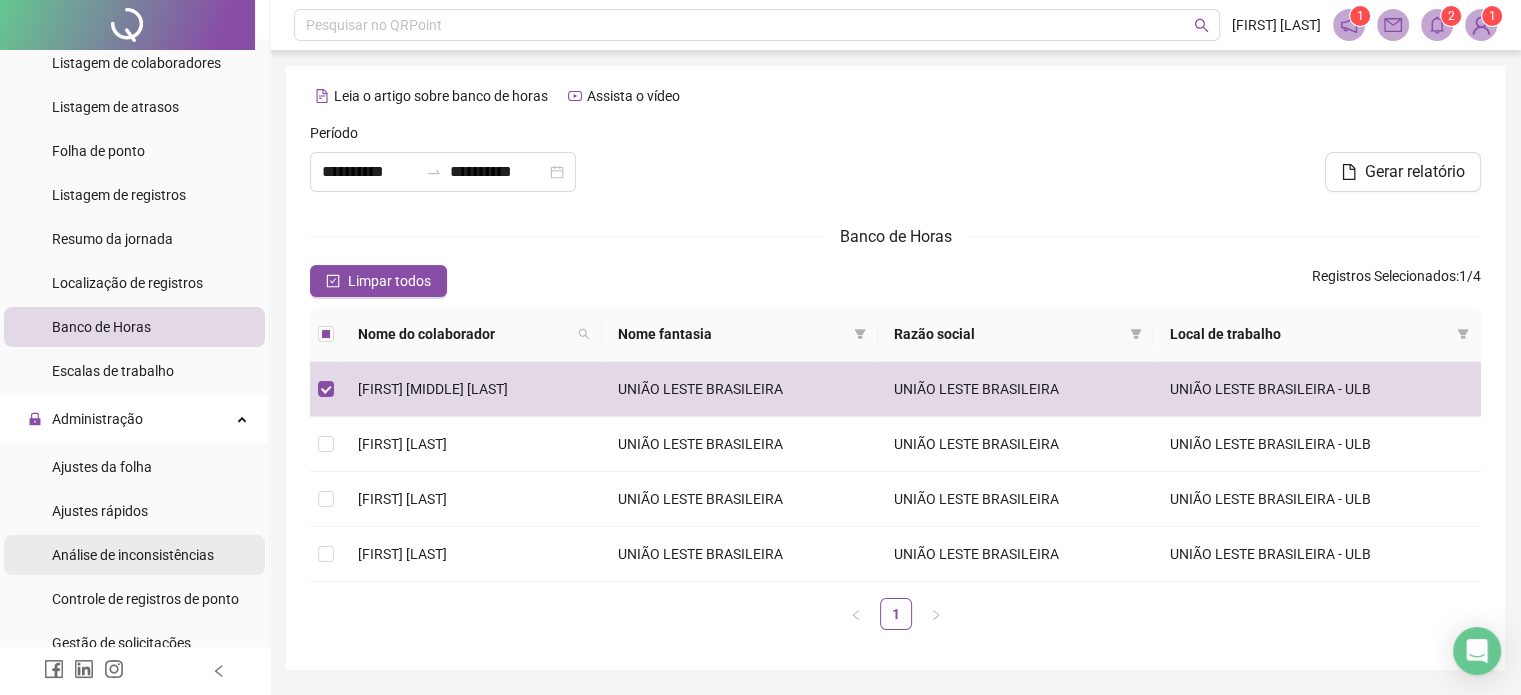 scroll, scrollTop: 100, scrollLeft: 0, axis: vertical 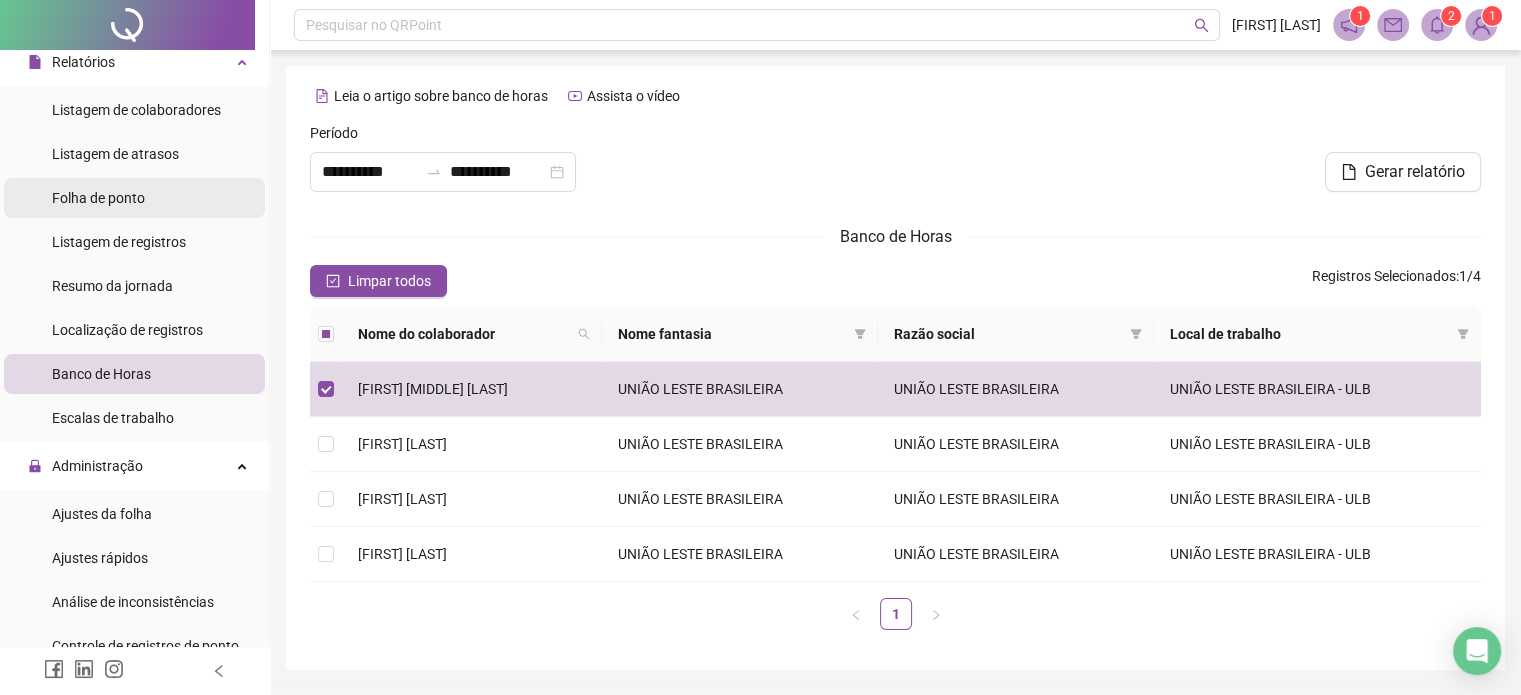 click on "Folha de ponto" at bounding box center [98, 198] 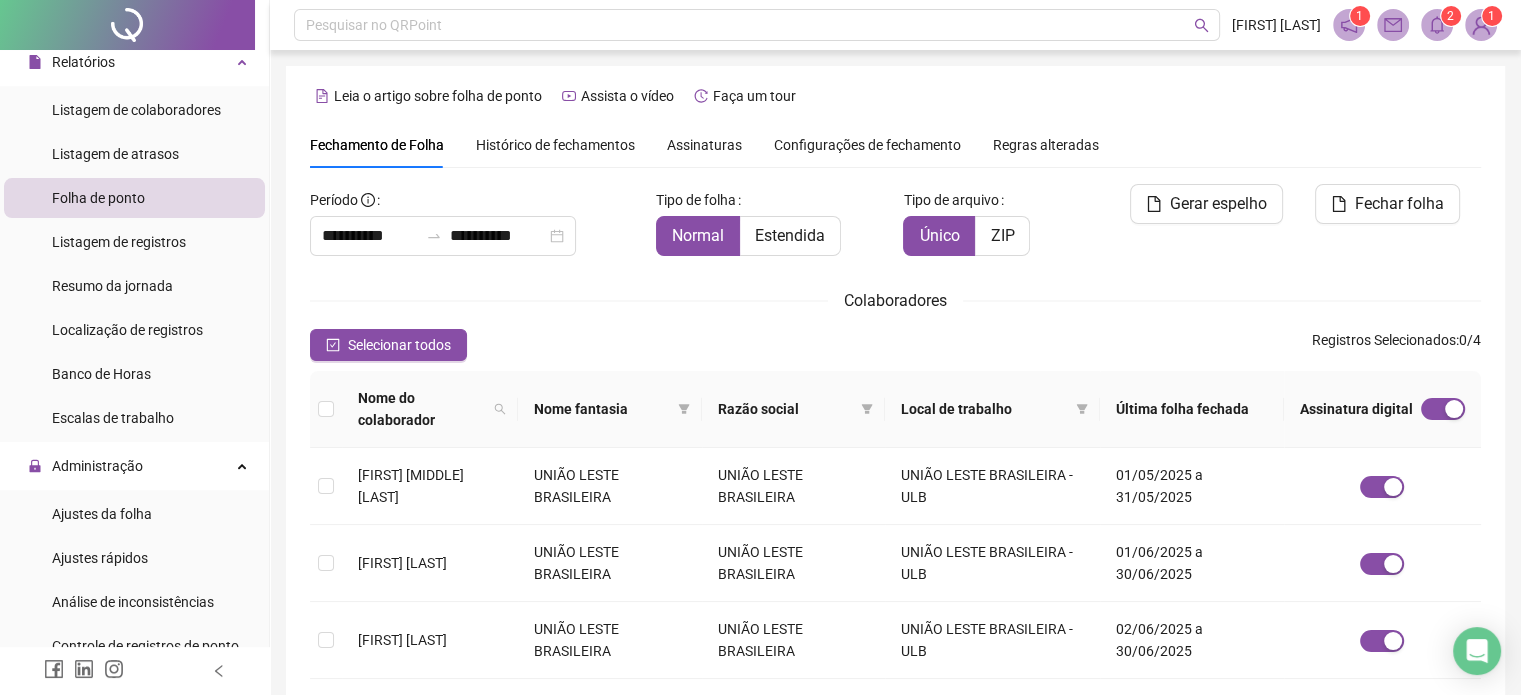scroll, scrollTop: 51, scrollLeft: 0, axis: vertical 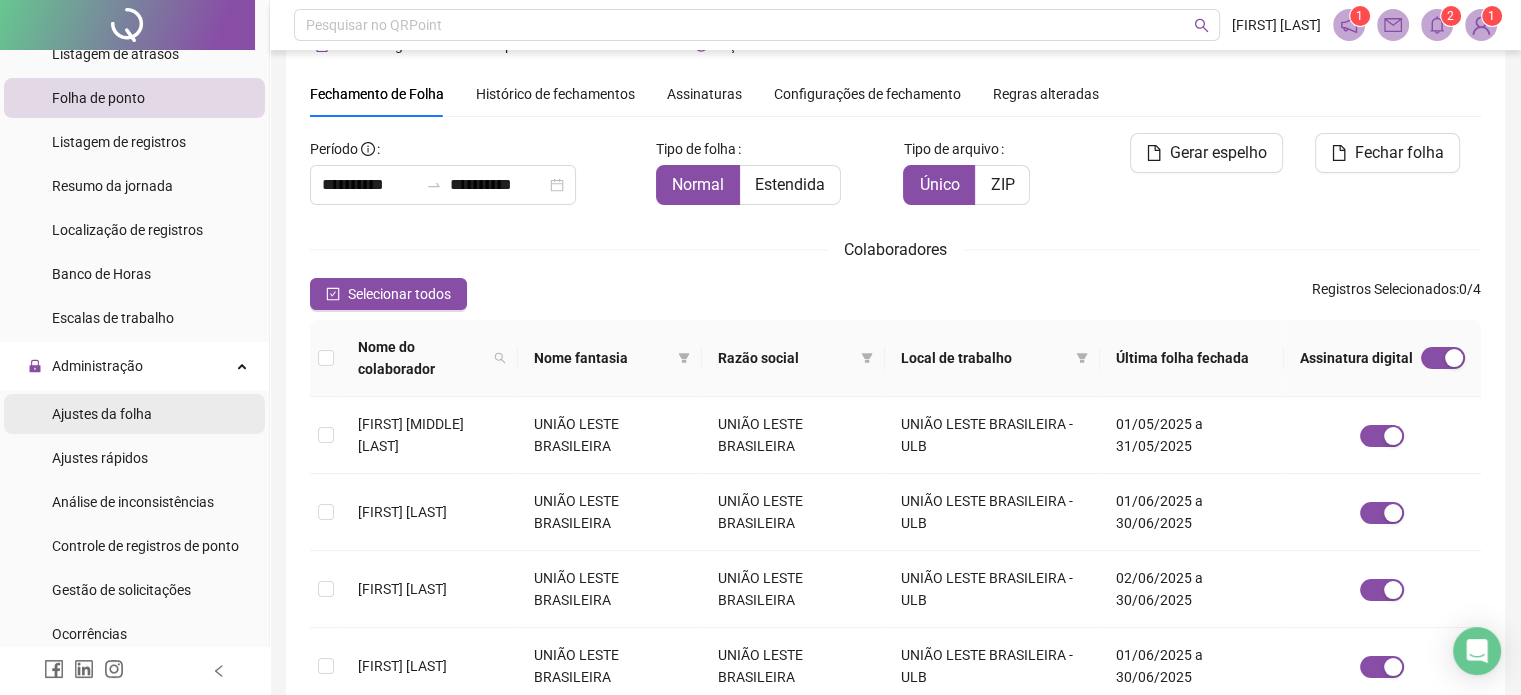 click on "Ajustes da folha" at bounding box center (134, 414) 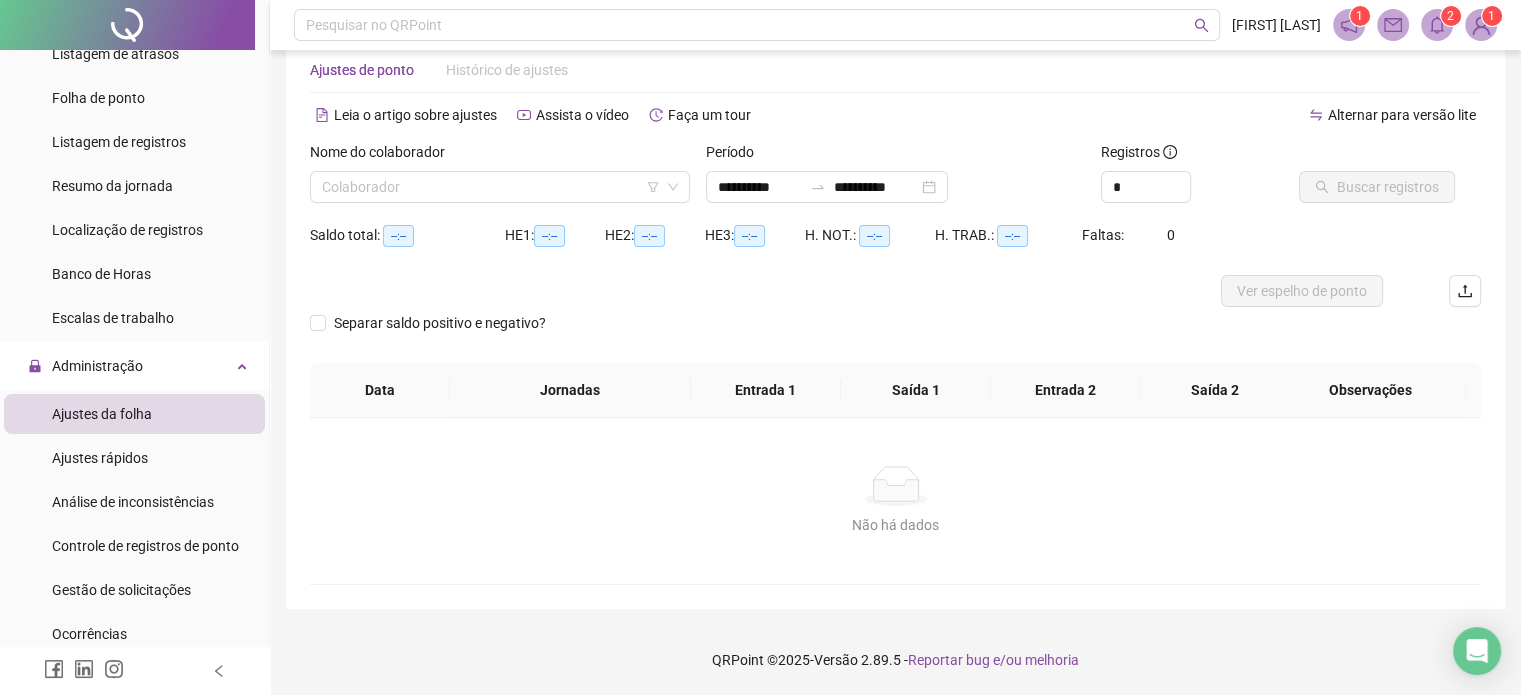 scroll, scrollTop: 42, scrollLeft: 0, axis: vertical 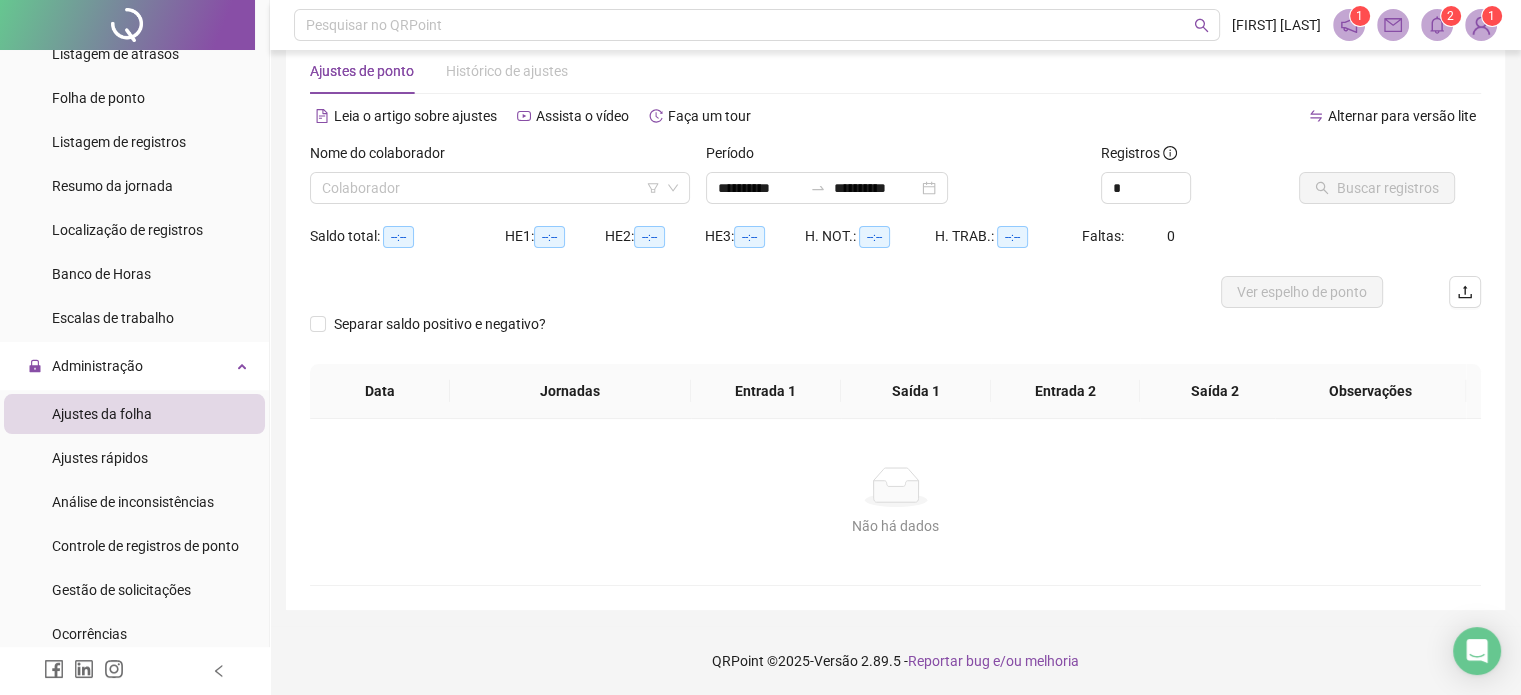 click on "Nome do colaborador" at bounding box center [500, 157] 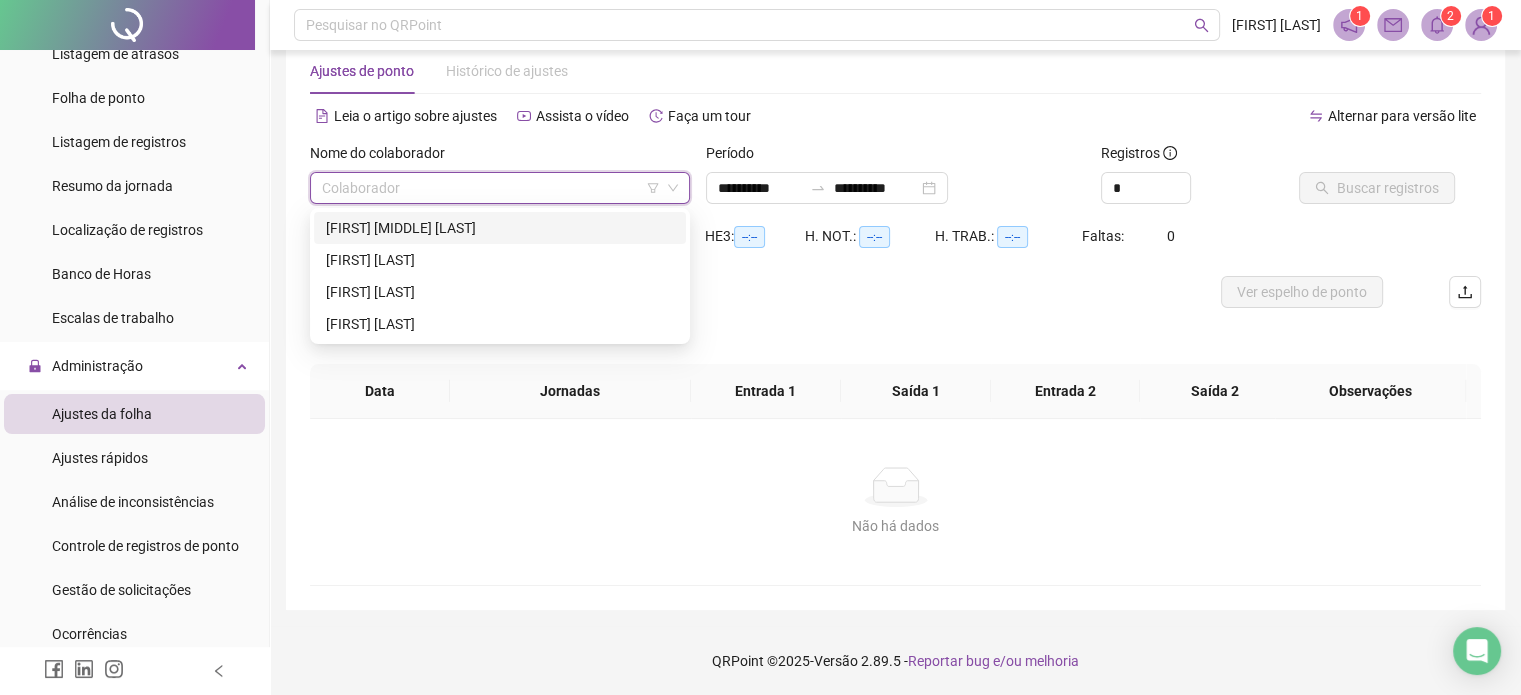 click at bounding box center (491, 188) 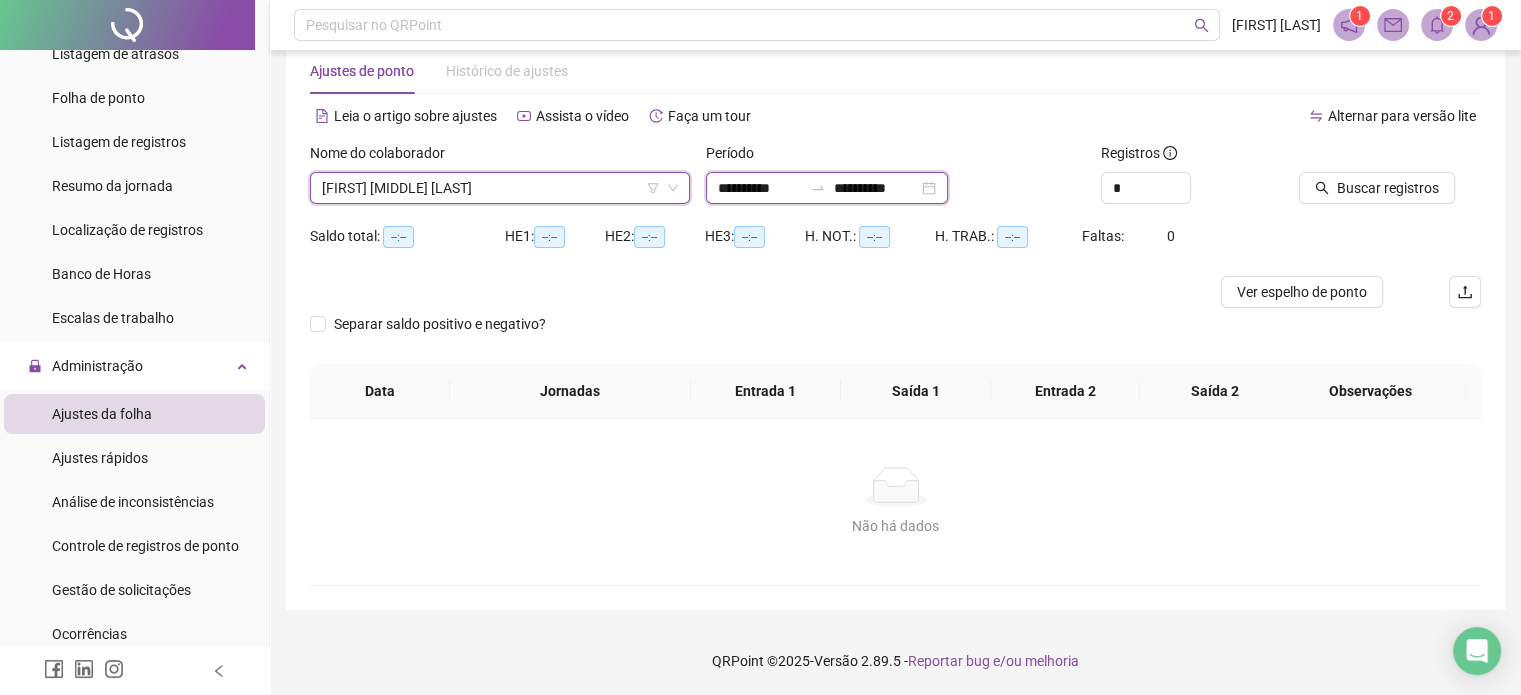 click on "**********" at bounding box center [760, 188] 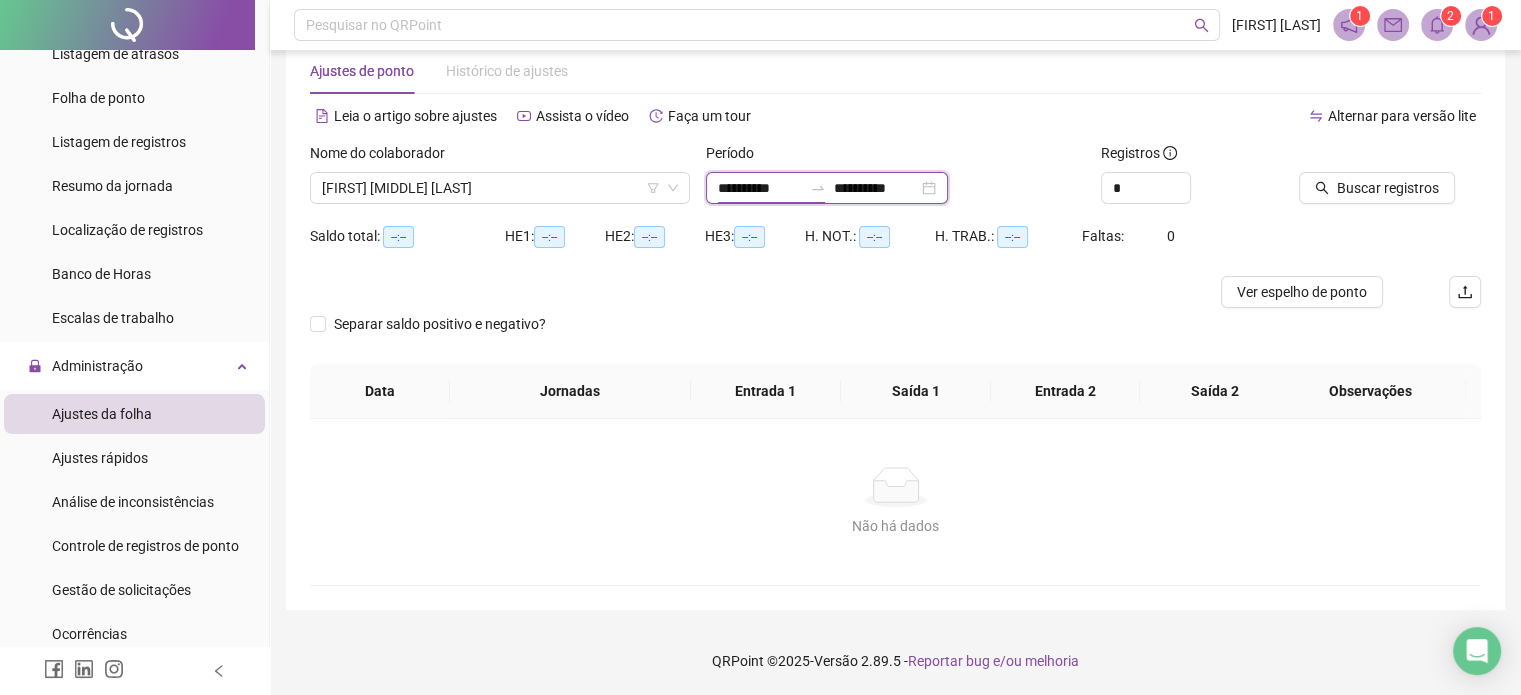 type on "**********" 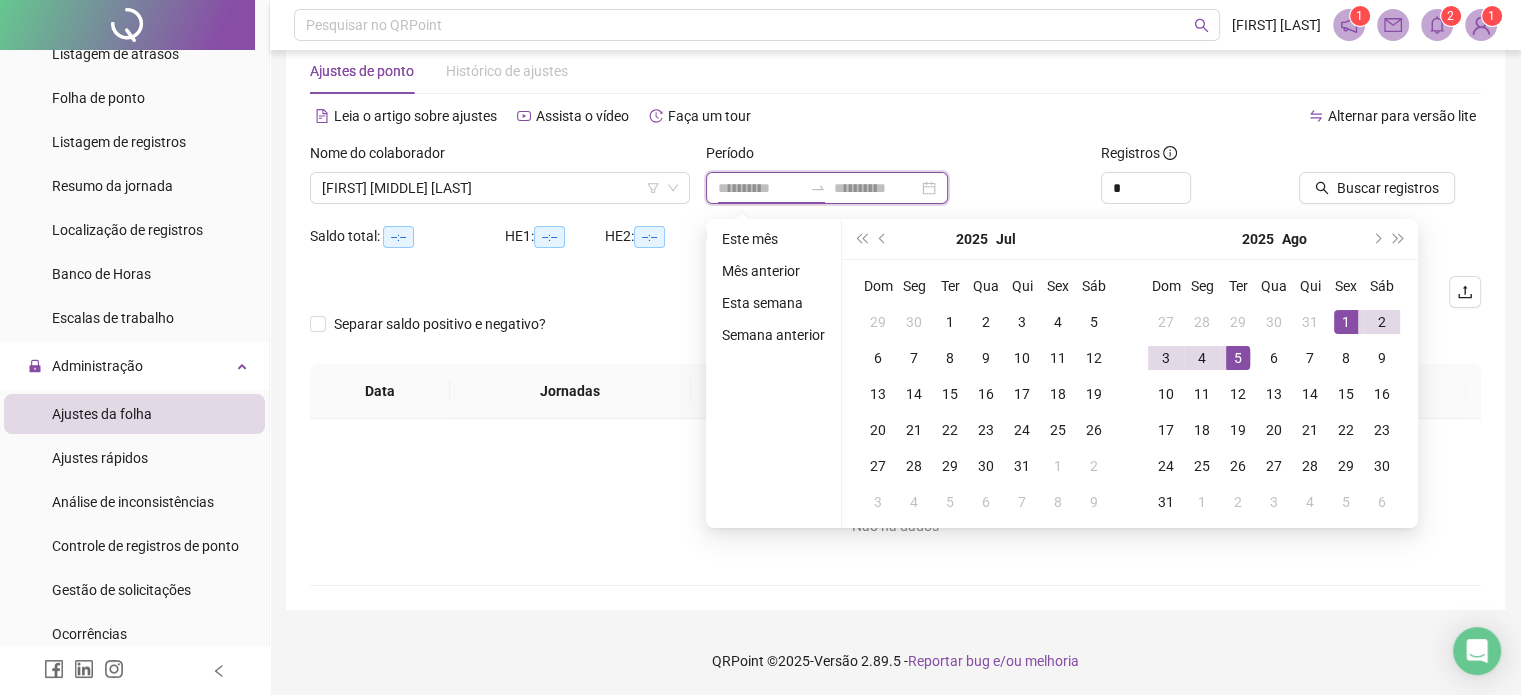 type on "**********" 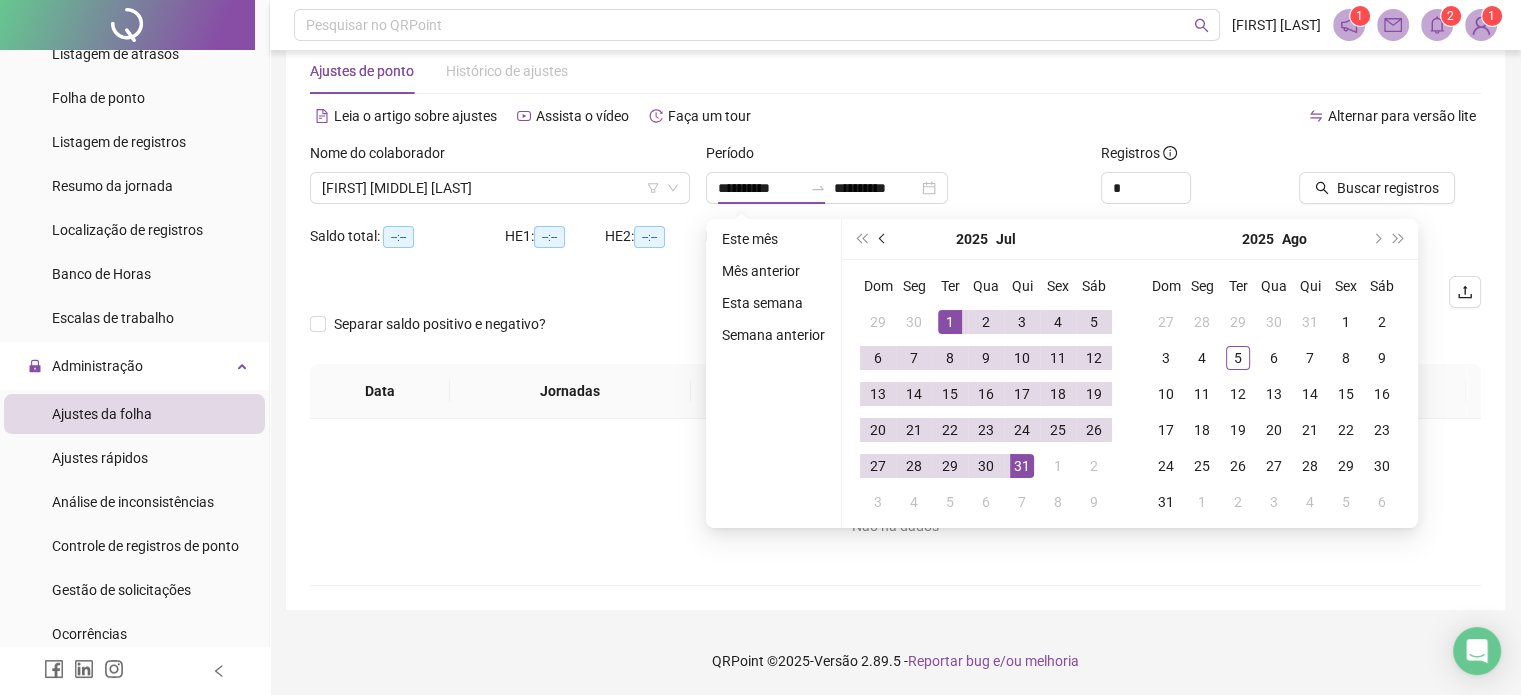 click at bounding box center (883, 239) 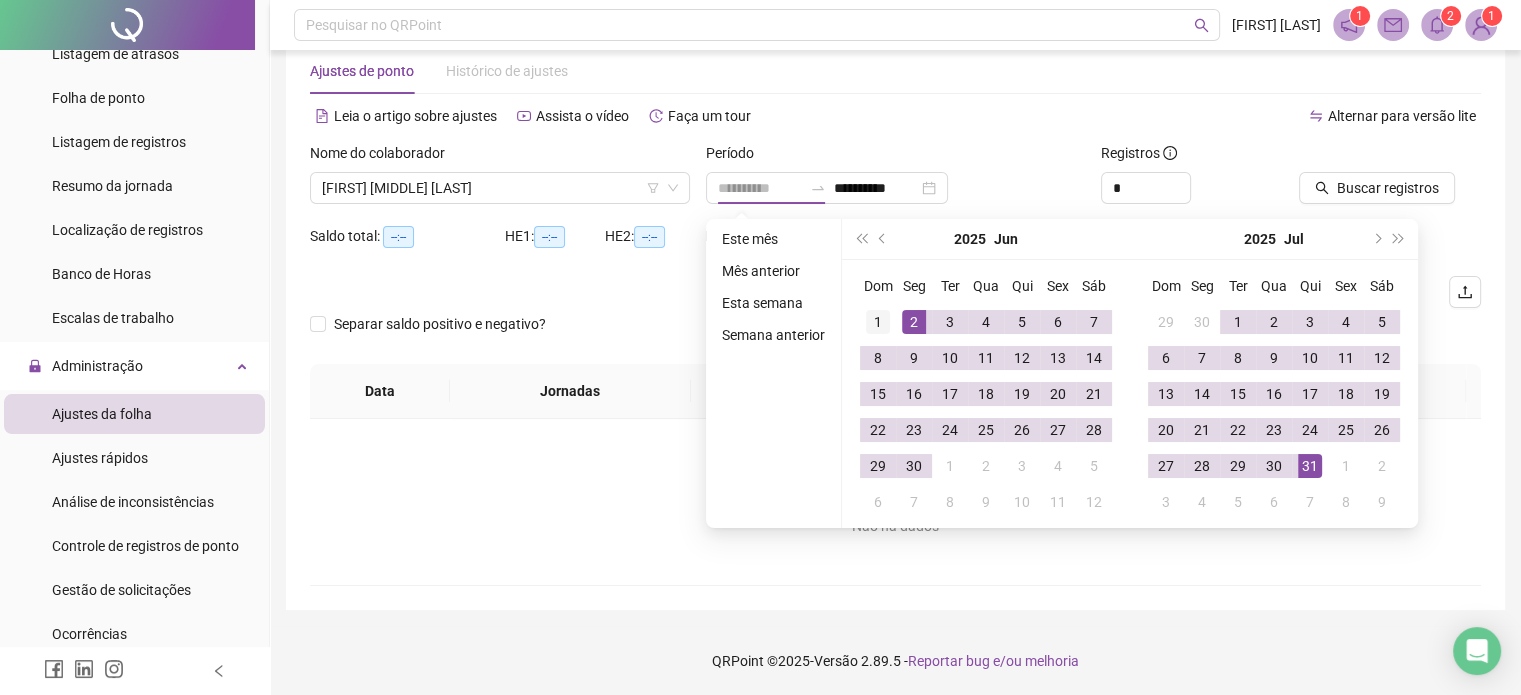 type on "**********" 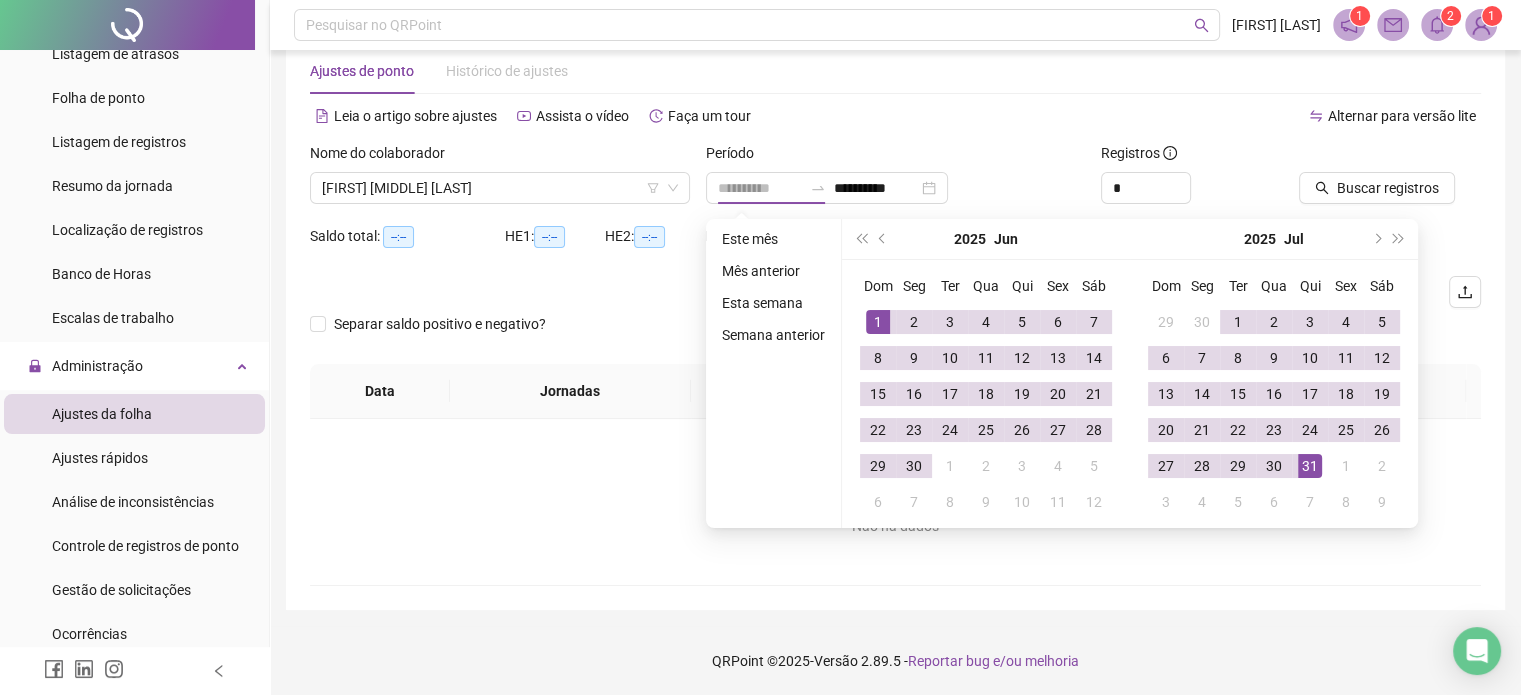 click on "1" at bounding box center (878, 322) 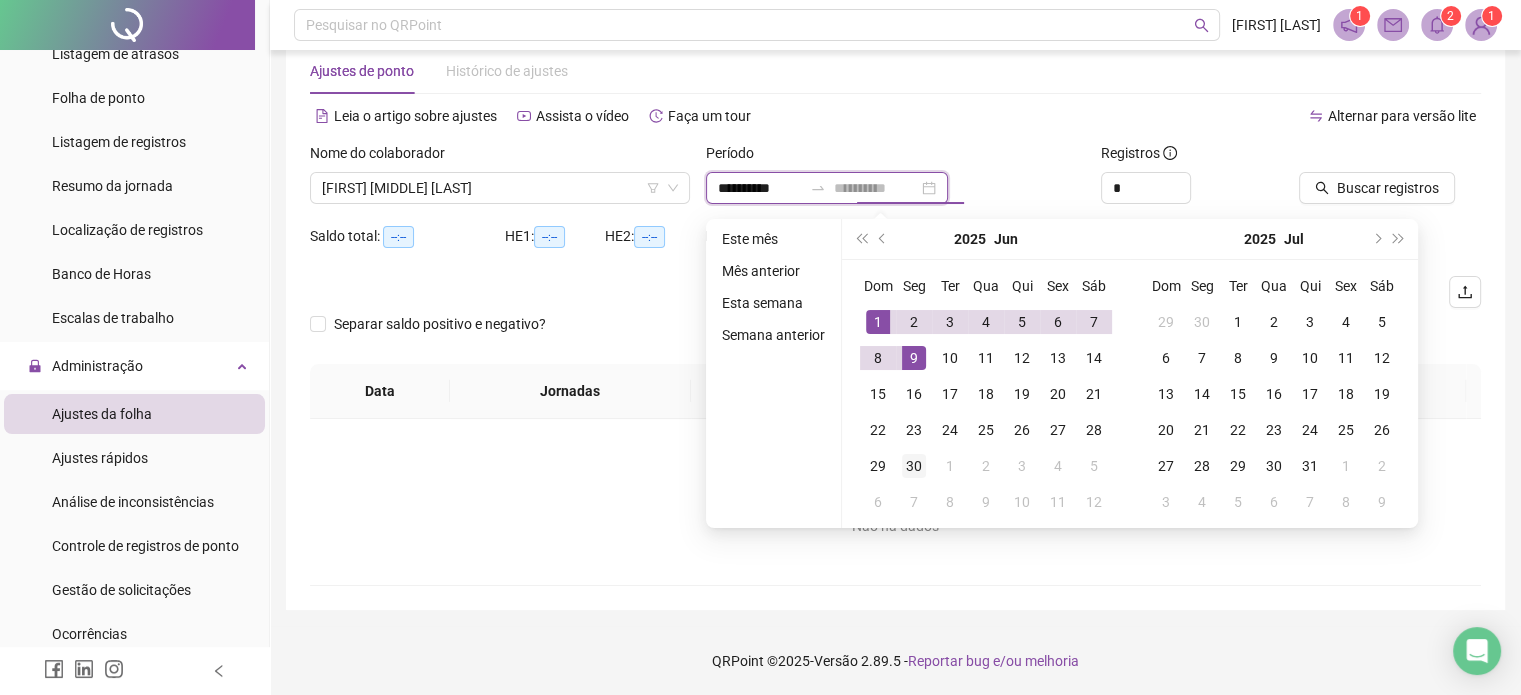type on "**********" 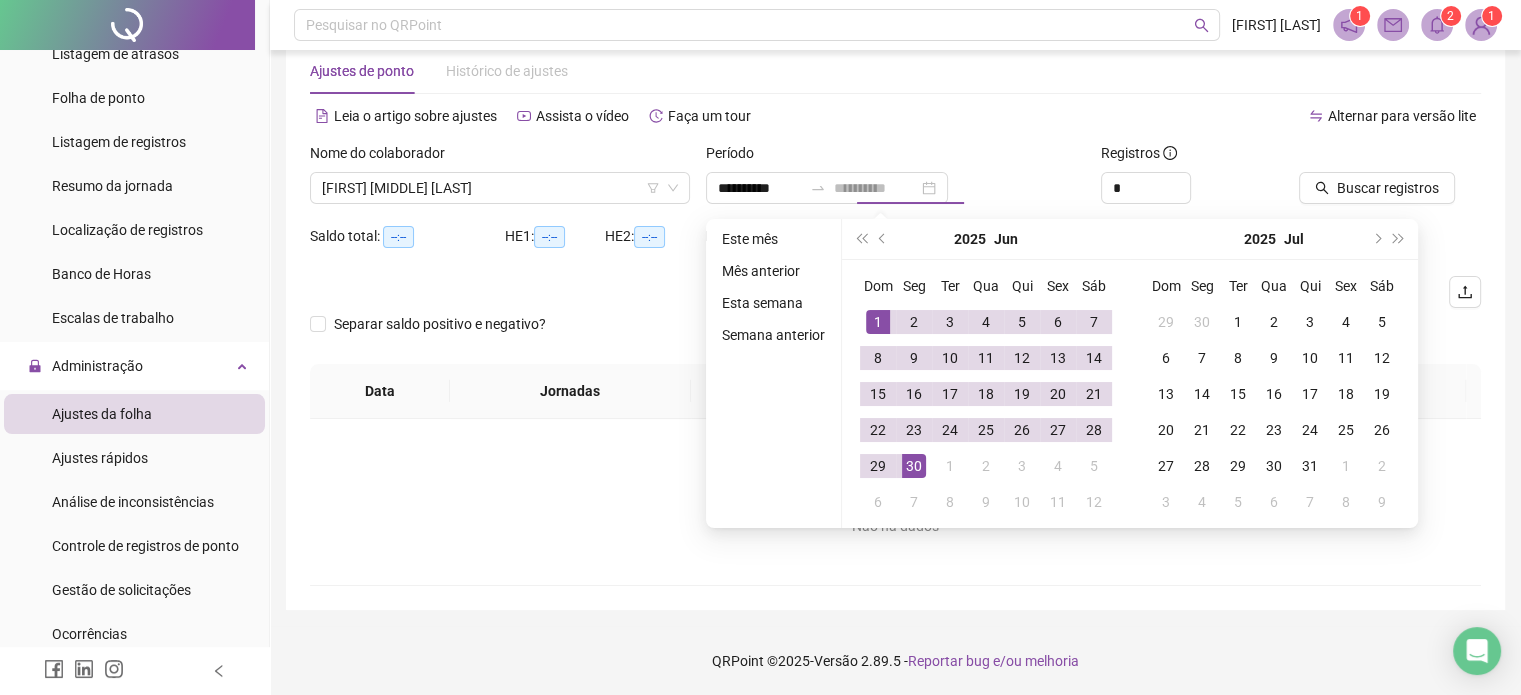 click on "30" at bounding box center [914, 466] 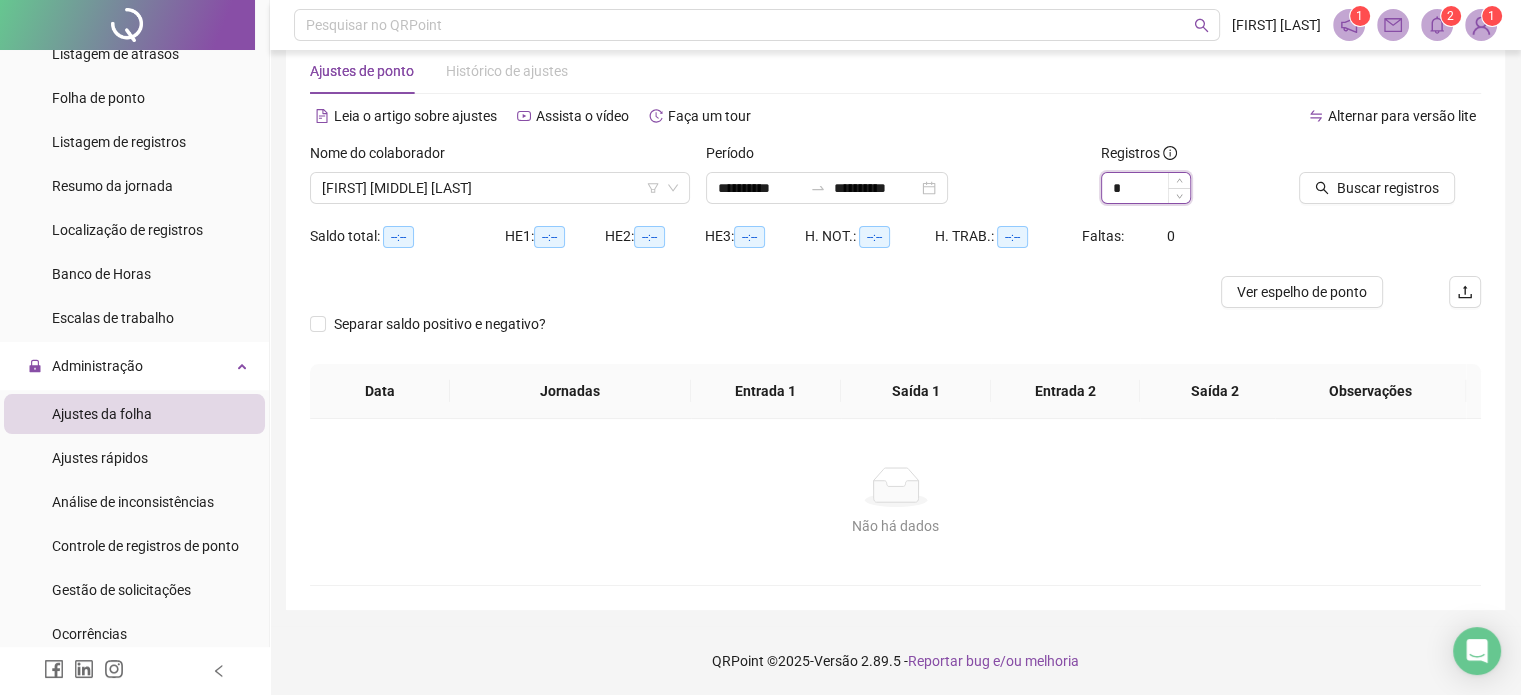 click on "*" at bounding box center (1146, 188) 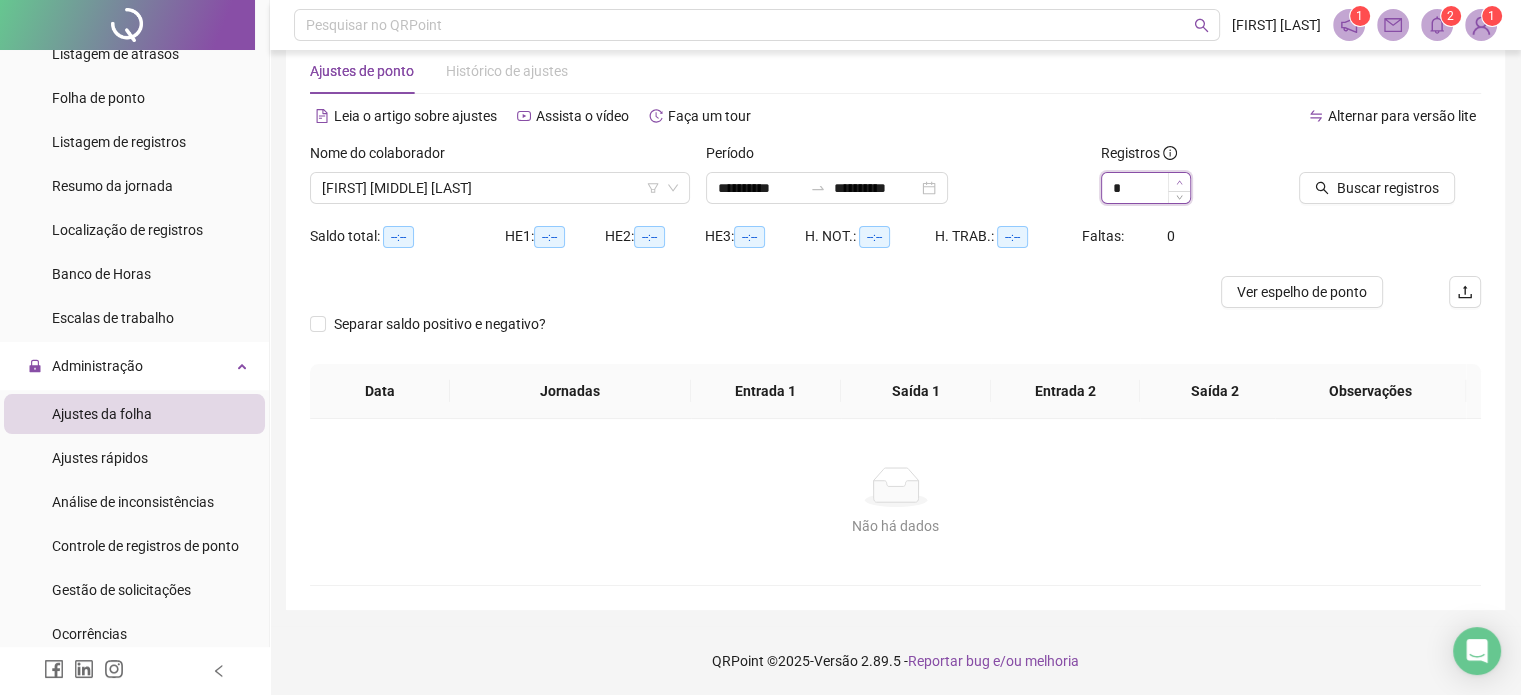 click at bounding box center (1179, 182) 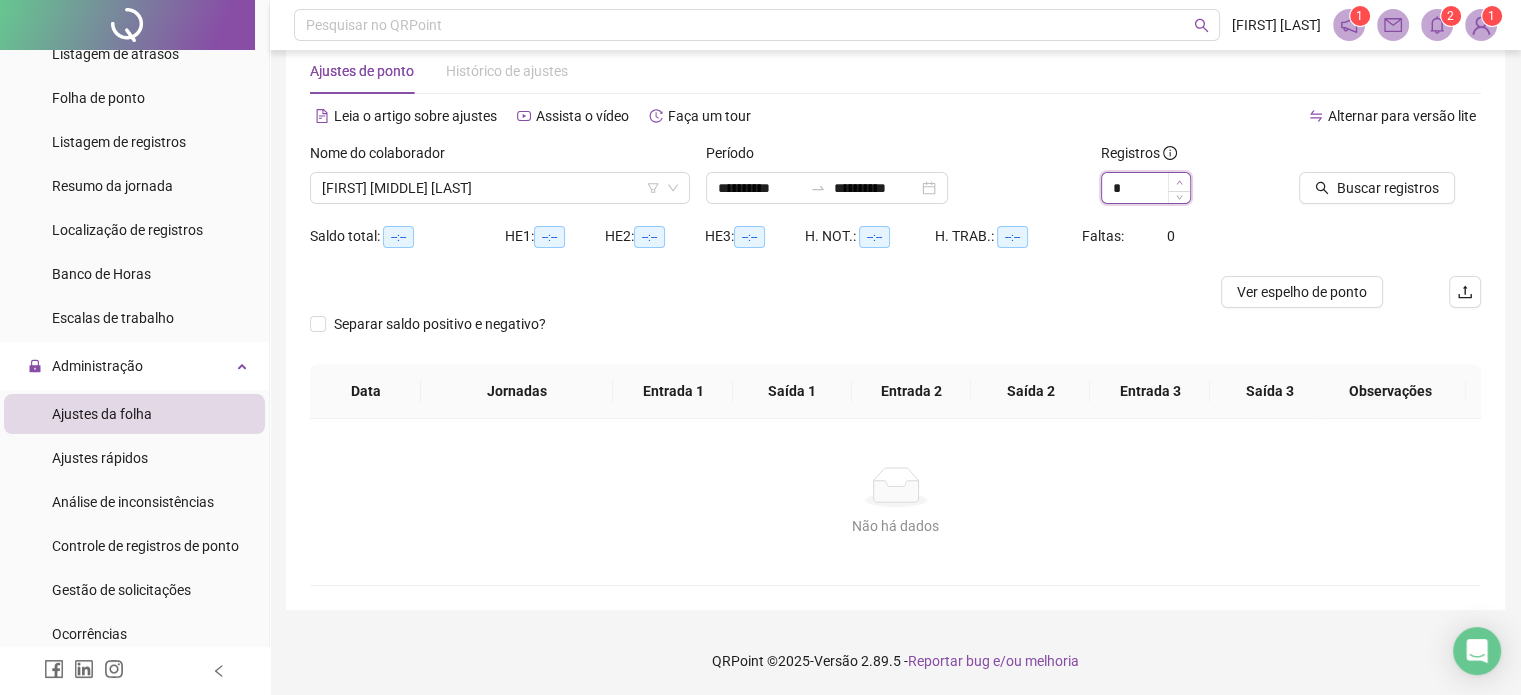 type on "*" 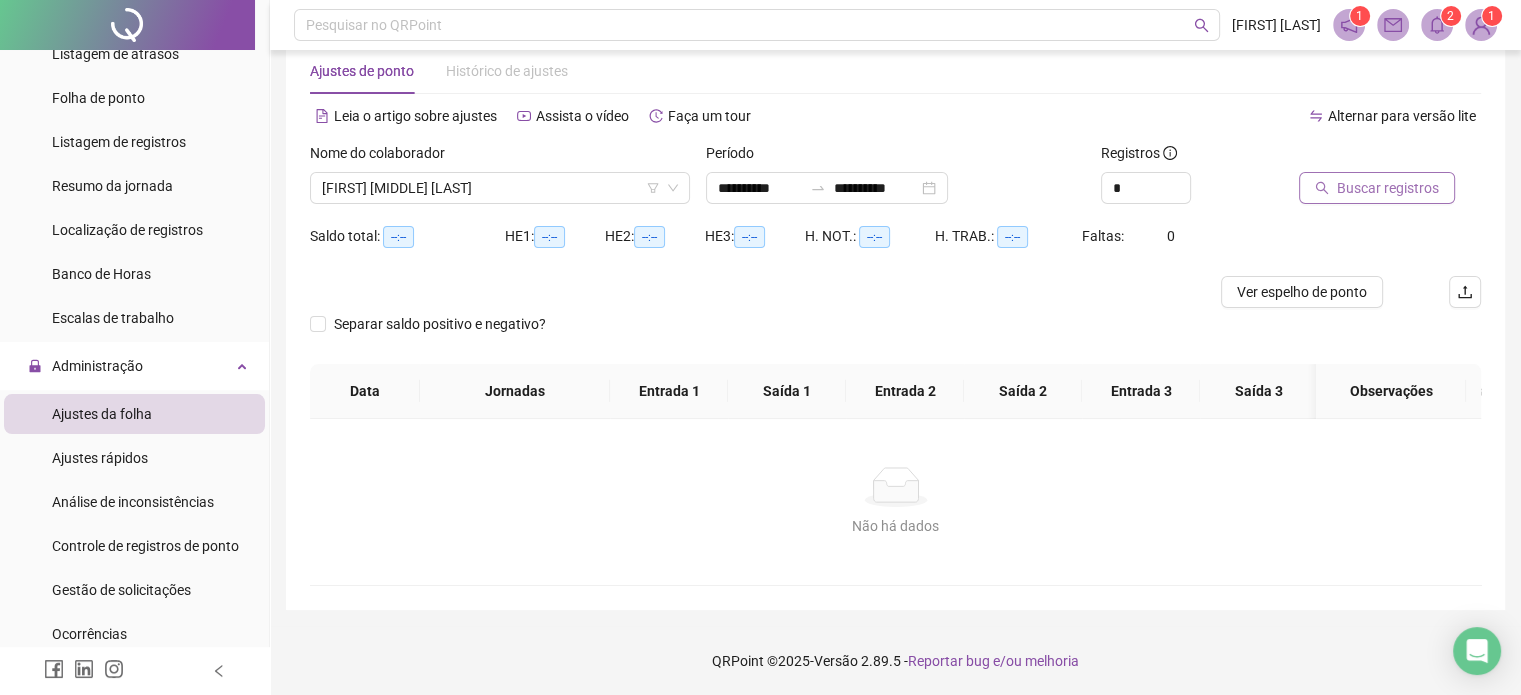 click on "Buscar registros" at bounding box center (1388, 188) 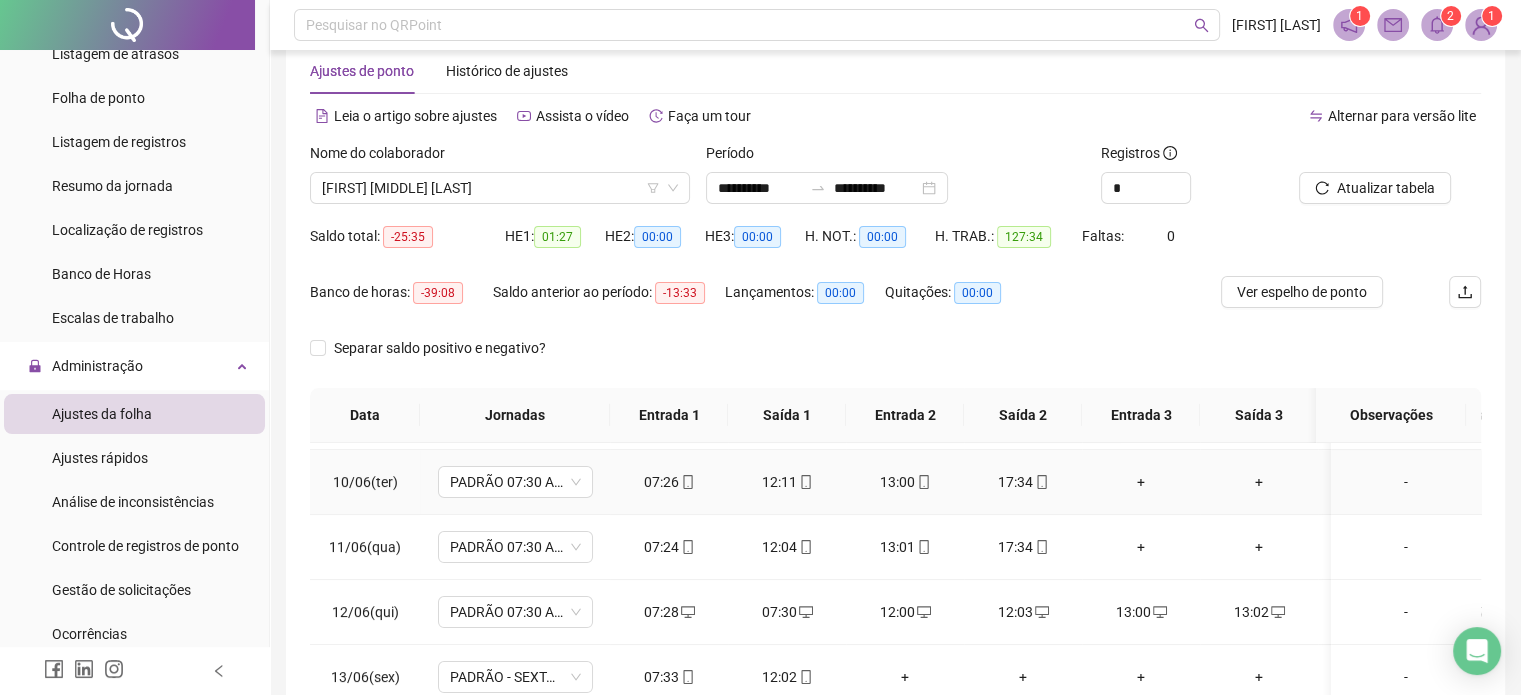 scroll, scrollTop: 600, scrollLeft: 0, axis: vertical 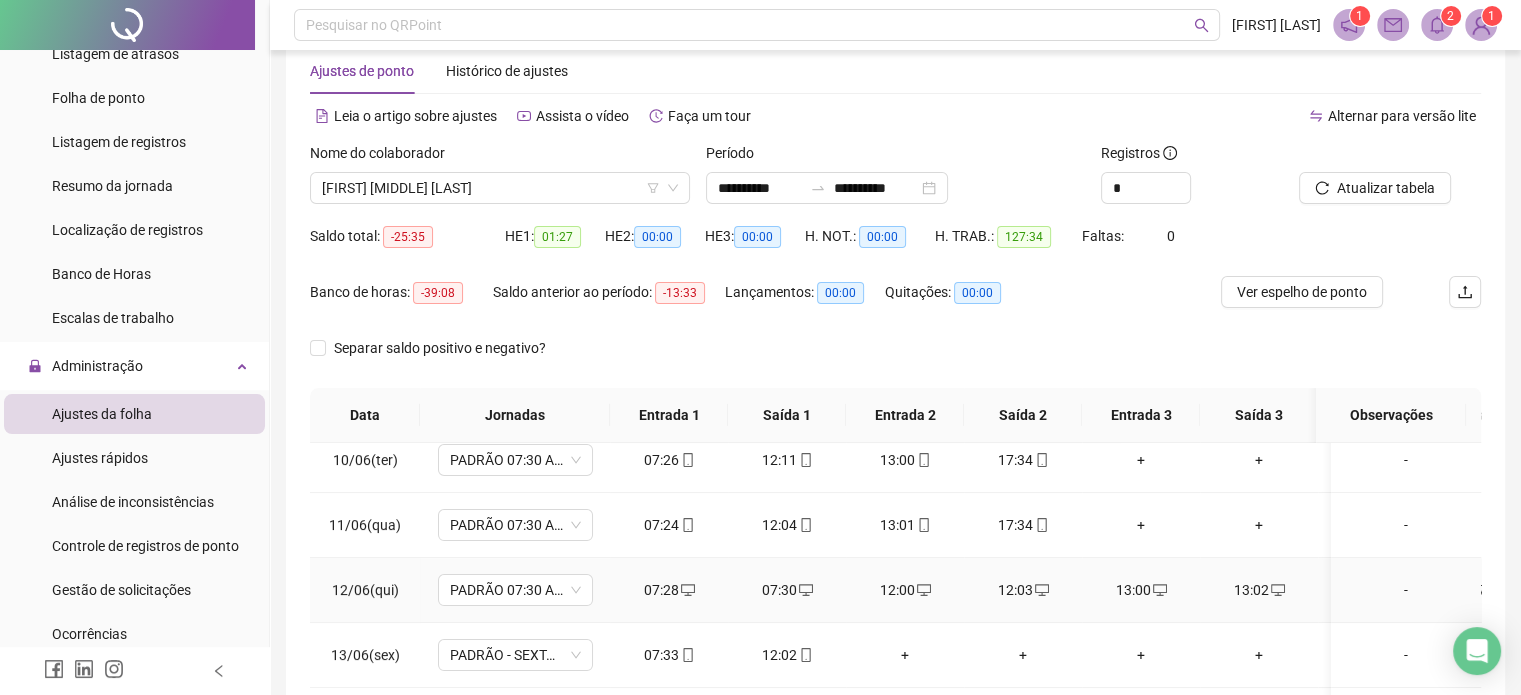 click on "13:00" at bounding box center (1141, 590) 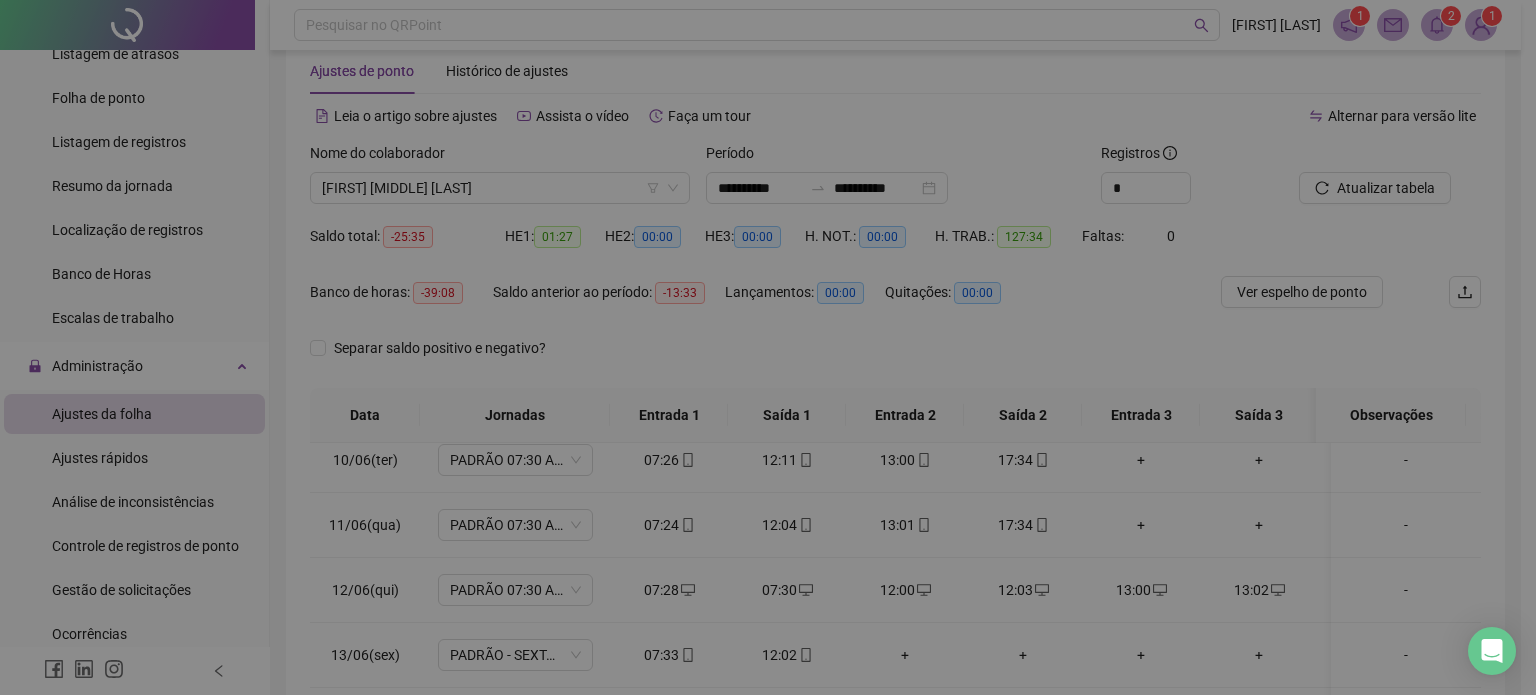 type on "**********" 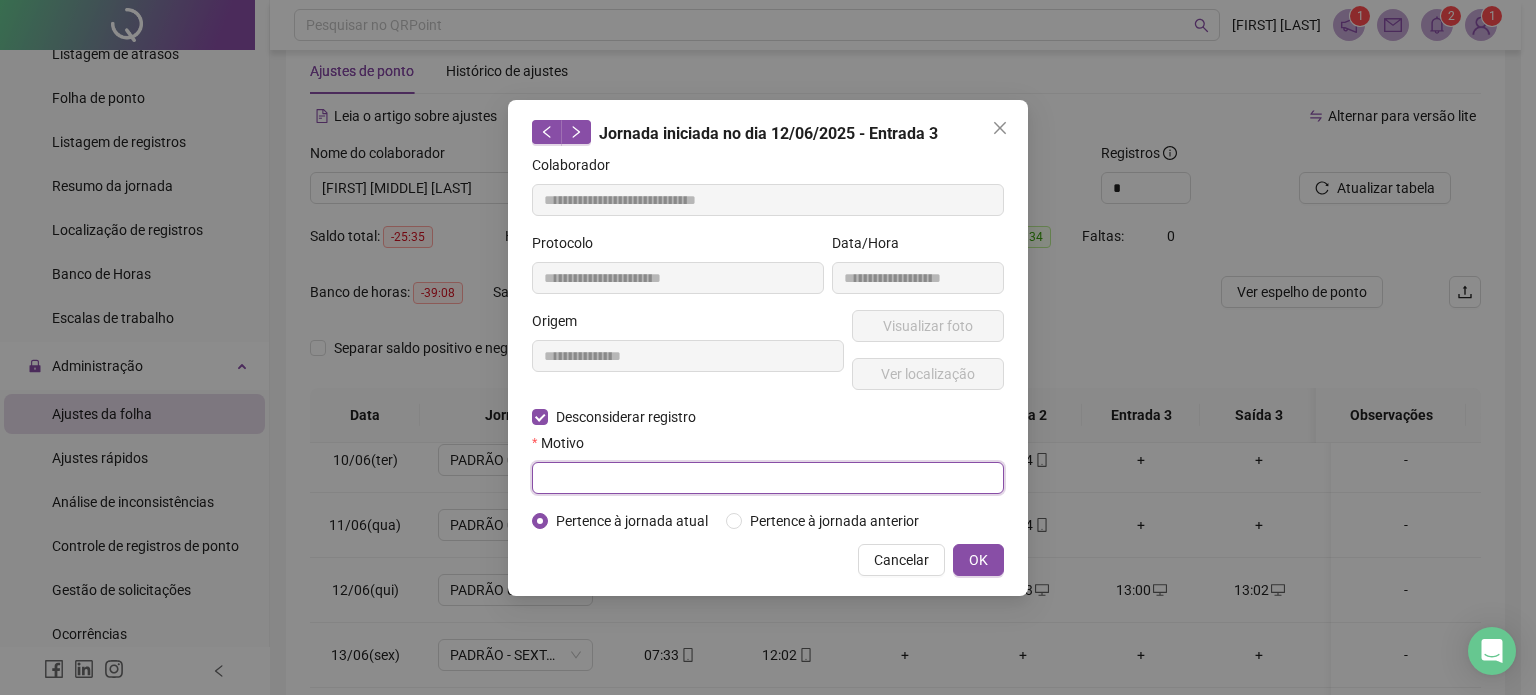 click at bounding box center (768, 478) 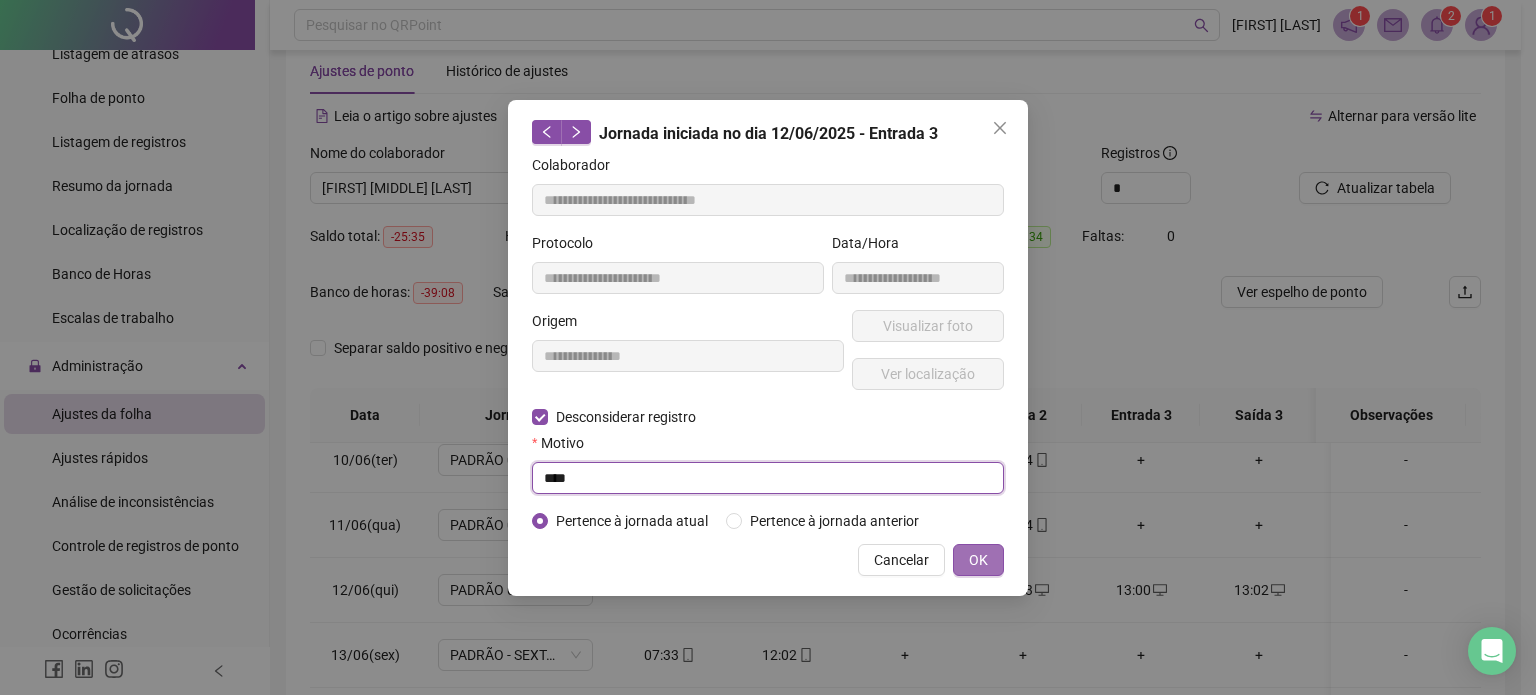 type on "****" 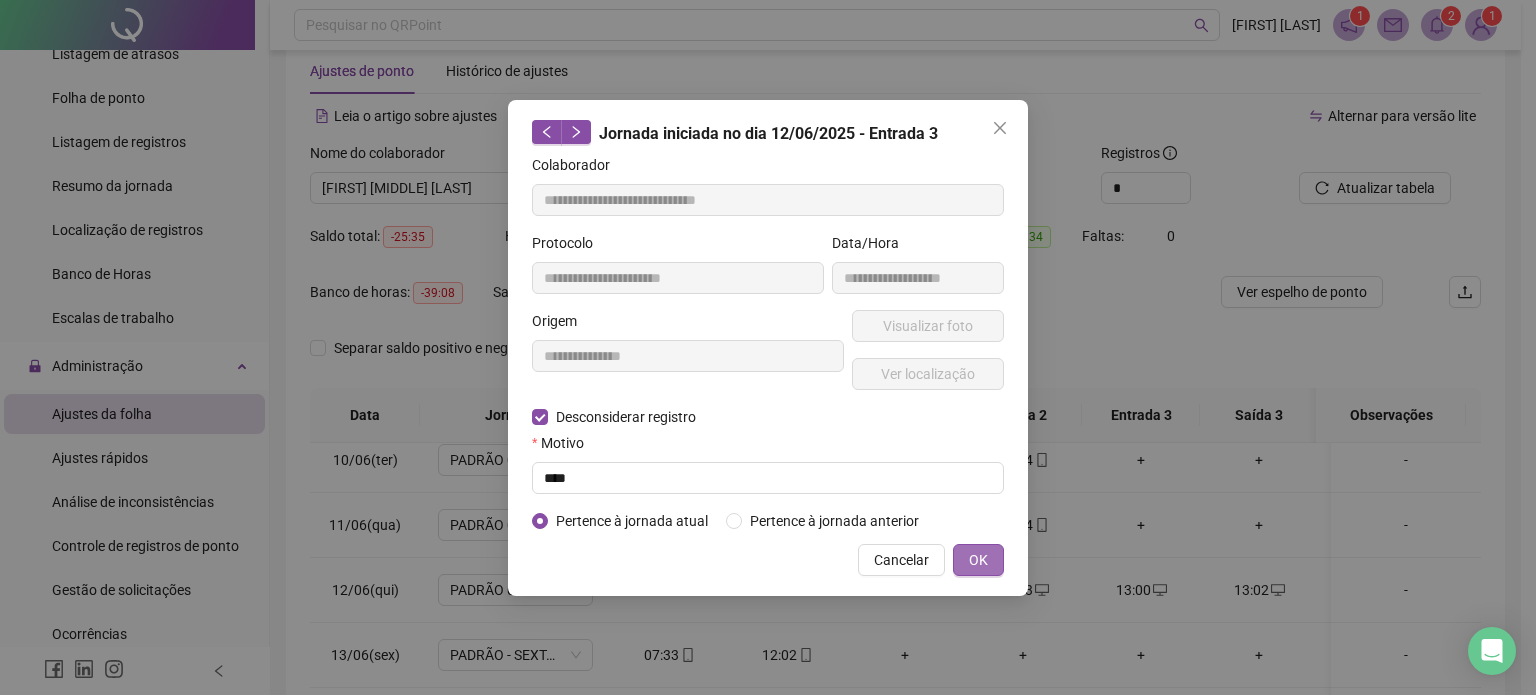 click on "OK" at bounding box center (978, 560) 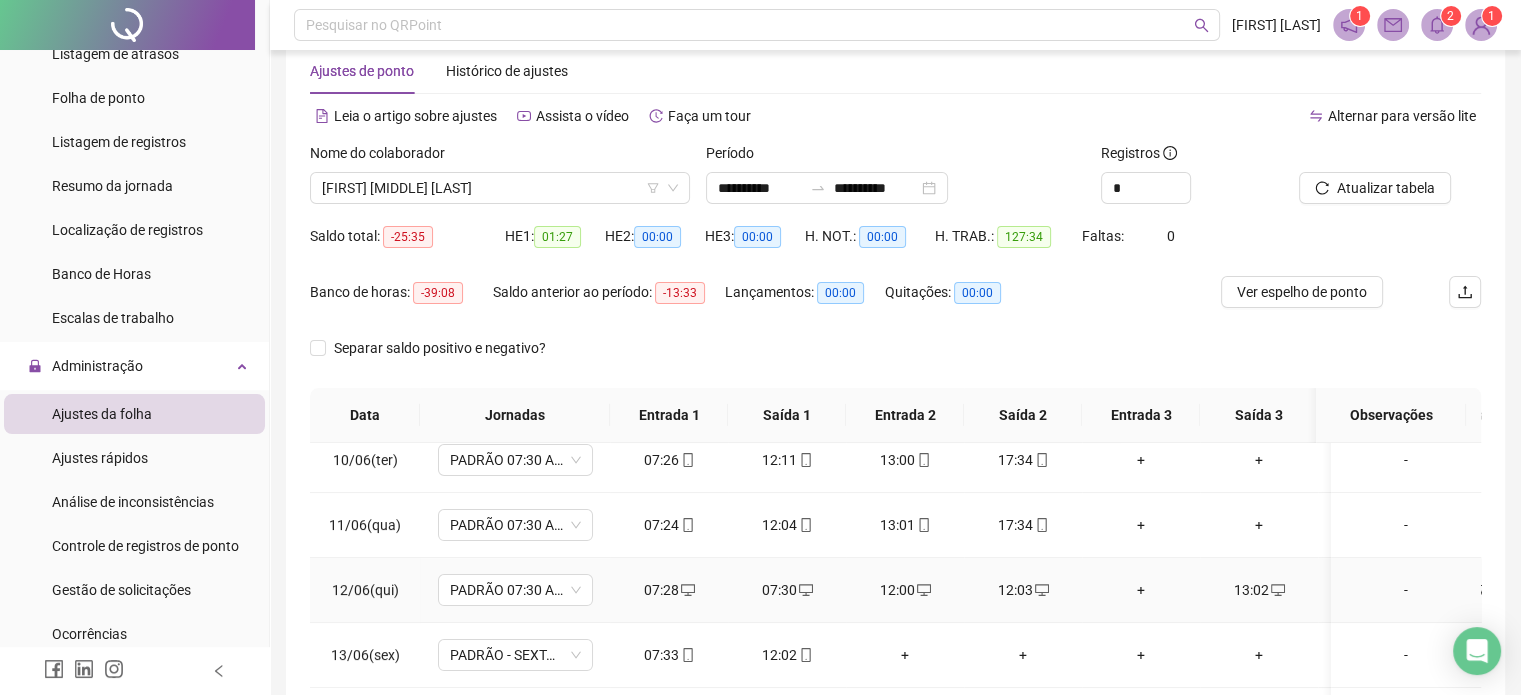 click on "12:00" at bounding box center [905, 590] 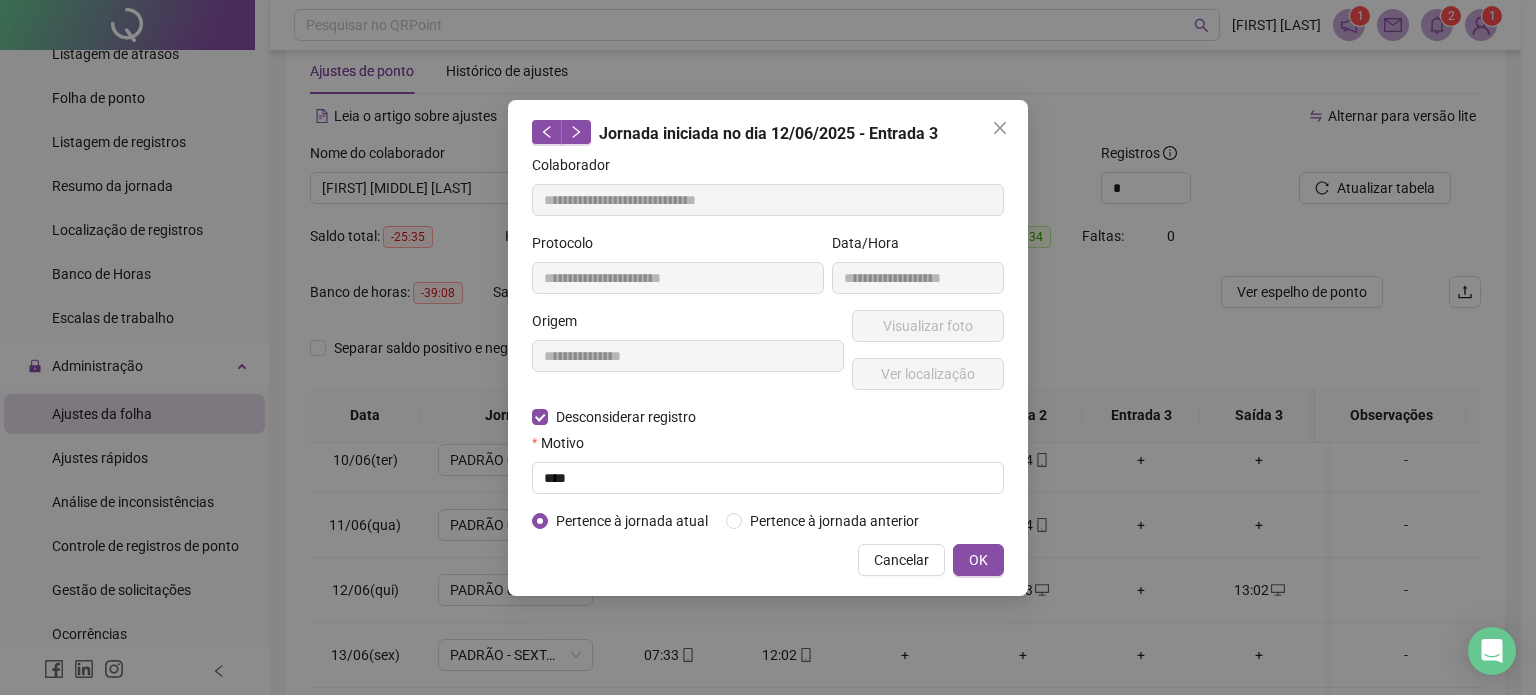 type on "**********" 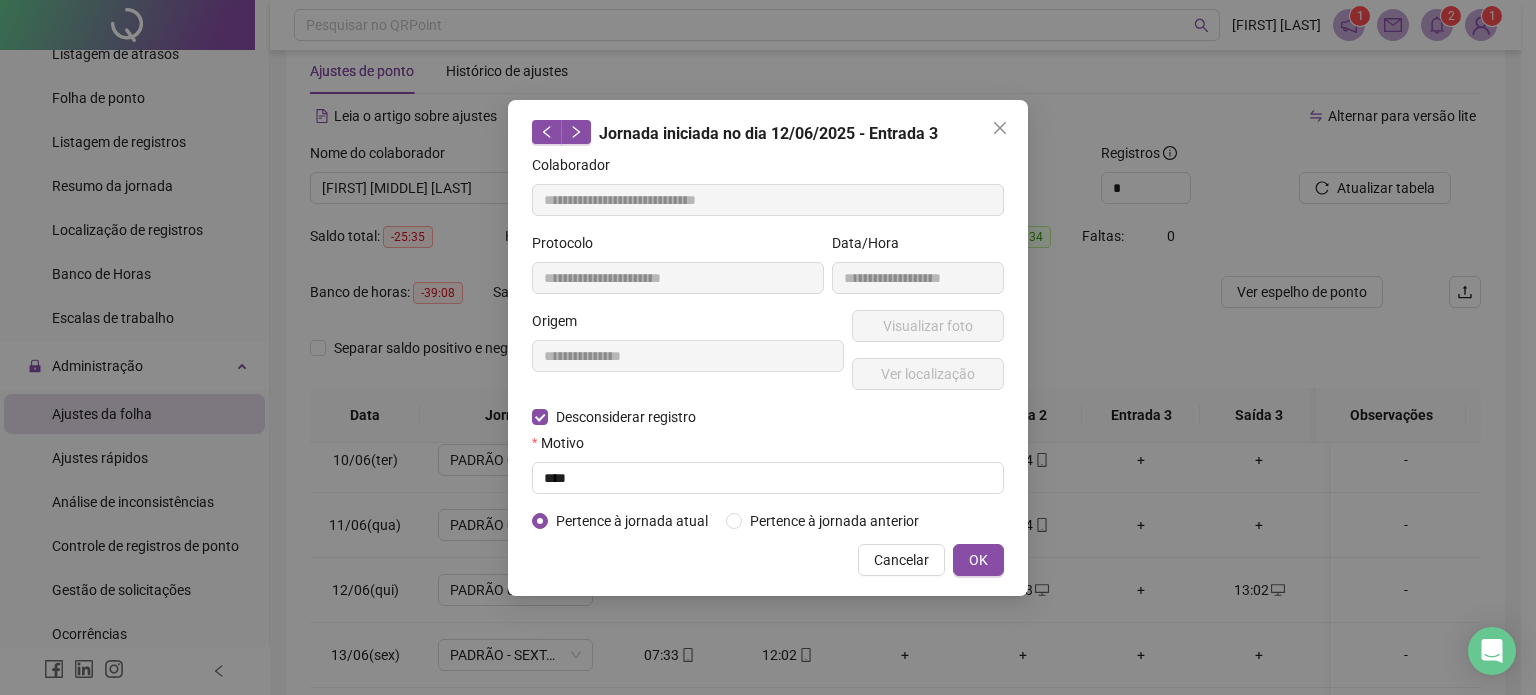 type on "**********" 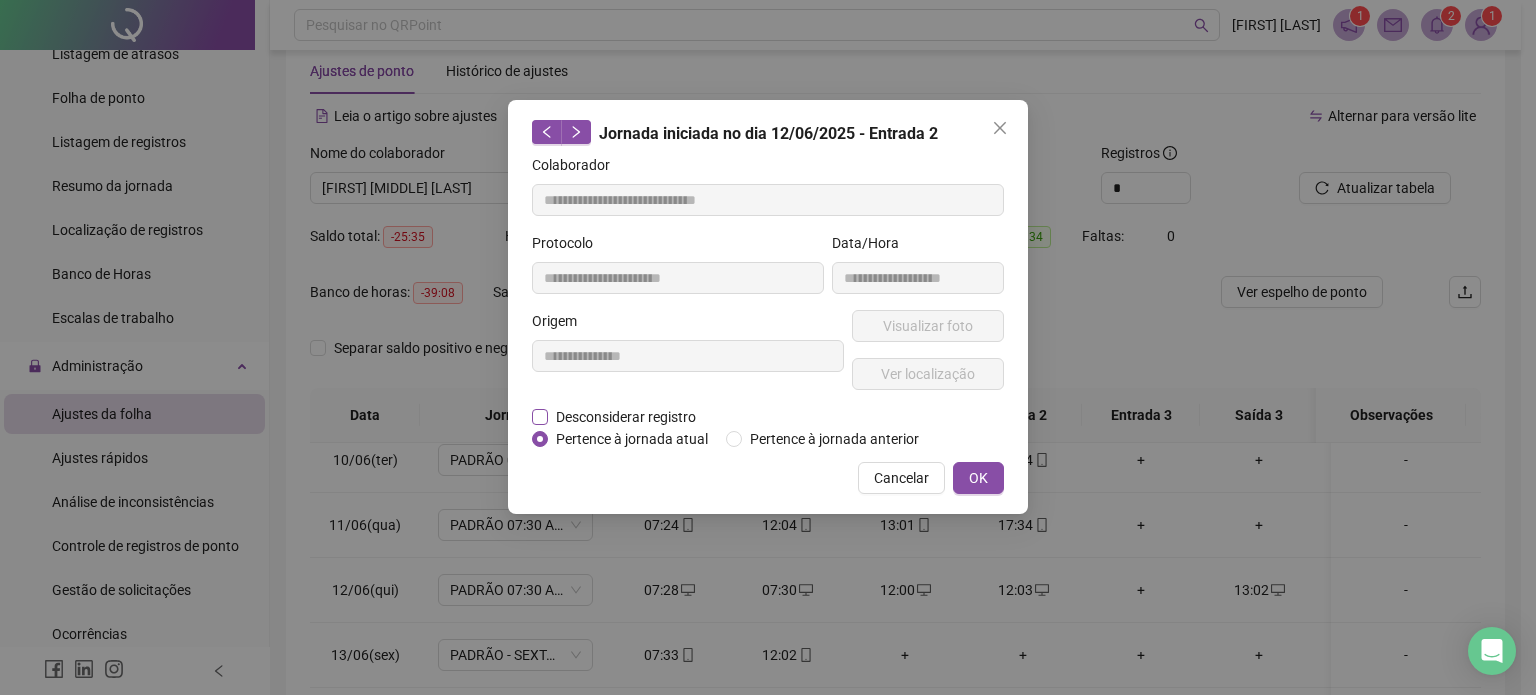 click on "Desconsiderar registro" at bounding box center (626, 417) 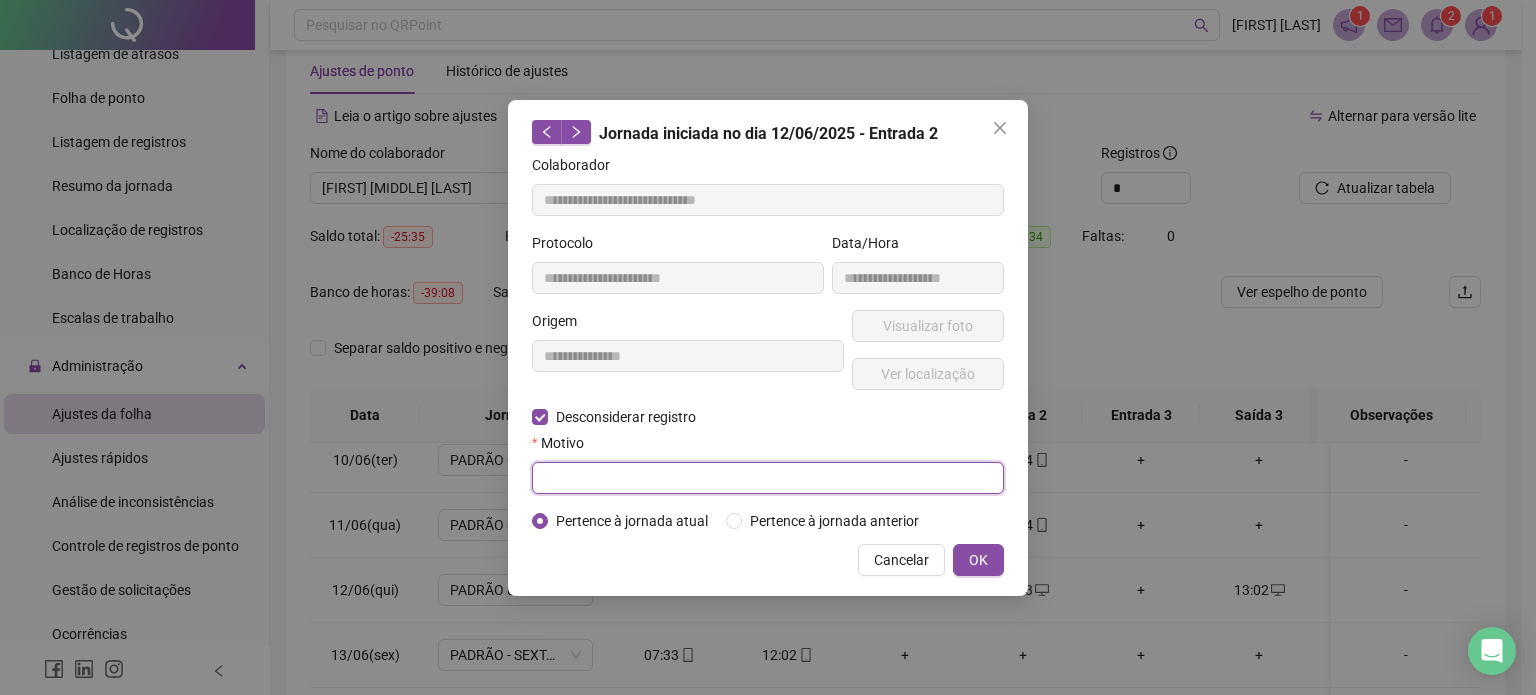 click at bounding box center [768, 478] 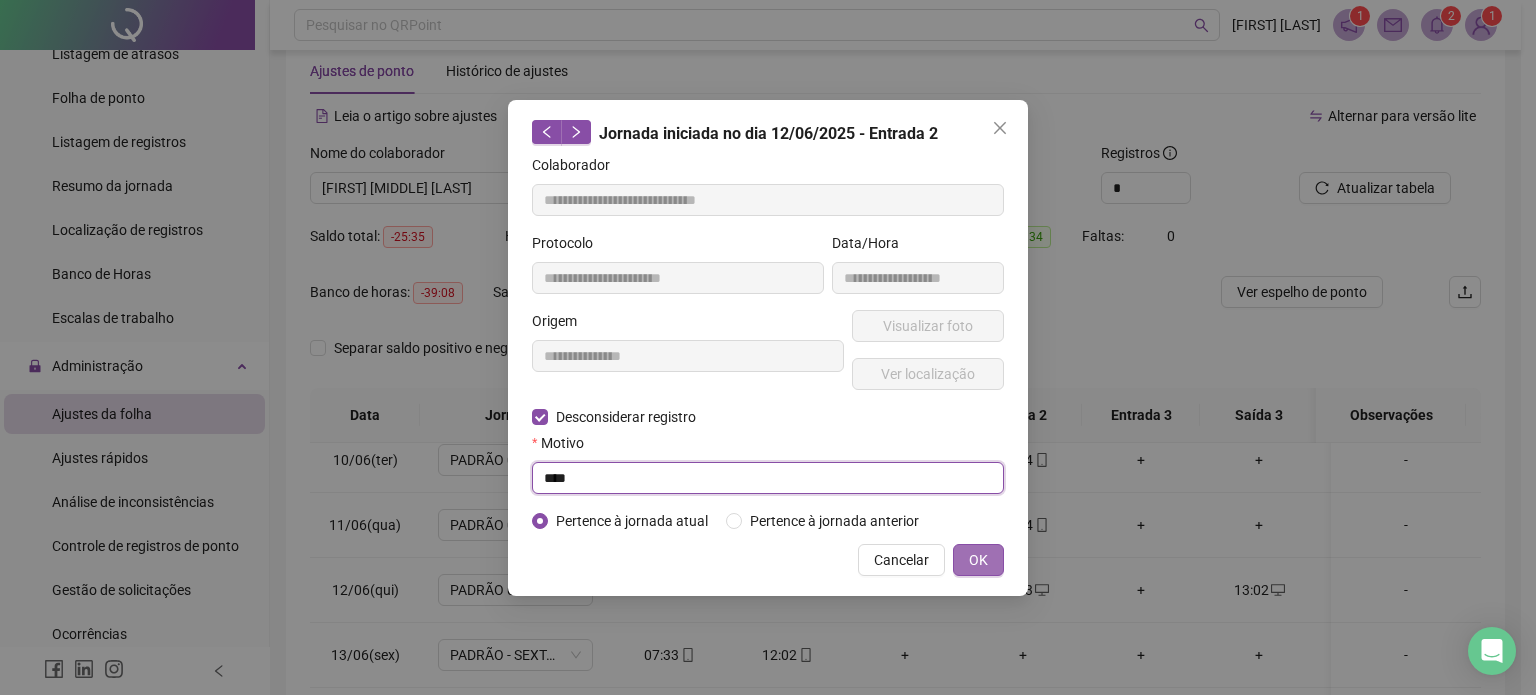 type on "****" 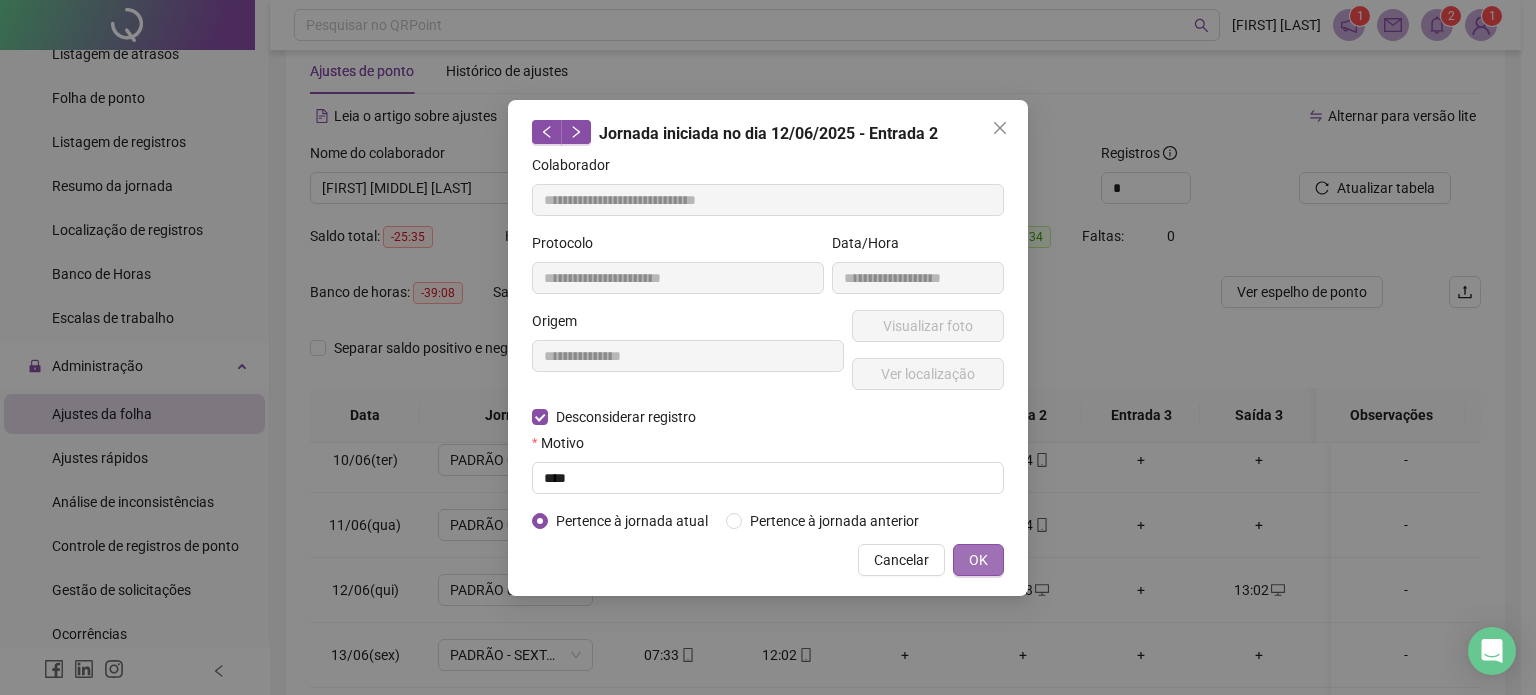 click on "OK" at bounding box center [978, 560] 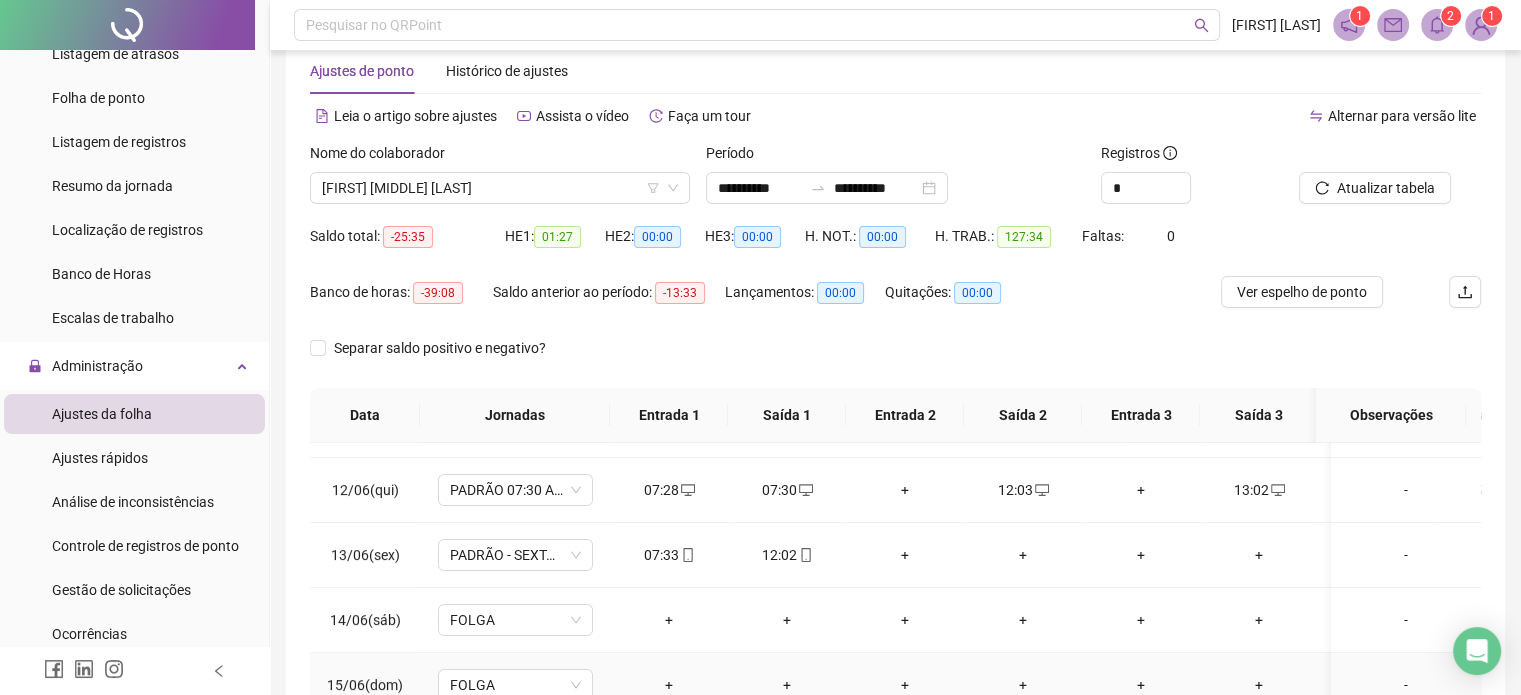 scroll, scrollTop: 600, scrollLeft: 0, axis: vertical 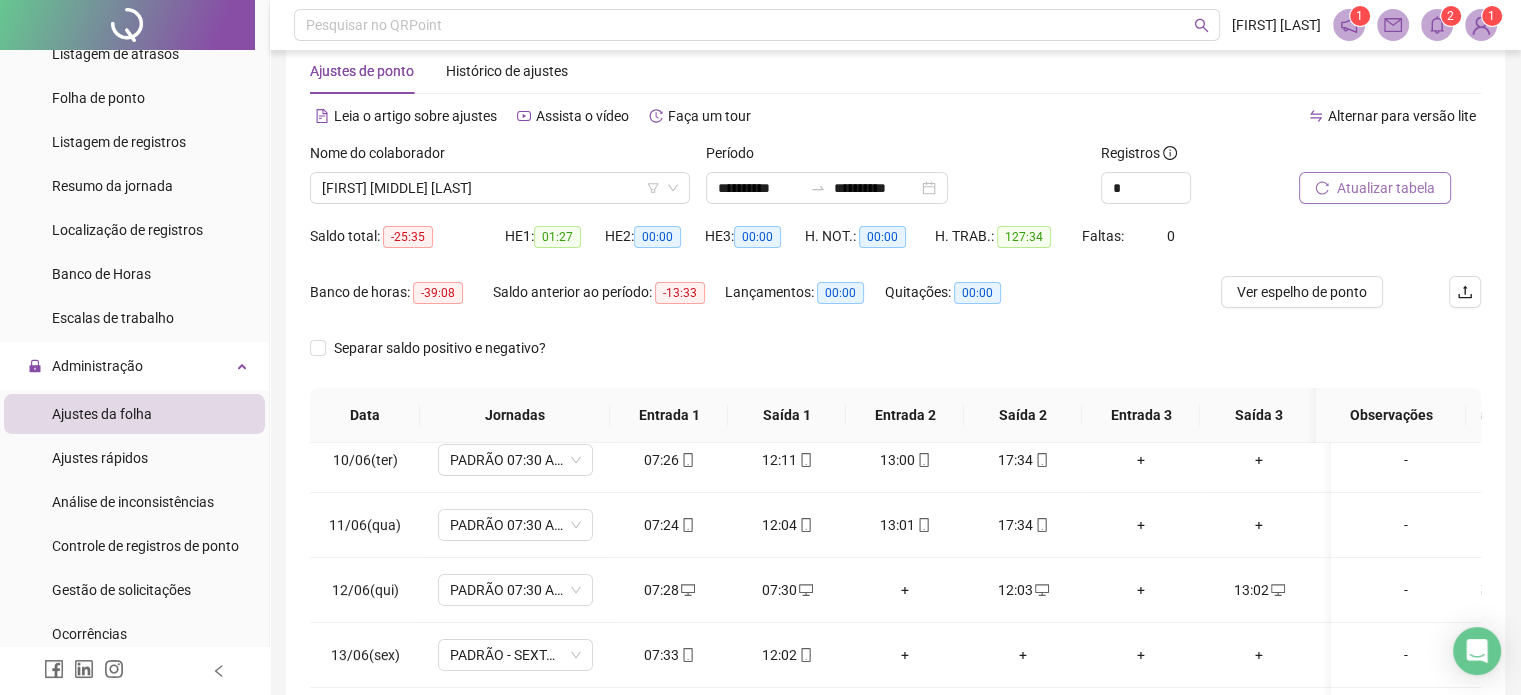 click on "Atualizar tabela" at bounding box center [1375, 188] 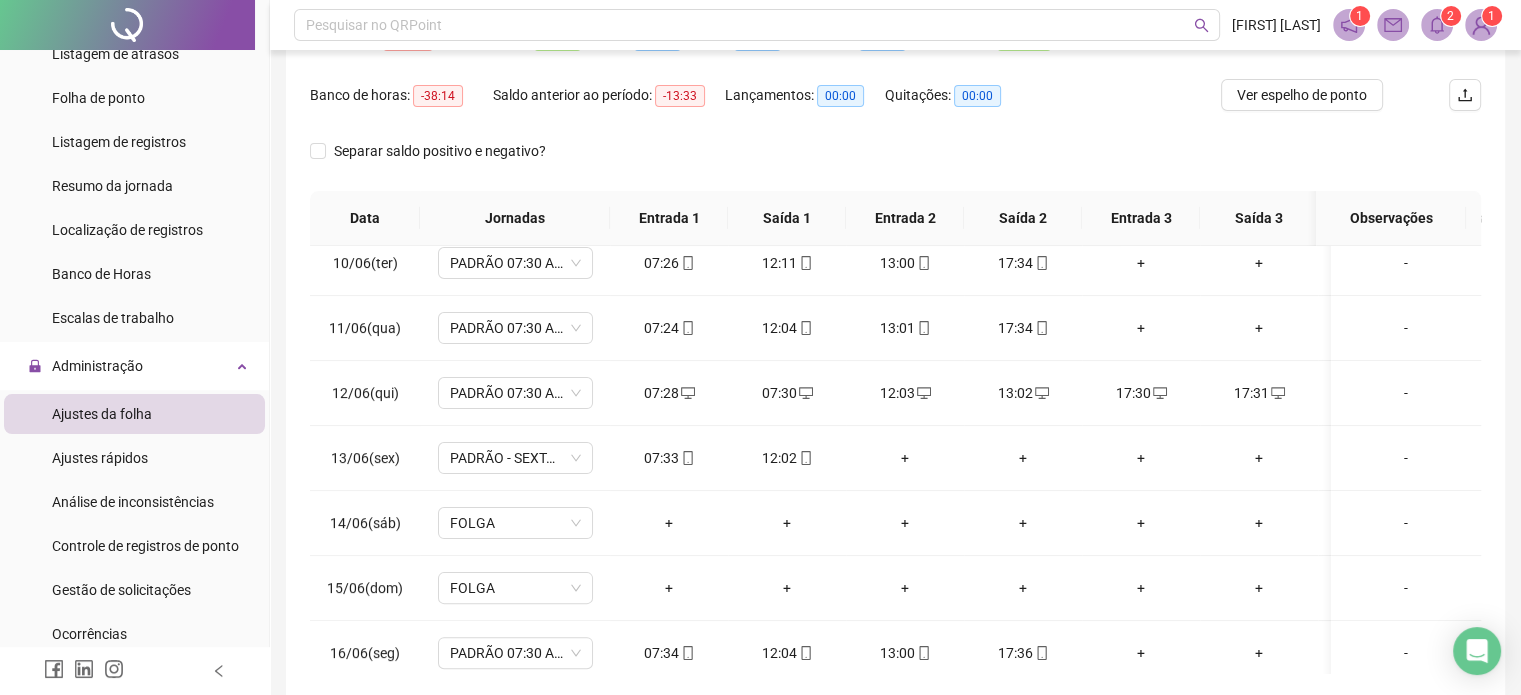 scroll, scrollTop: 242, scrollLeft: 0, axis: vertical 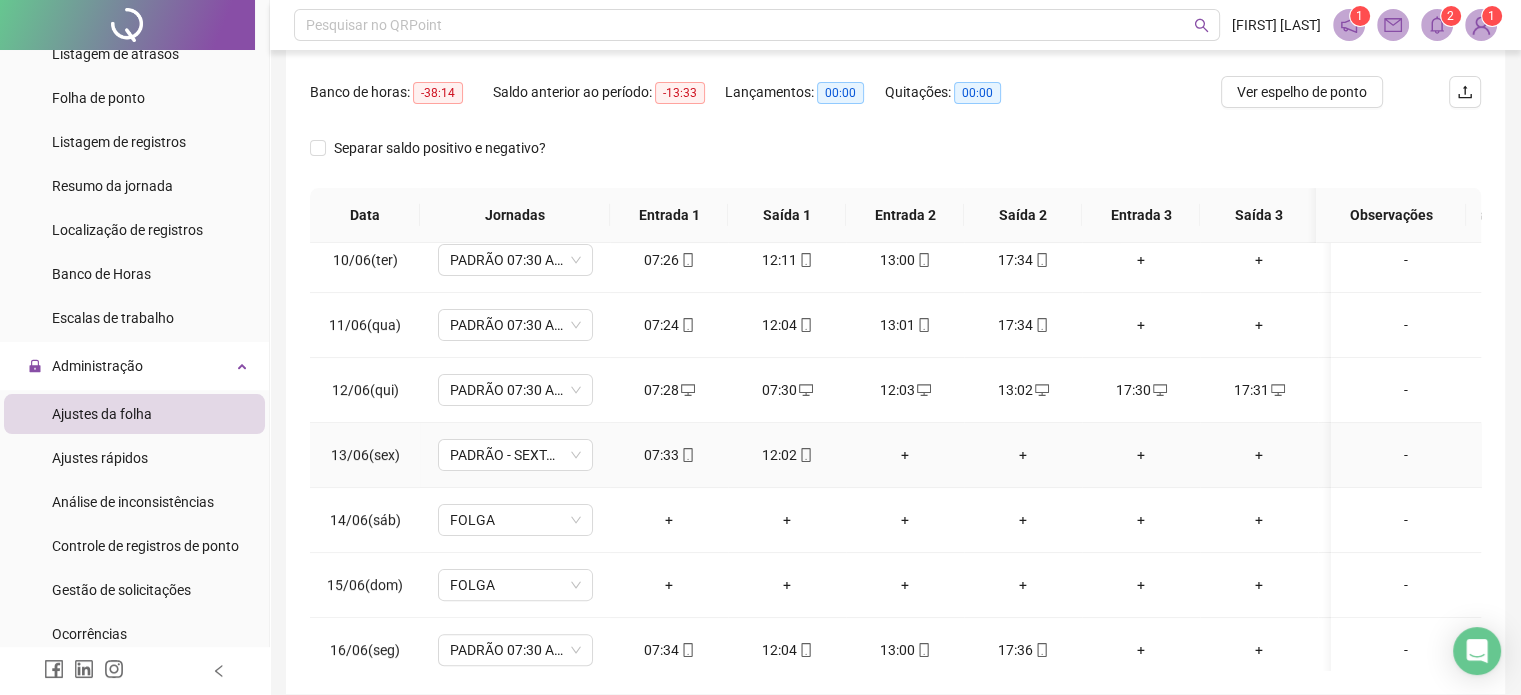 type 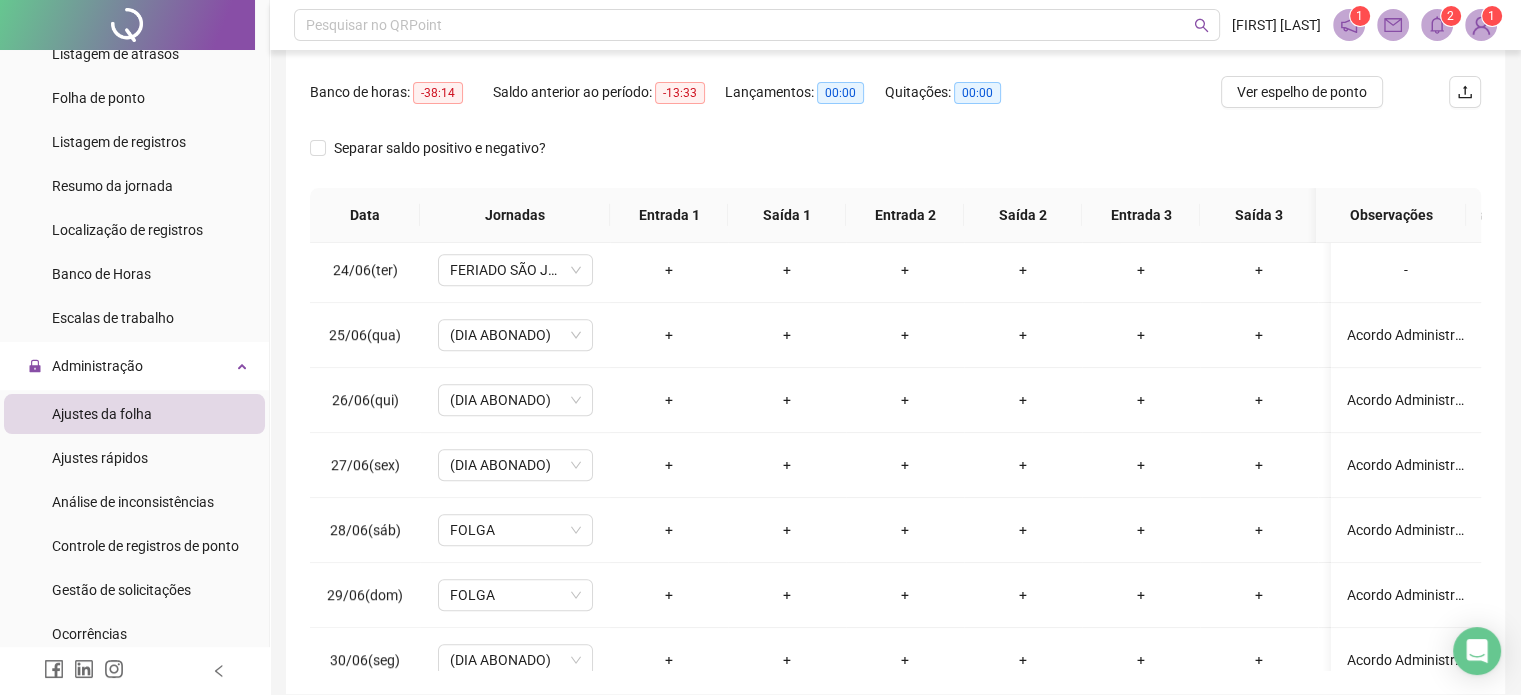 scroll, scrollTop: 1532, scrollLeft: 0, axis: vertical 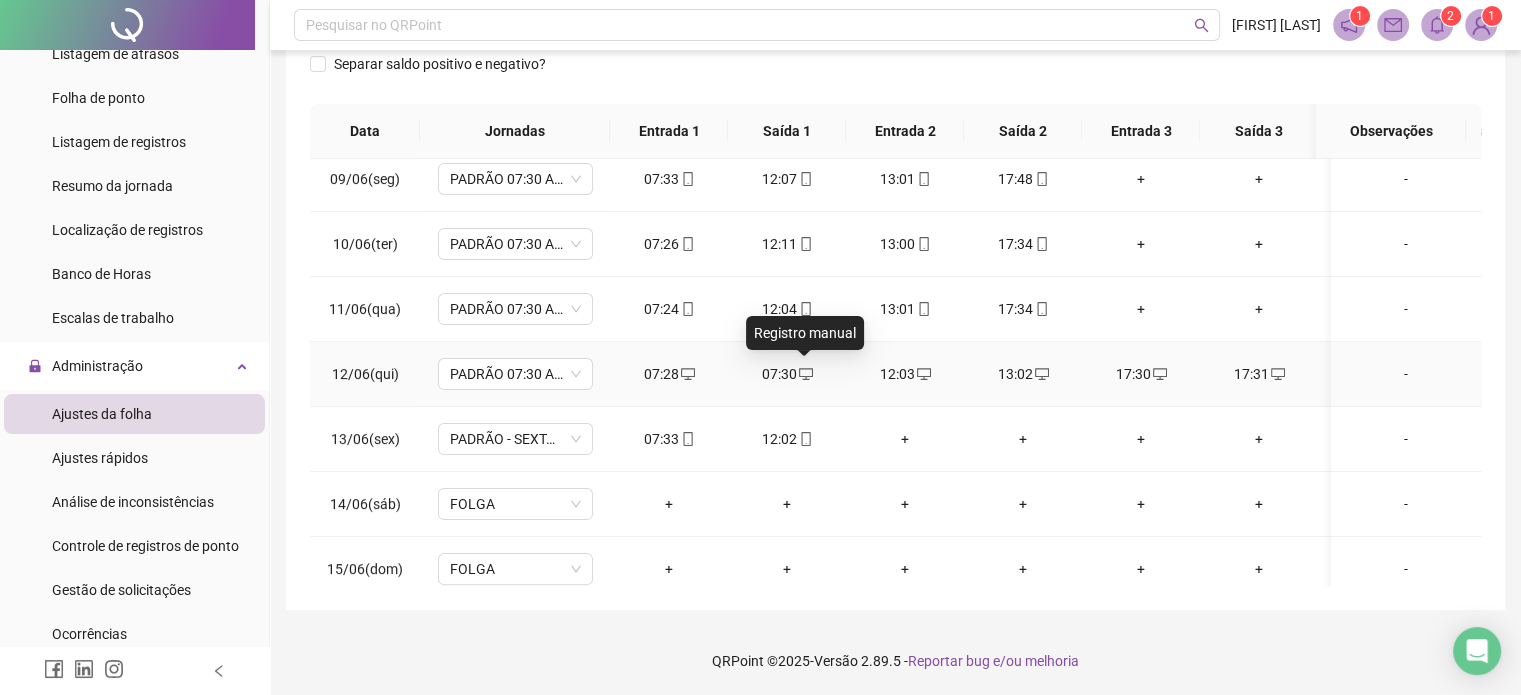 click 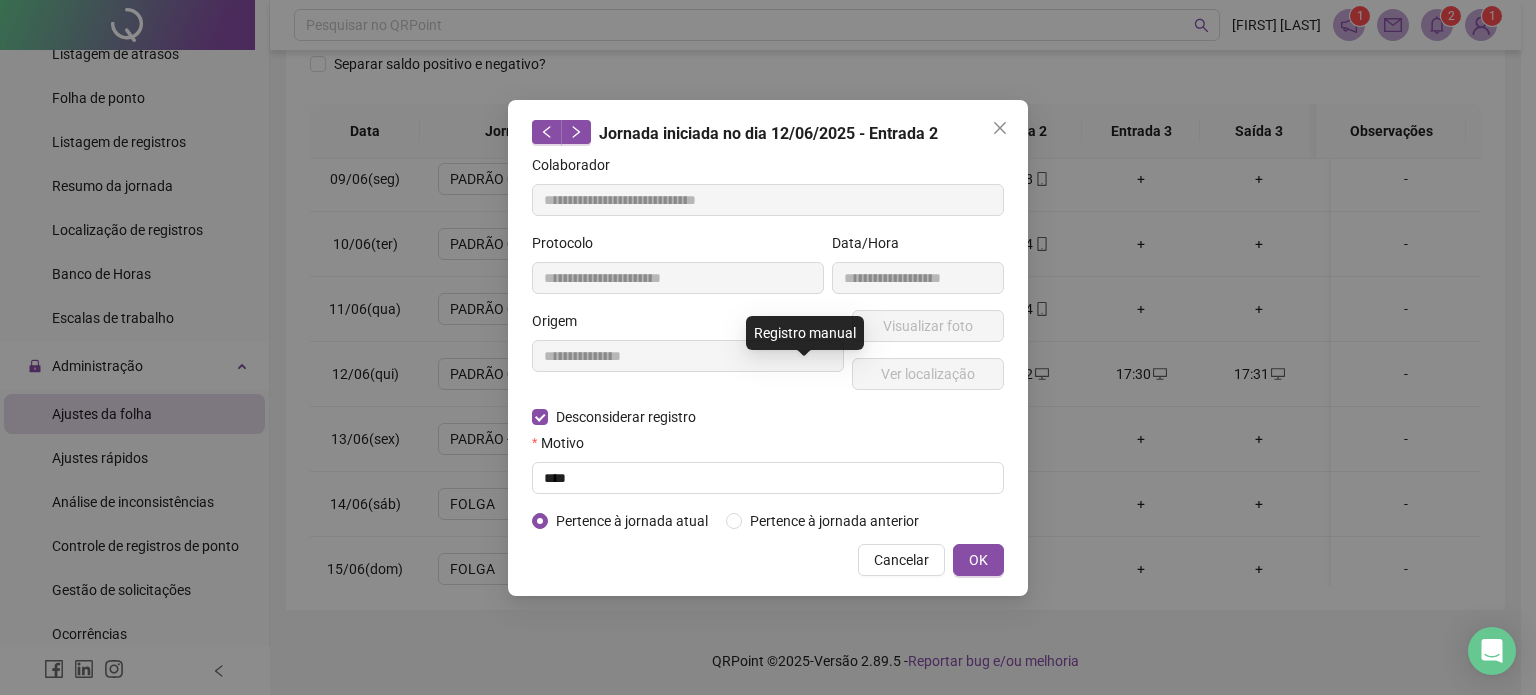 type on "**********" 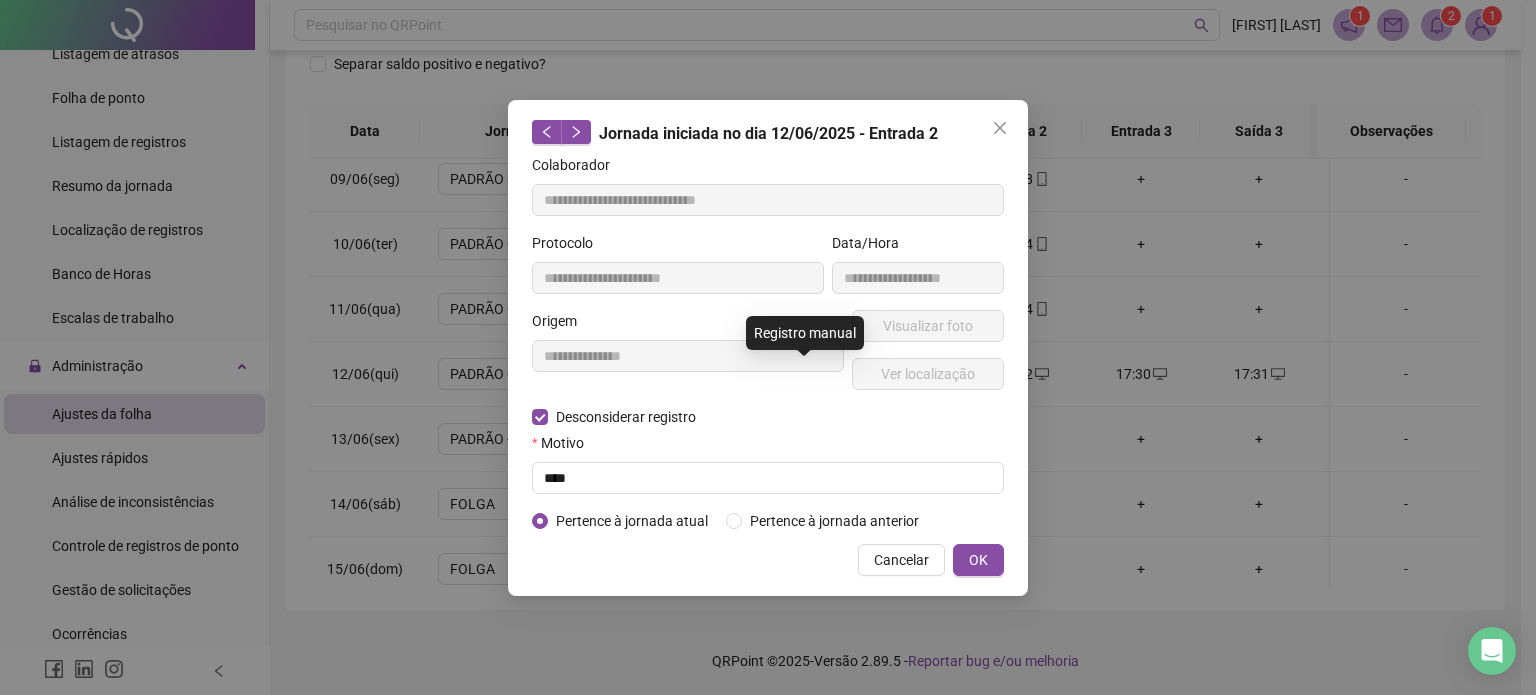type on "**********" 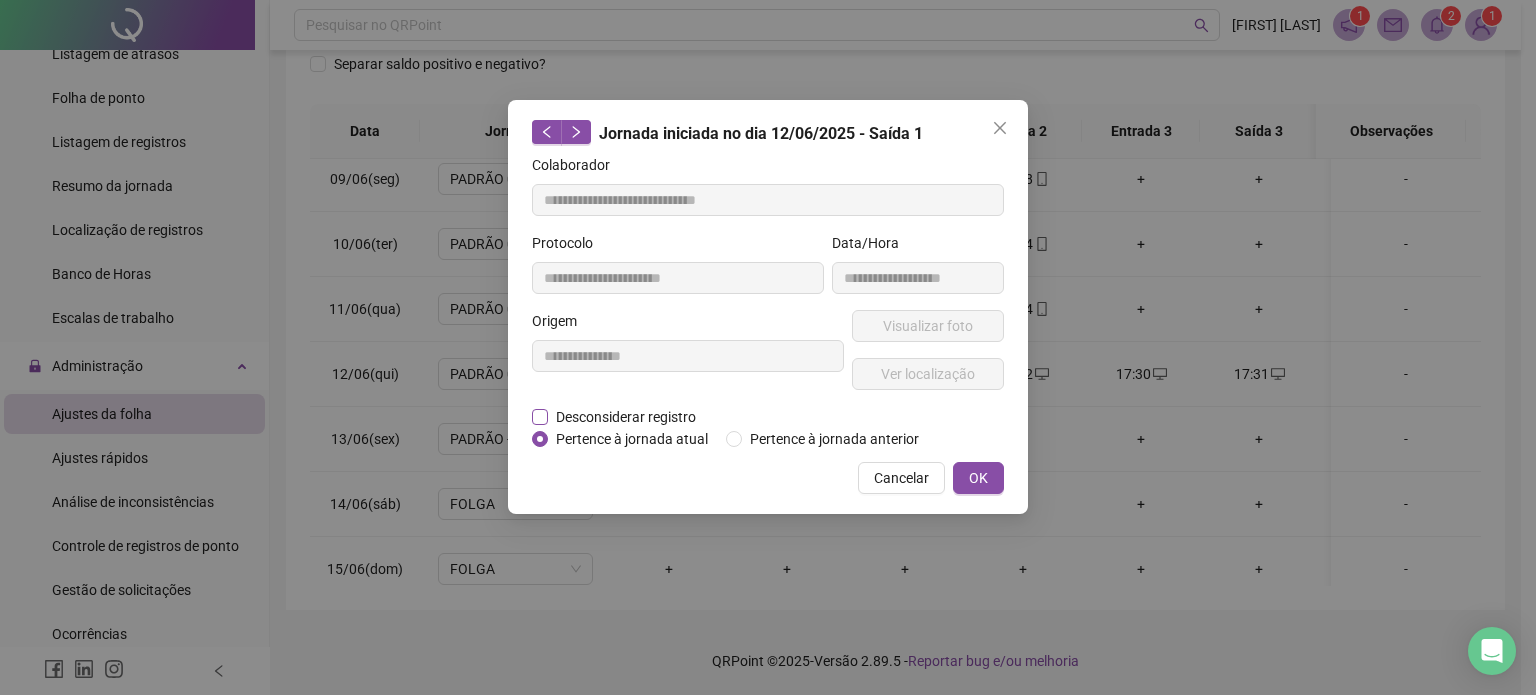 click on "Desconsiderar registro" at bounding box center (626, 417) 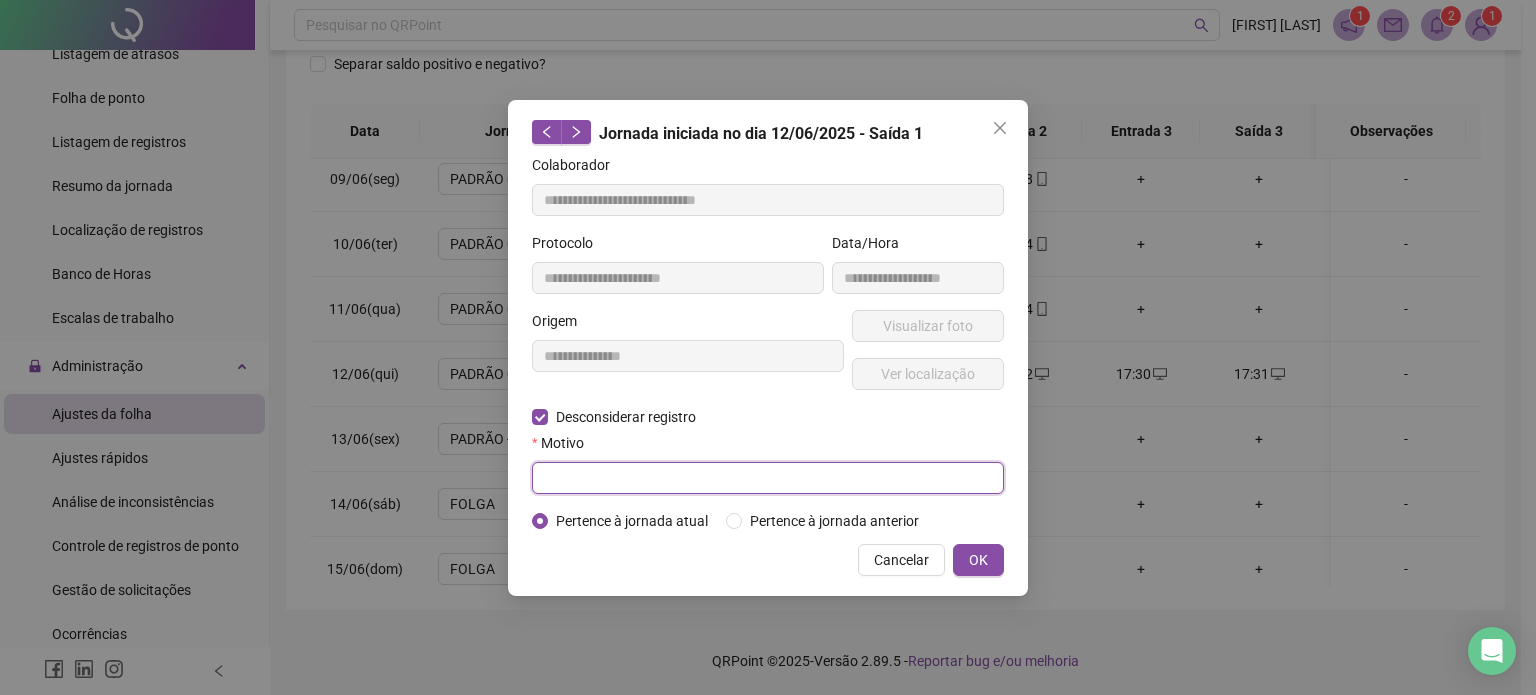 click at bounding box center (768, 478) 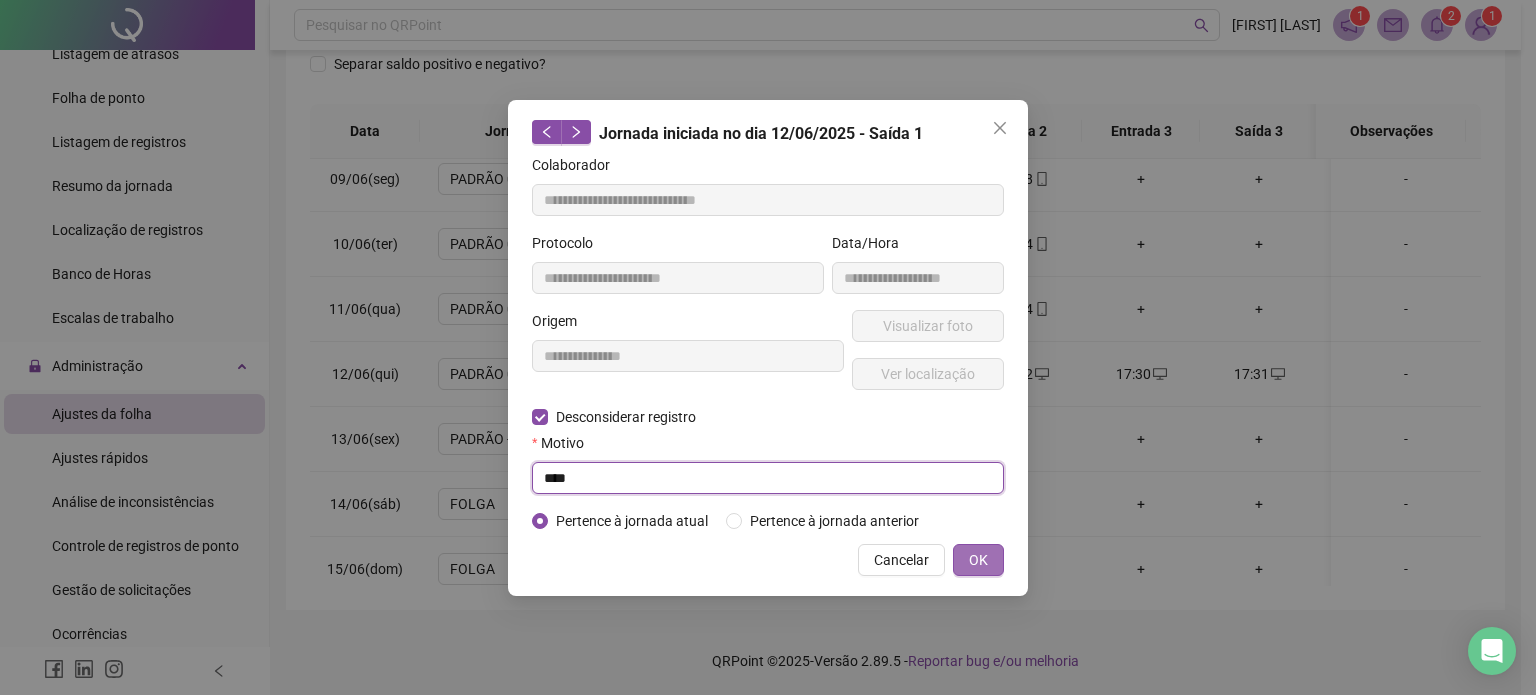 type on "****" 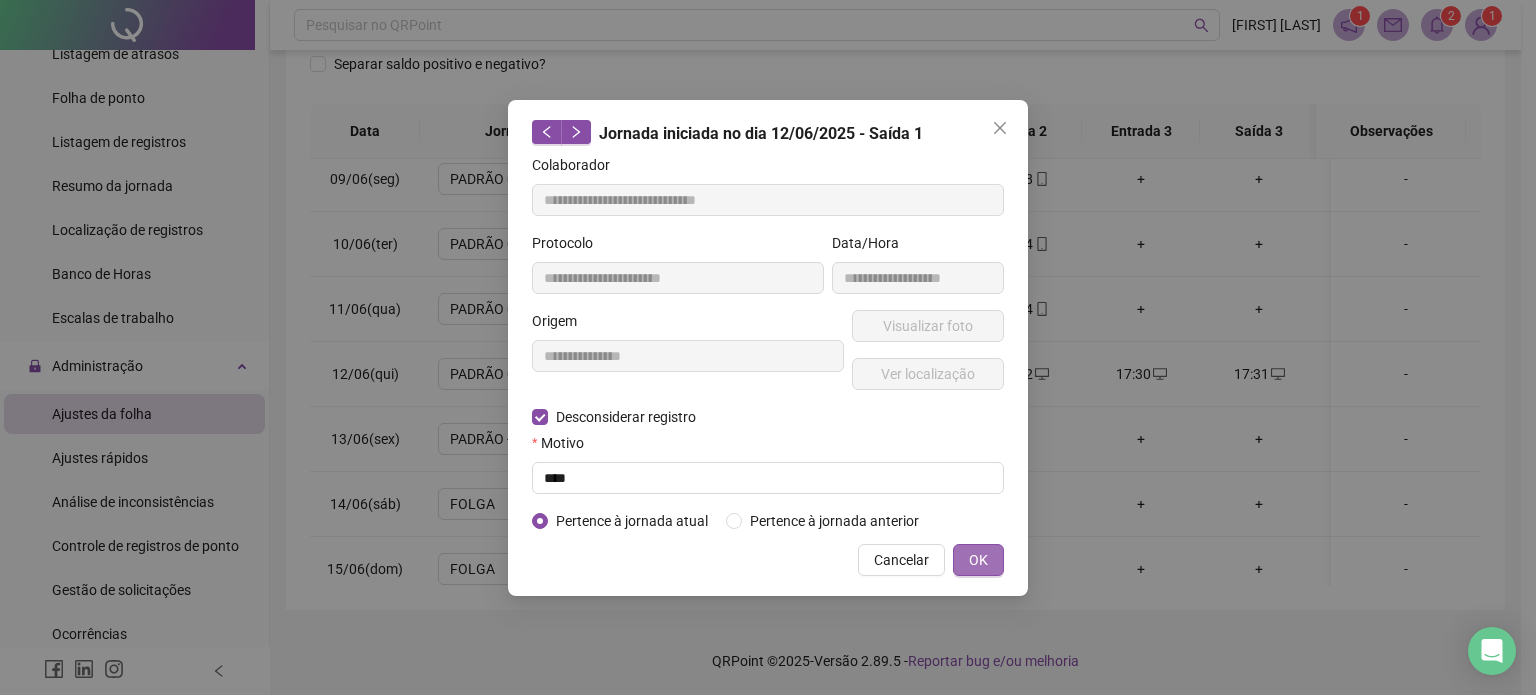 click on "OK" at bounding box center [978, 560] 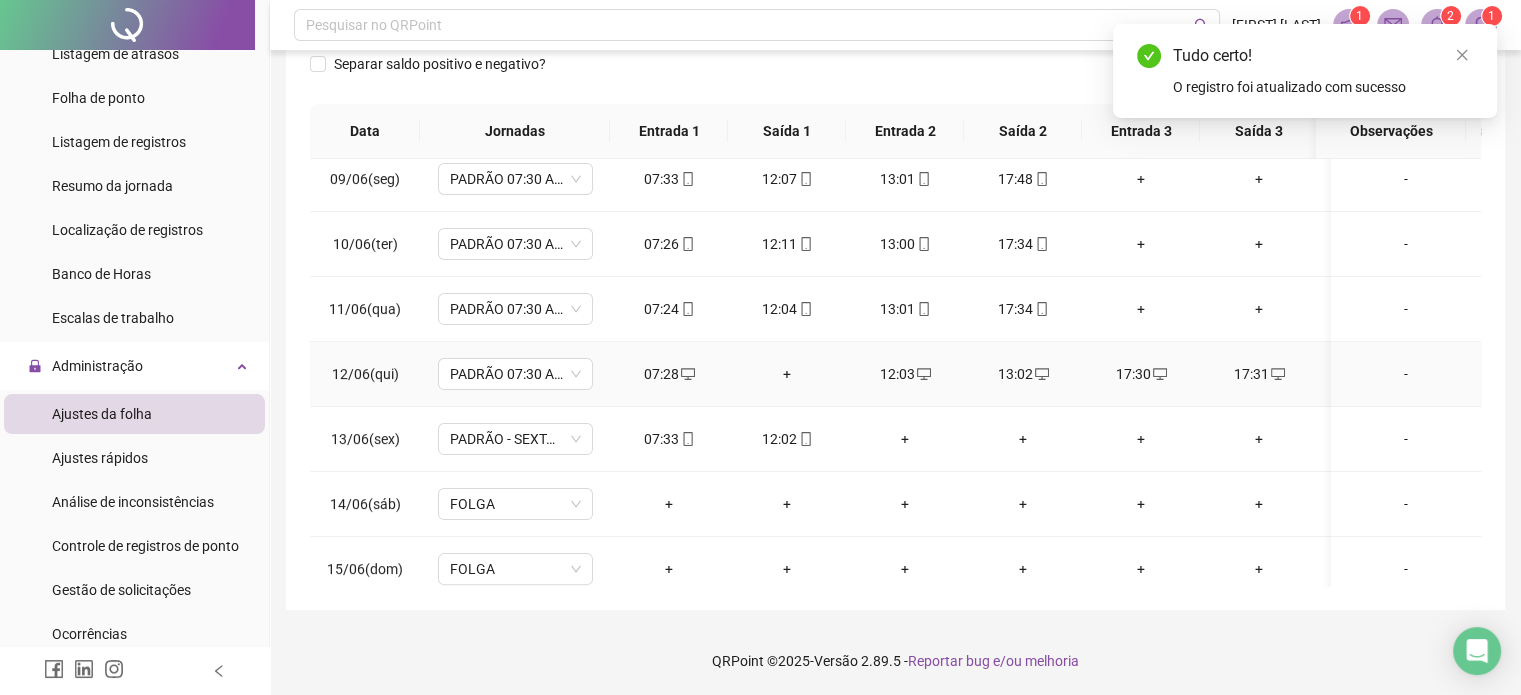 click on "17:30" at bounding box center [1141, 374] 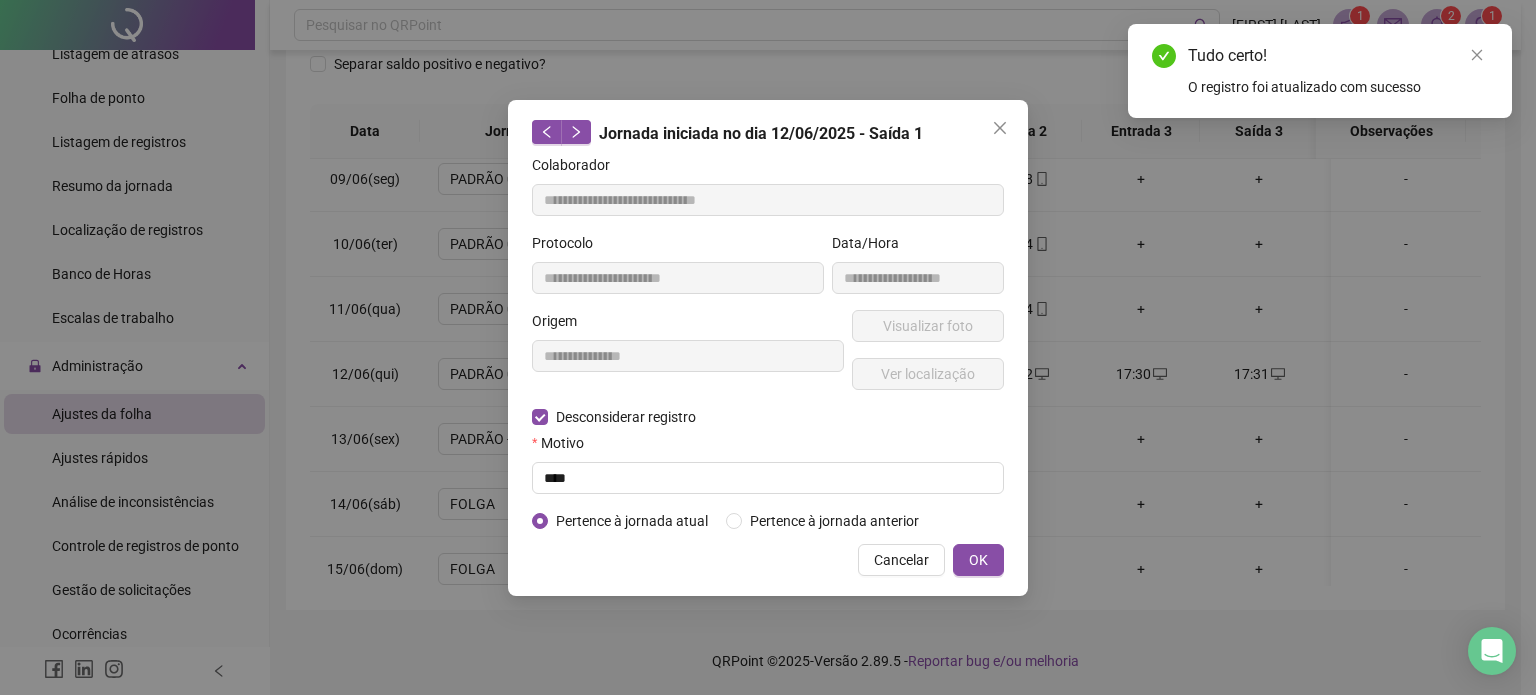 type on "**********" 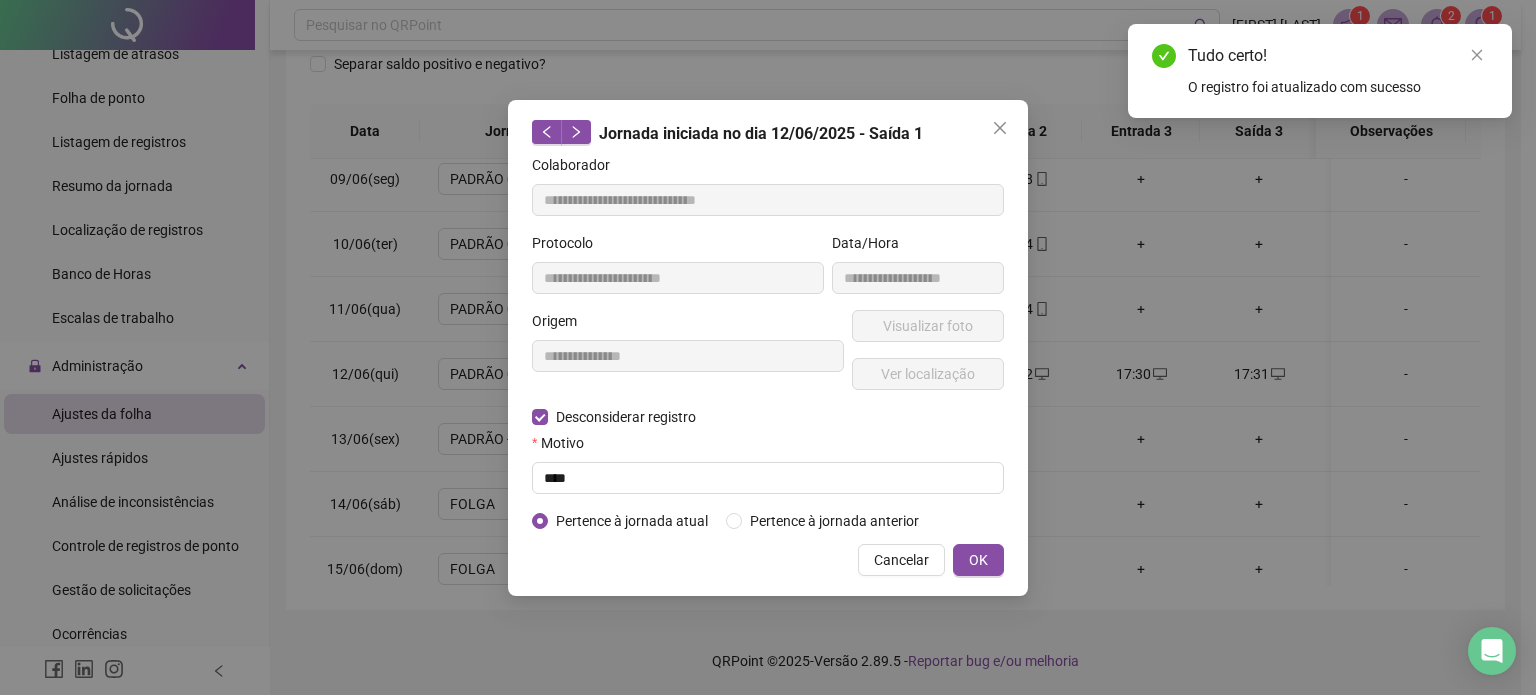 type on "**********" 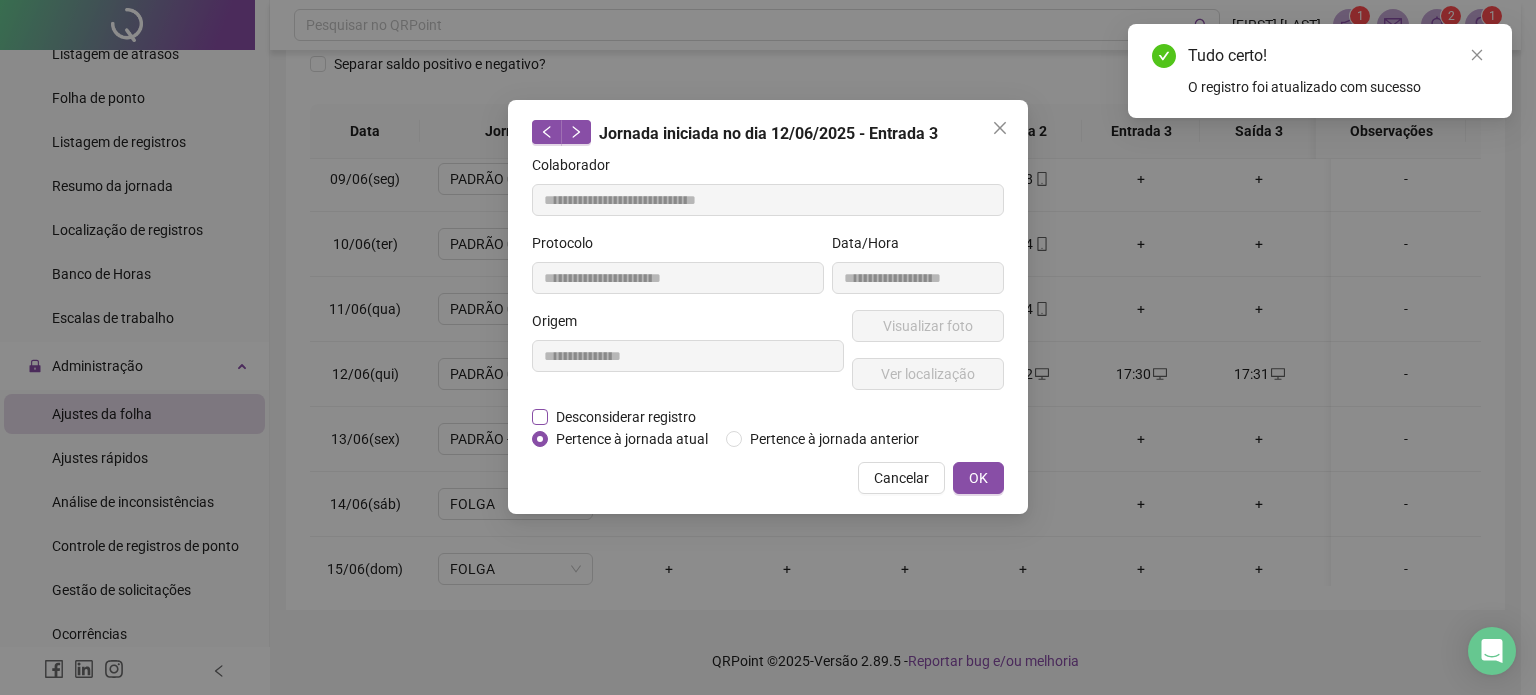 click on "Desconsiderar registro" at bounding box center [626, 417] 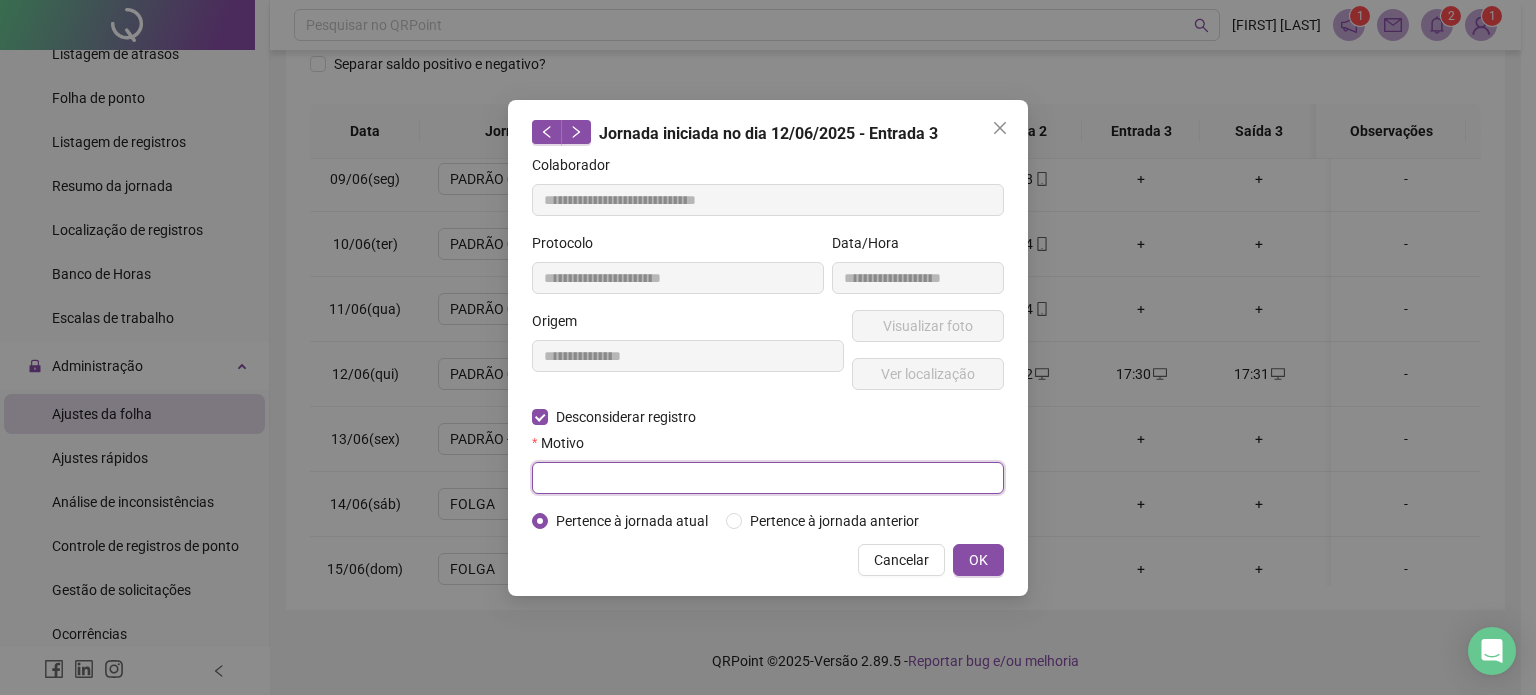 click at bounding box center (768, 478) 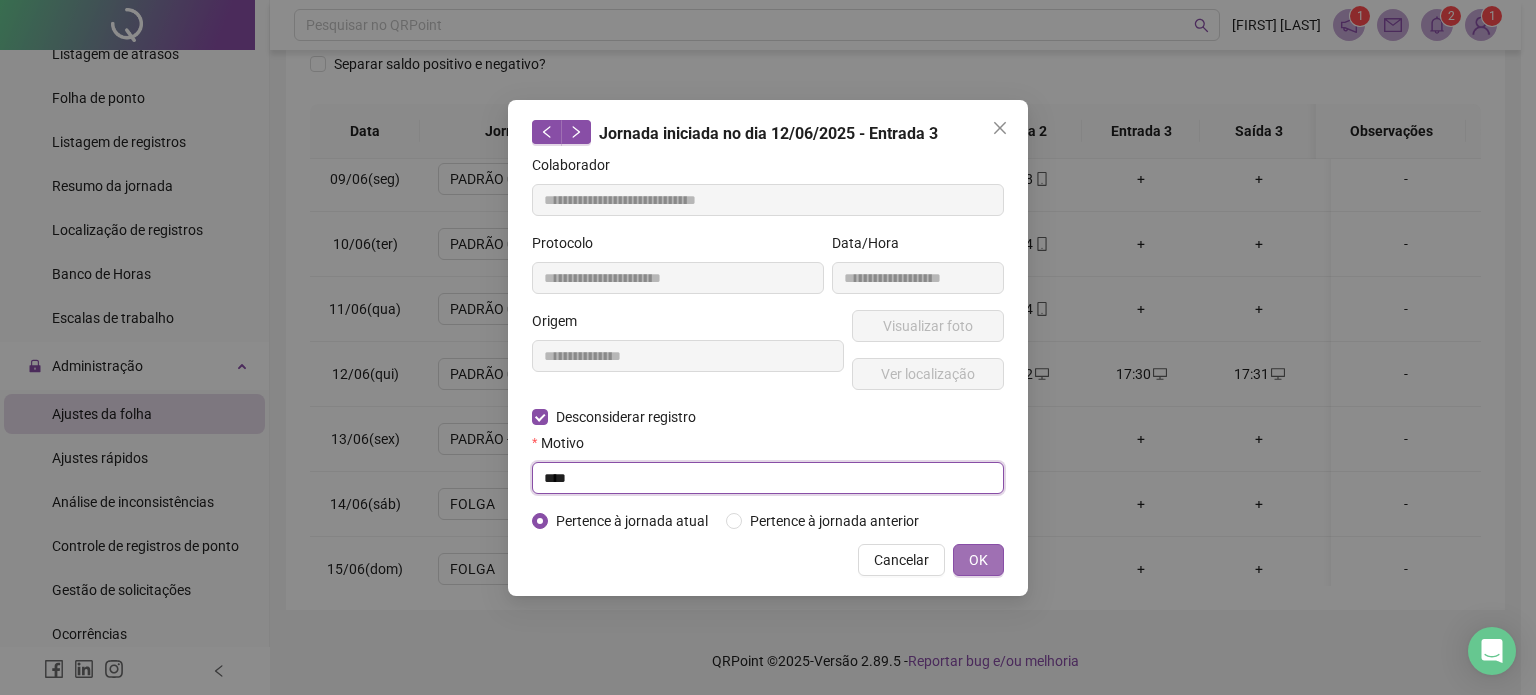 type on "****" 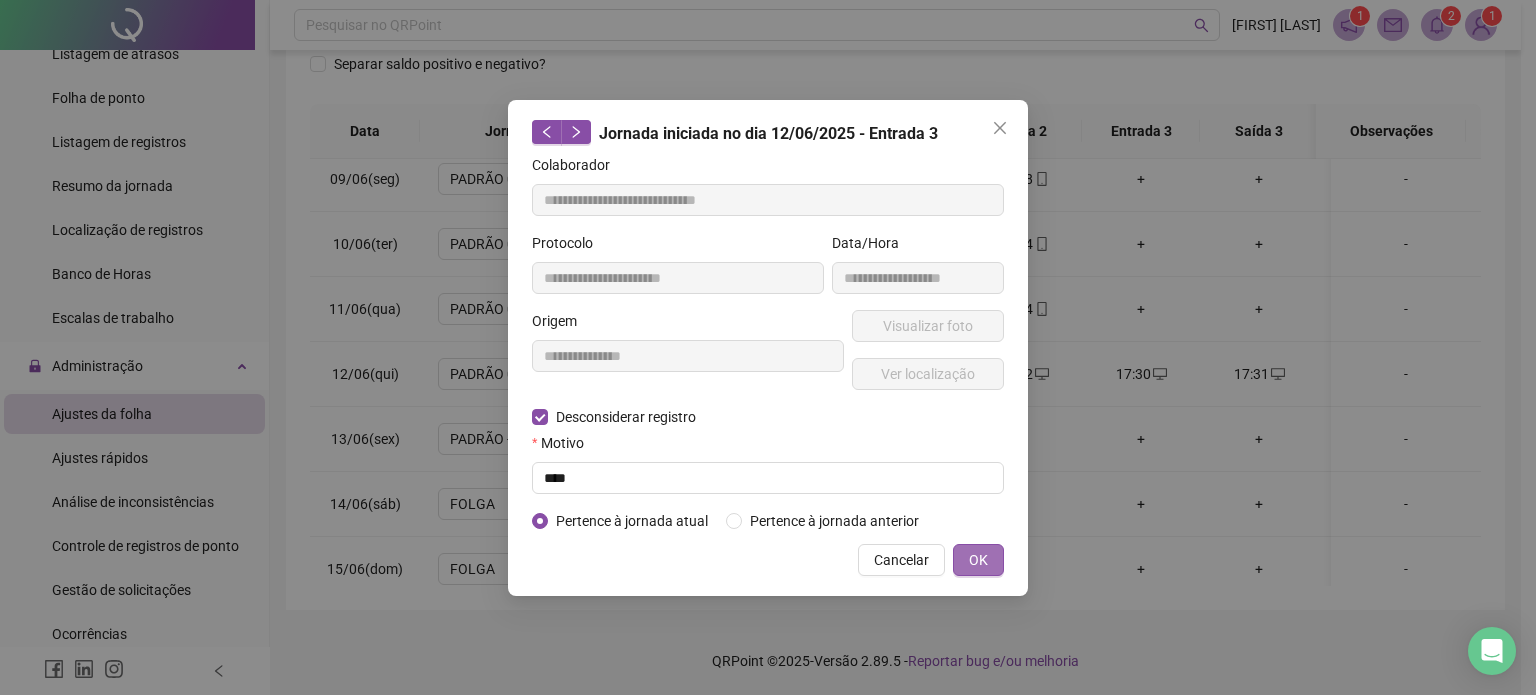 click on "OK" at bounding box center [978, 560] 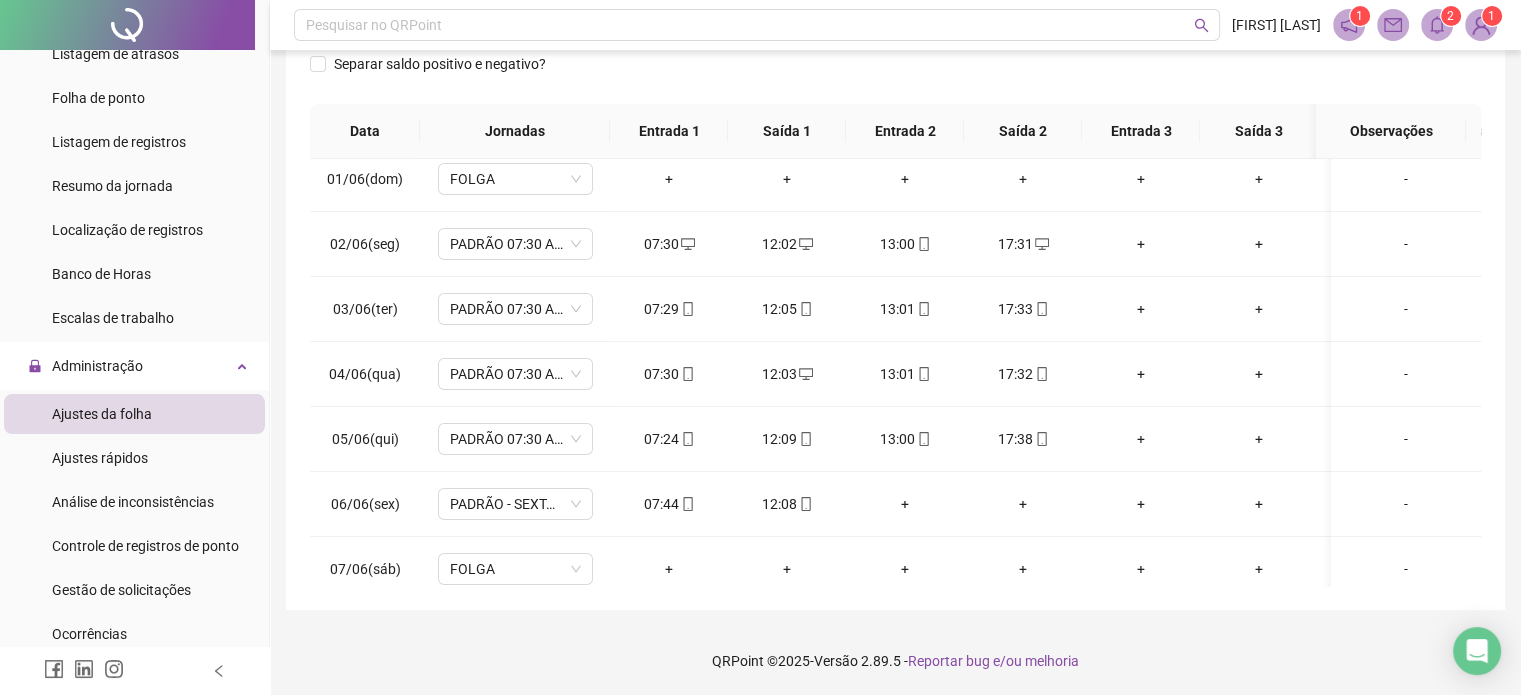 scroll, scrollTop: 0, scrollLeft: 0, axis: both 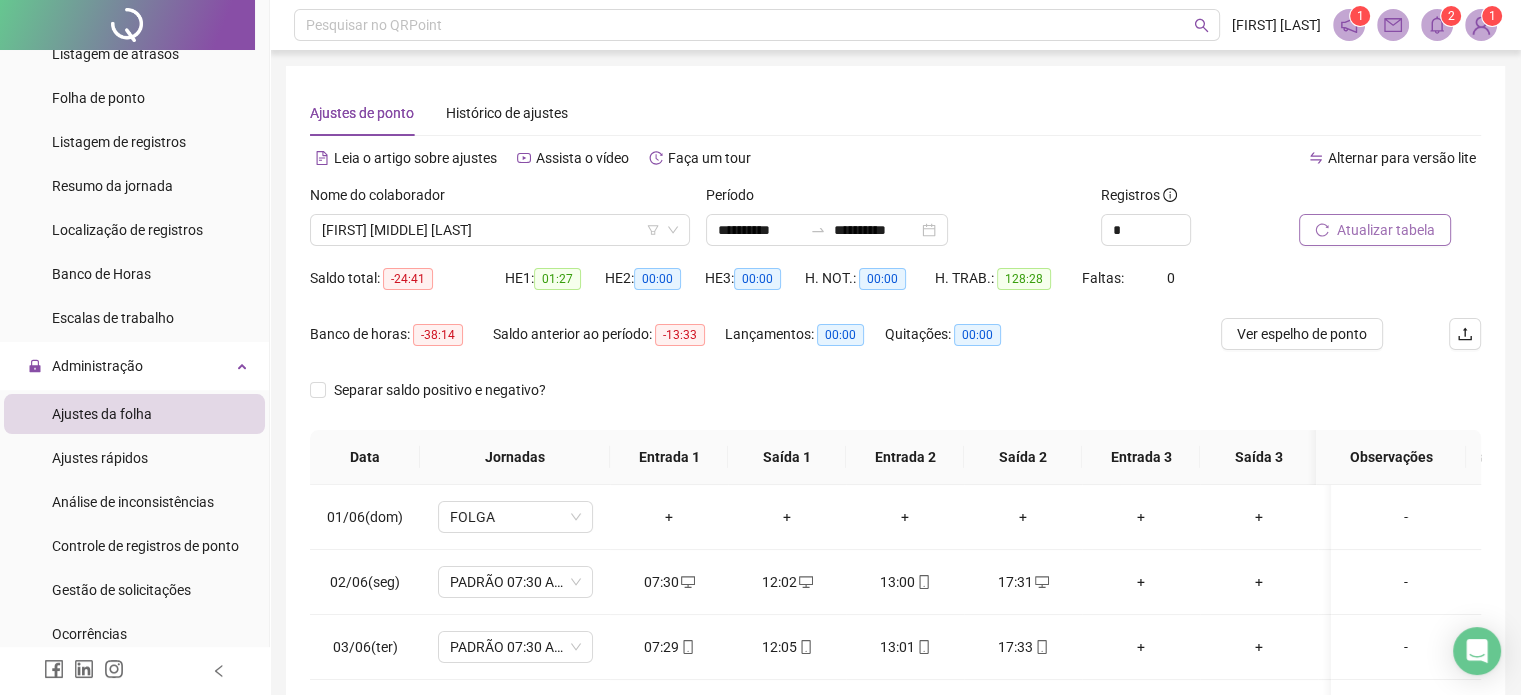 click on "Atualizar tabela" at bounding box center [1386, 230] 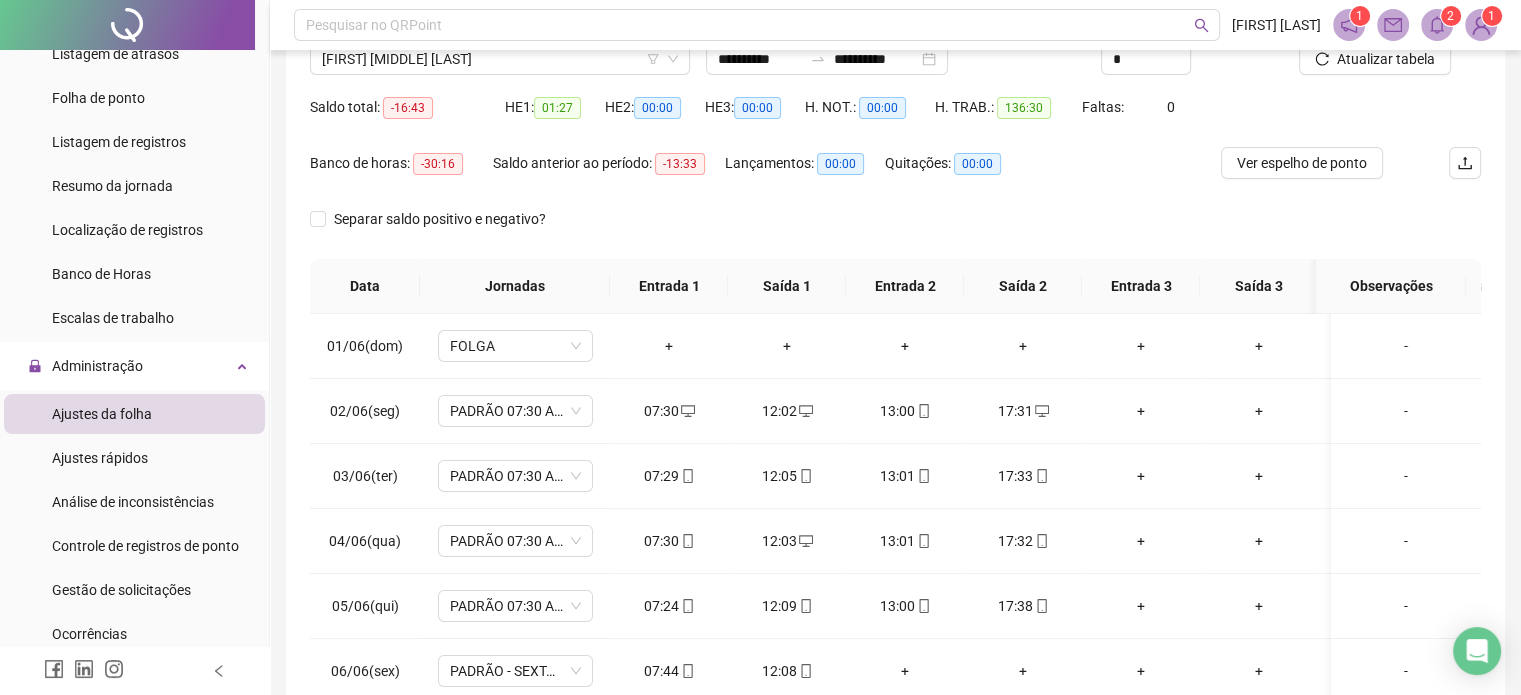 scroll, scrollTop: 326, scrollLeft: 0, axis: vertical 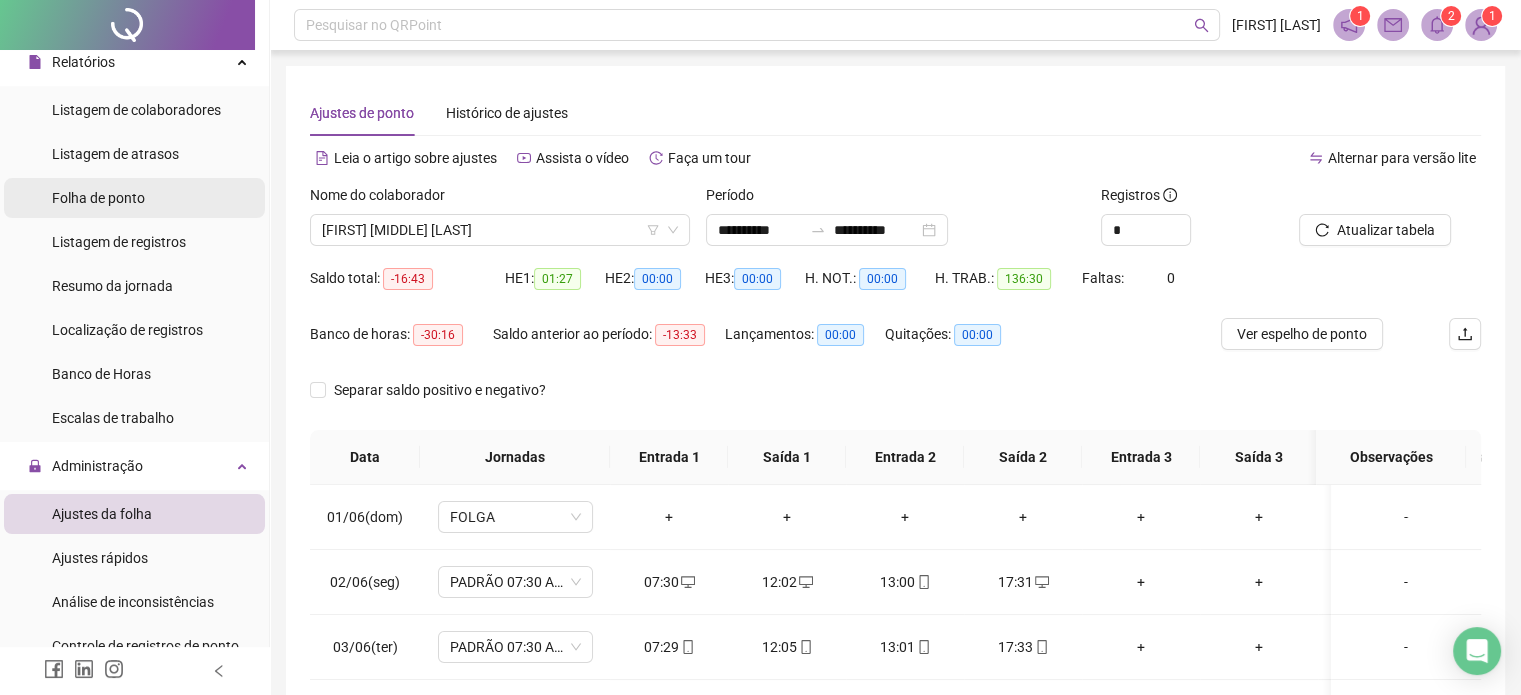click on "Folha de ponto" at bounding box center (134, 198) 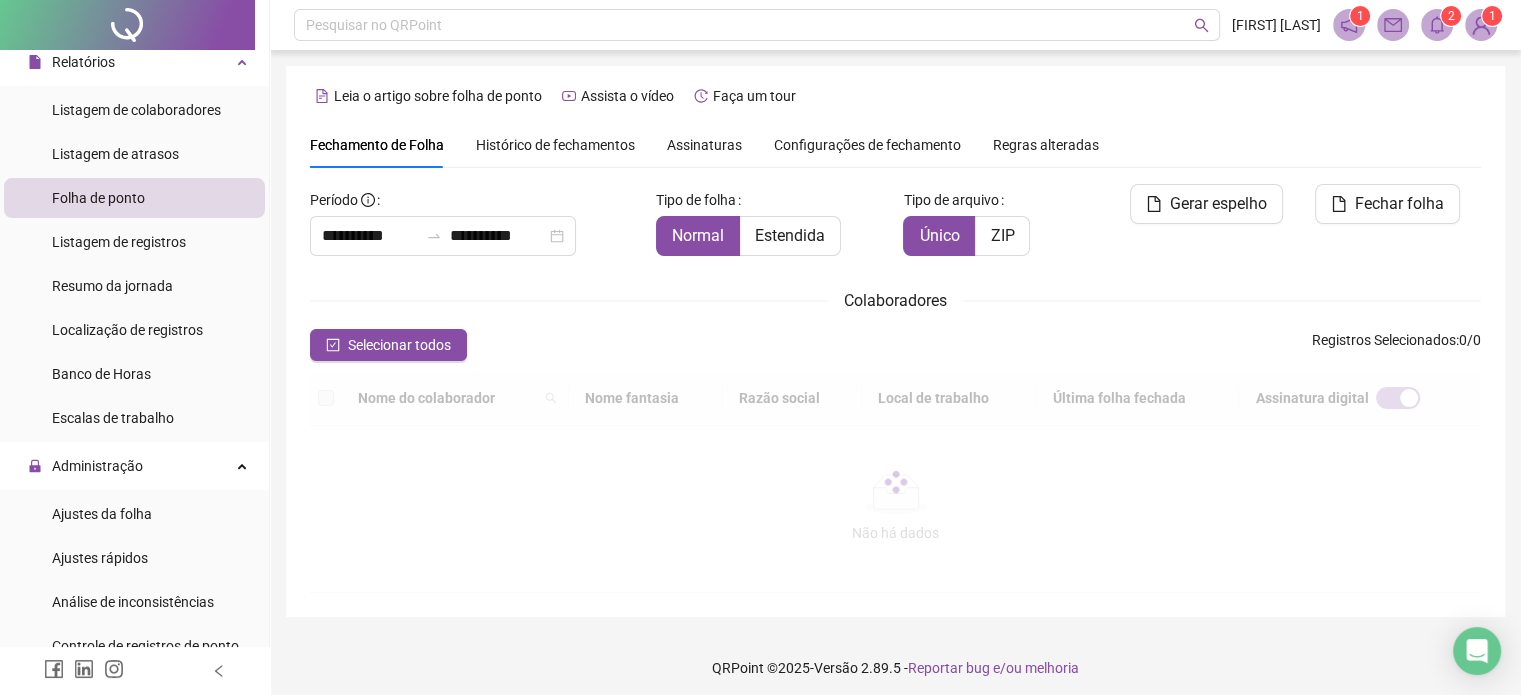 scroll, scrollTop: 51, scrollLeft: 0, axis: vertical 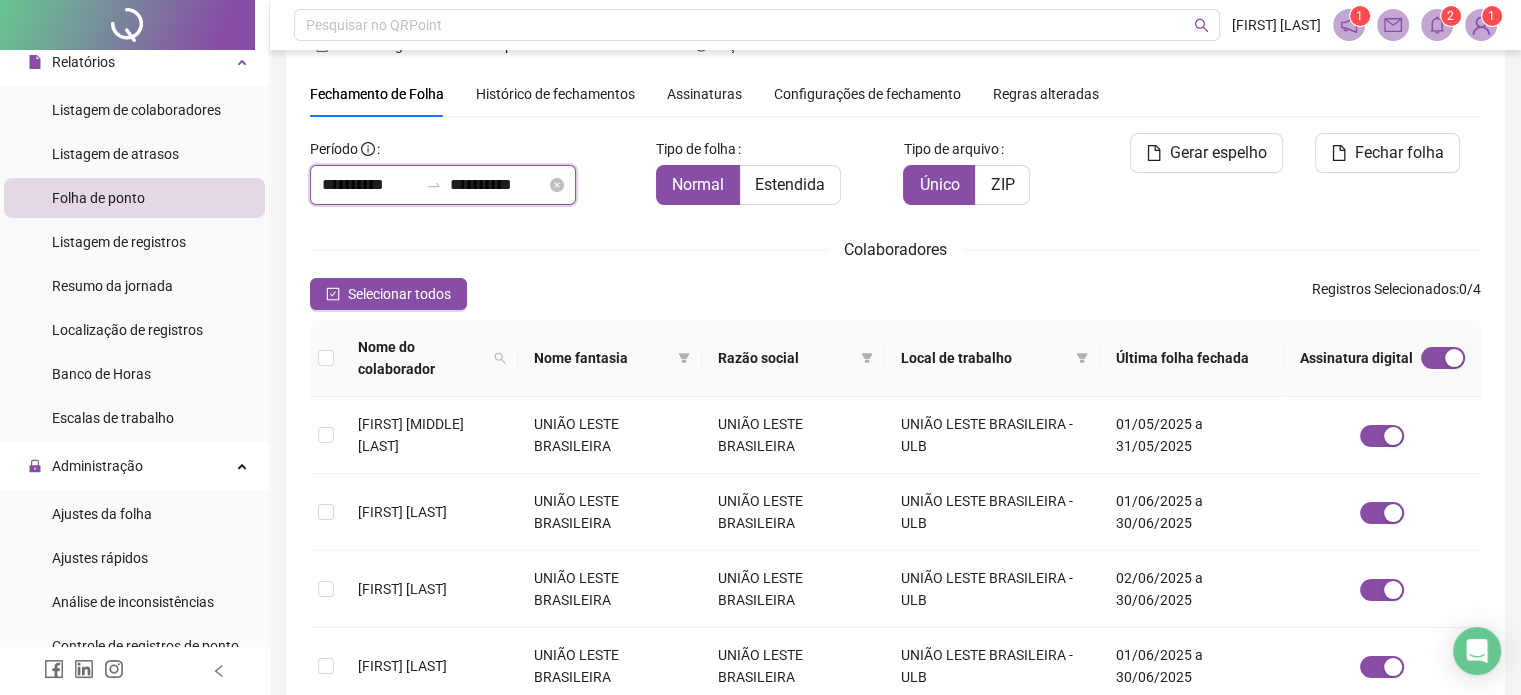 click on "**********" at bounding box center (370, 185) 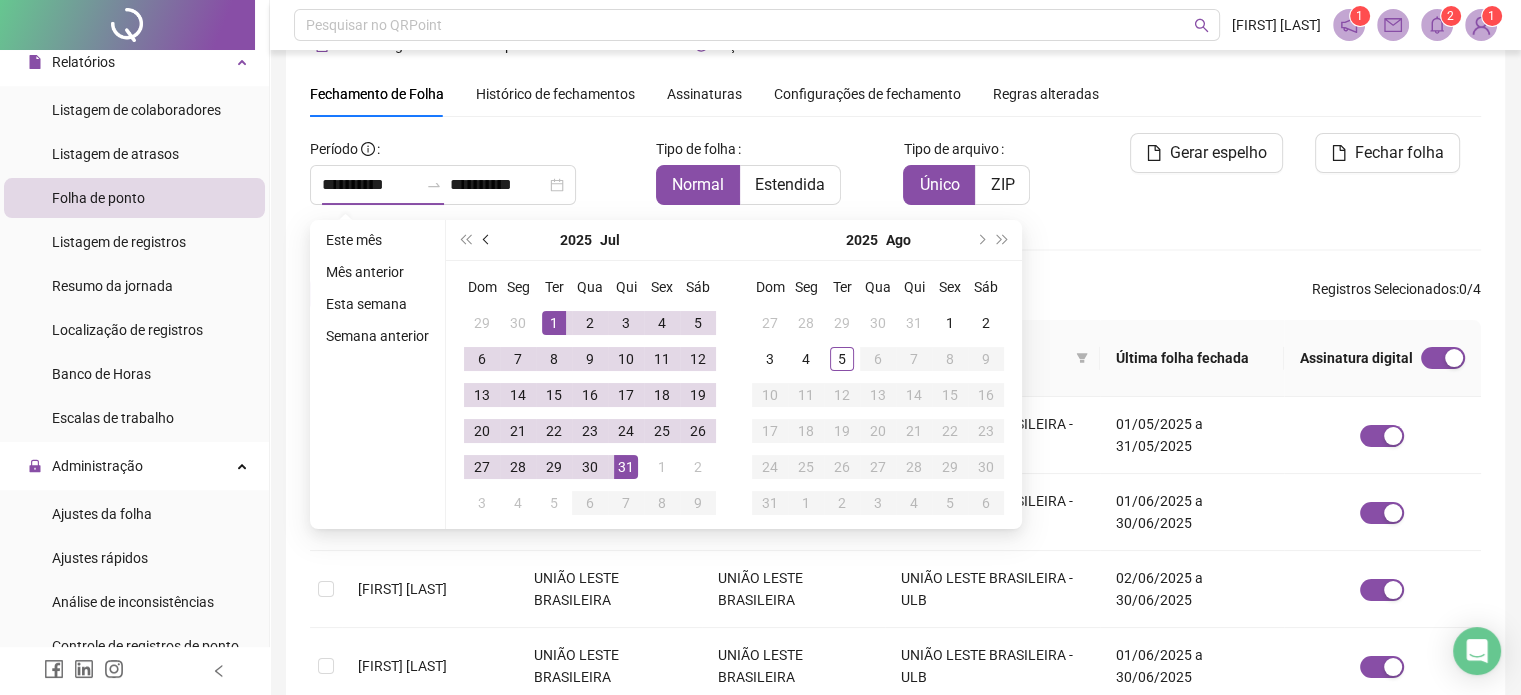 click at bounding box center [487, 240] 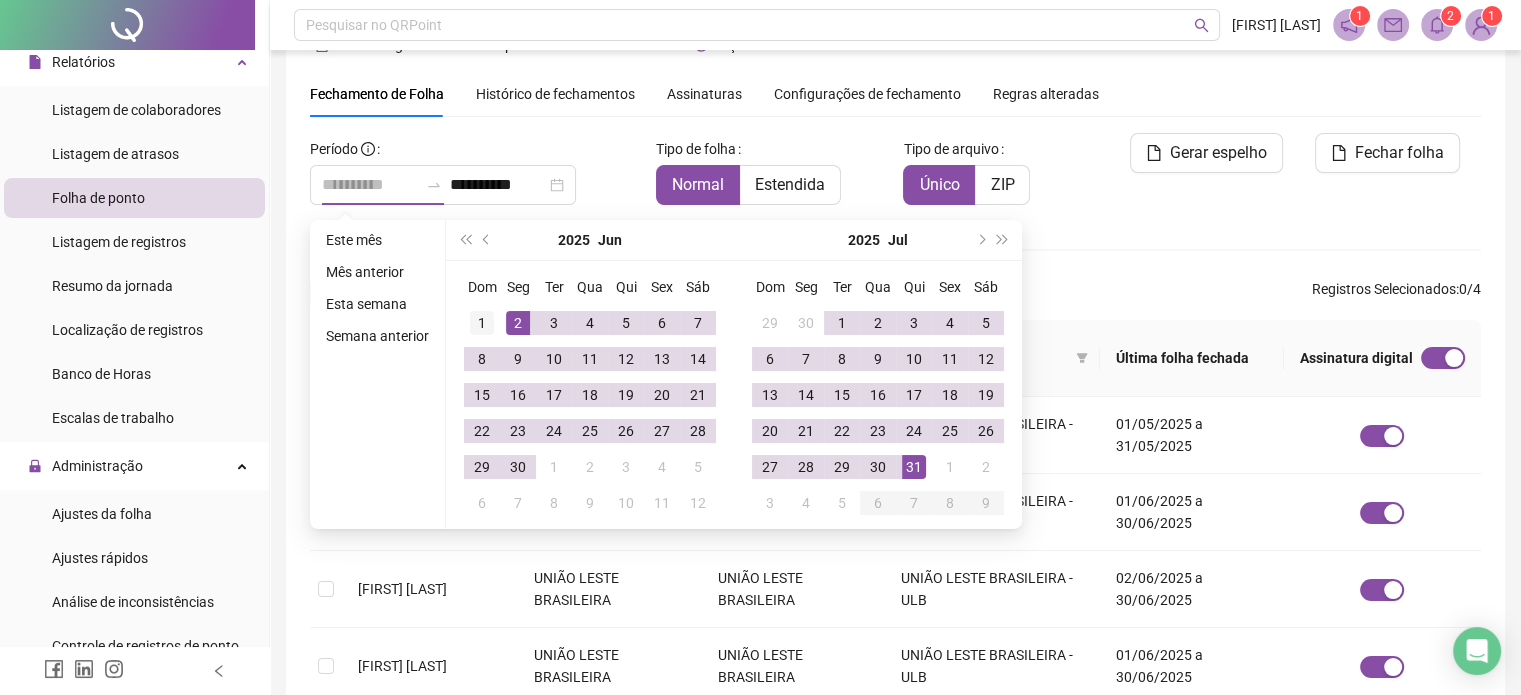 type on "**********" 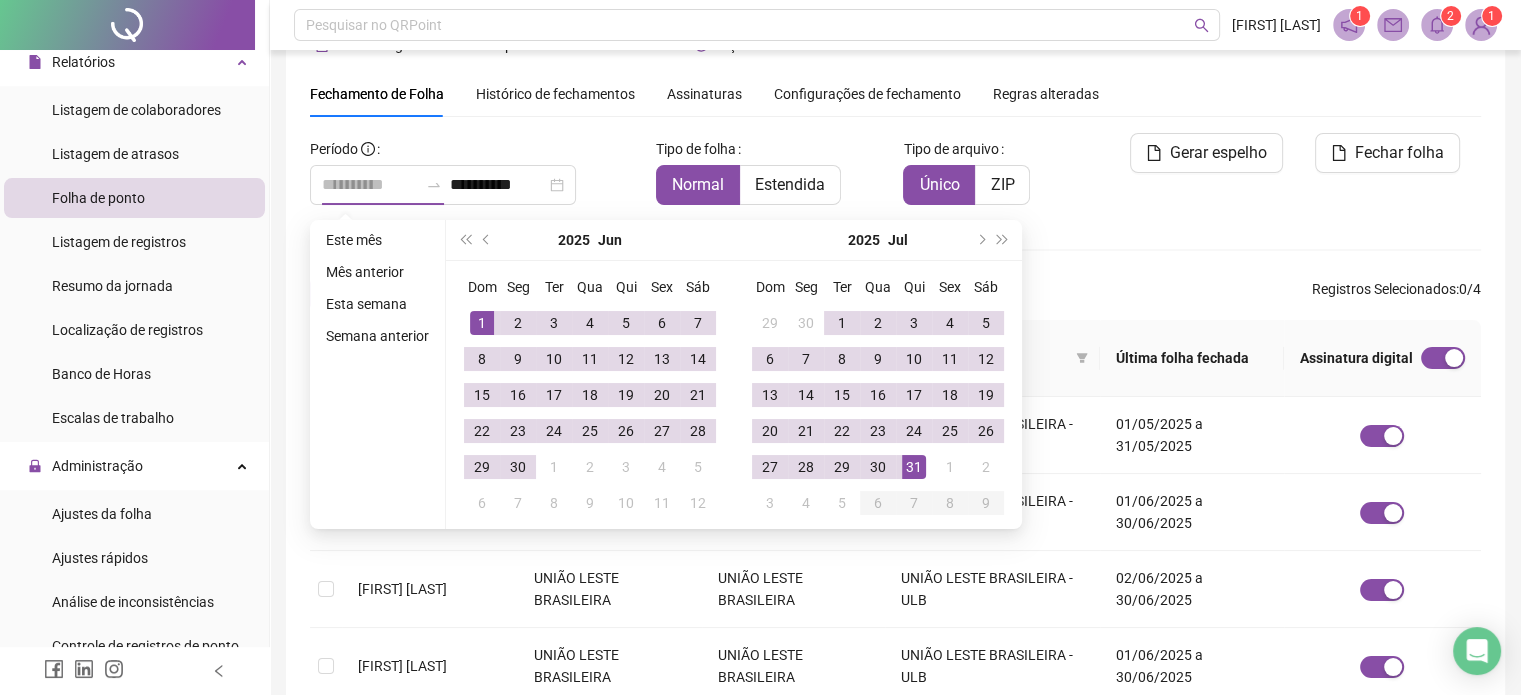 click on "1" at bounding box center [482, 323] 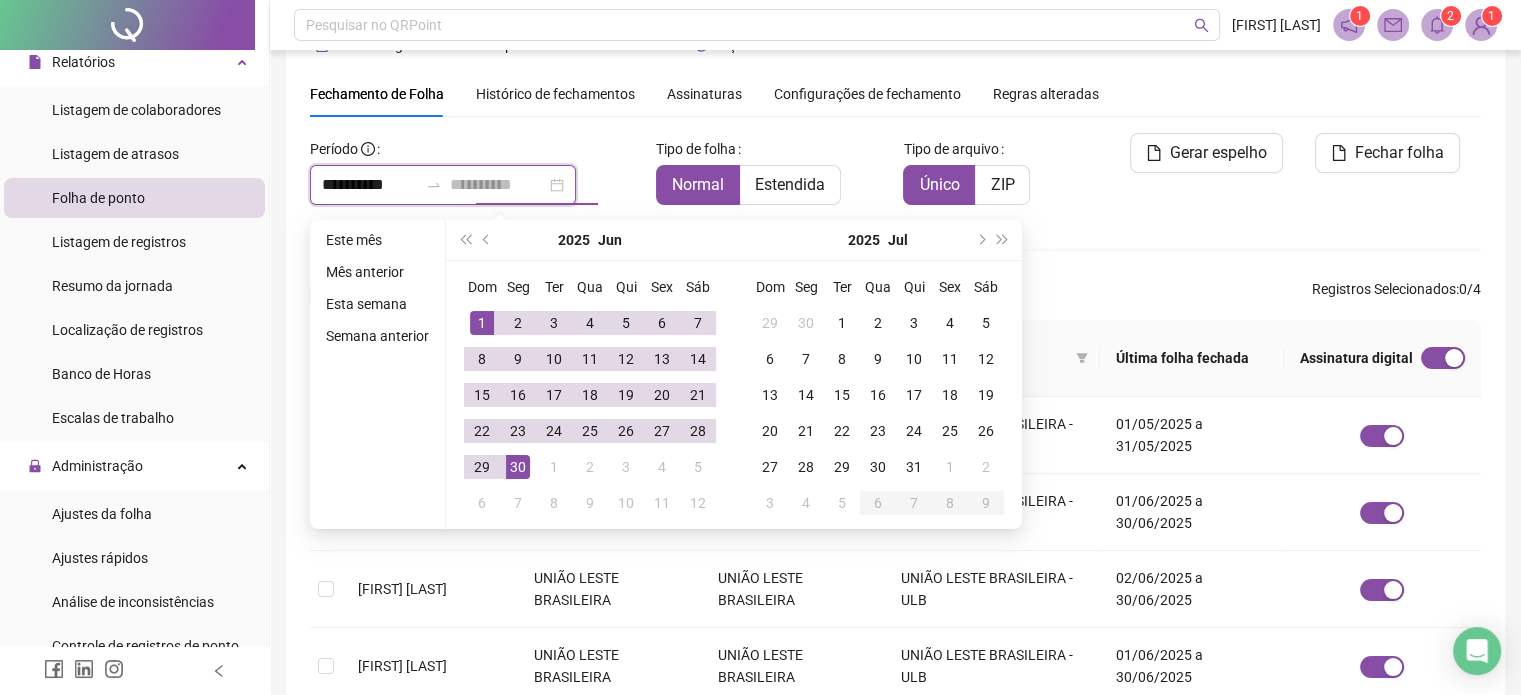 type on "**********" 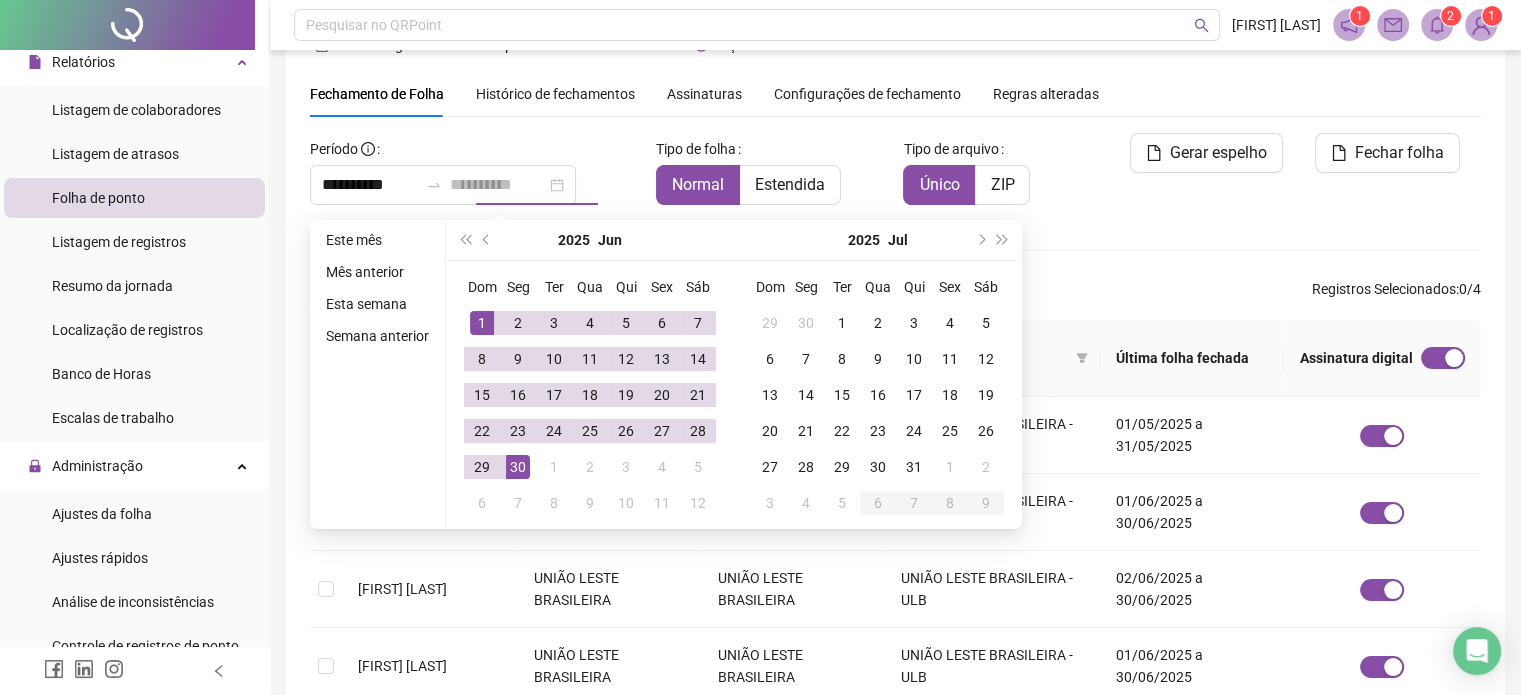click on "30" at bounding box center (518, 467) 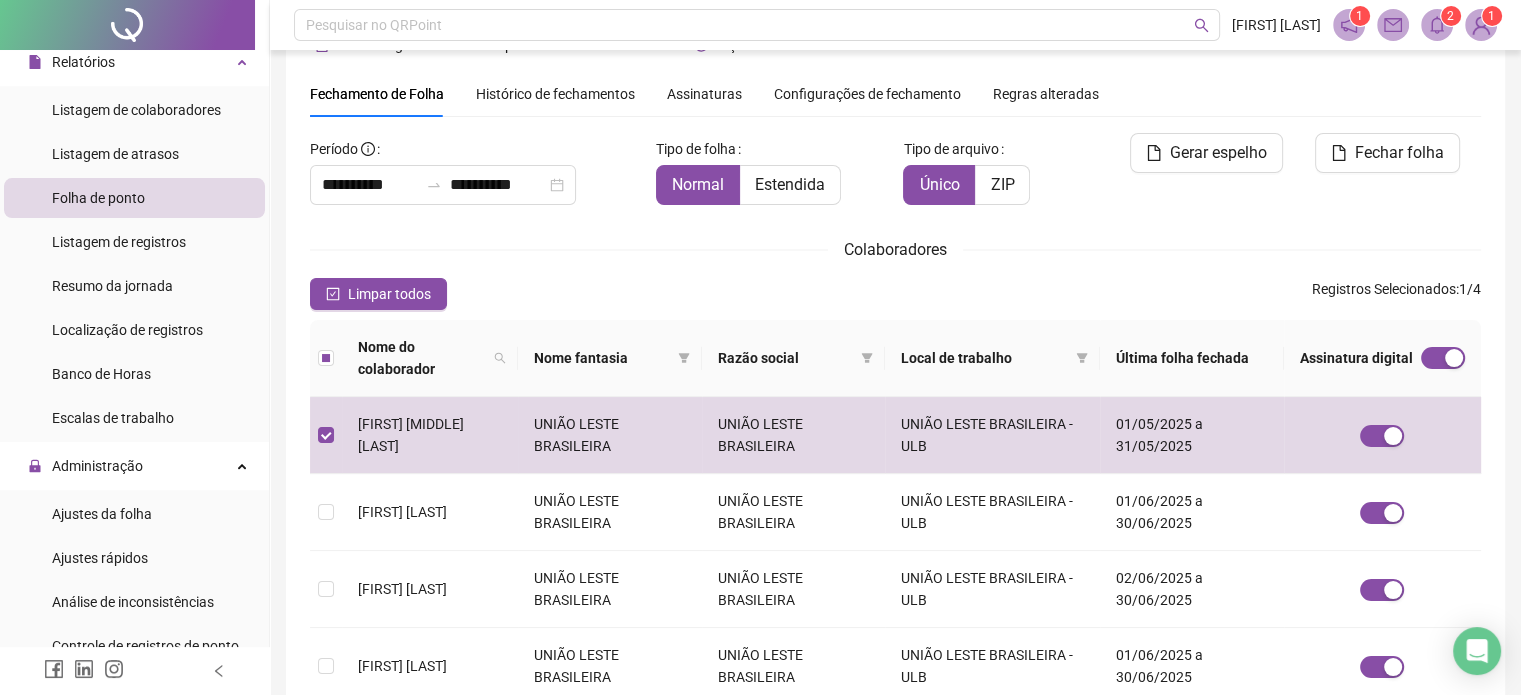 click on "Limpar todos Registros Selecionados :  1 / 4" at bounding box center [895, 294] 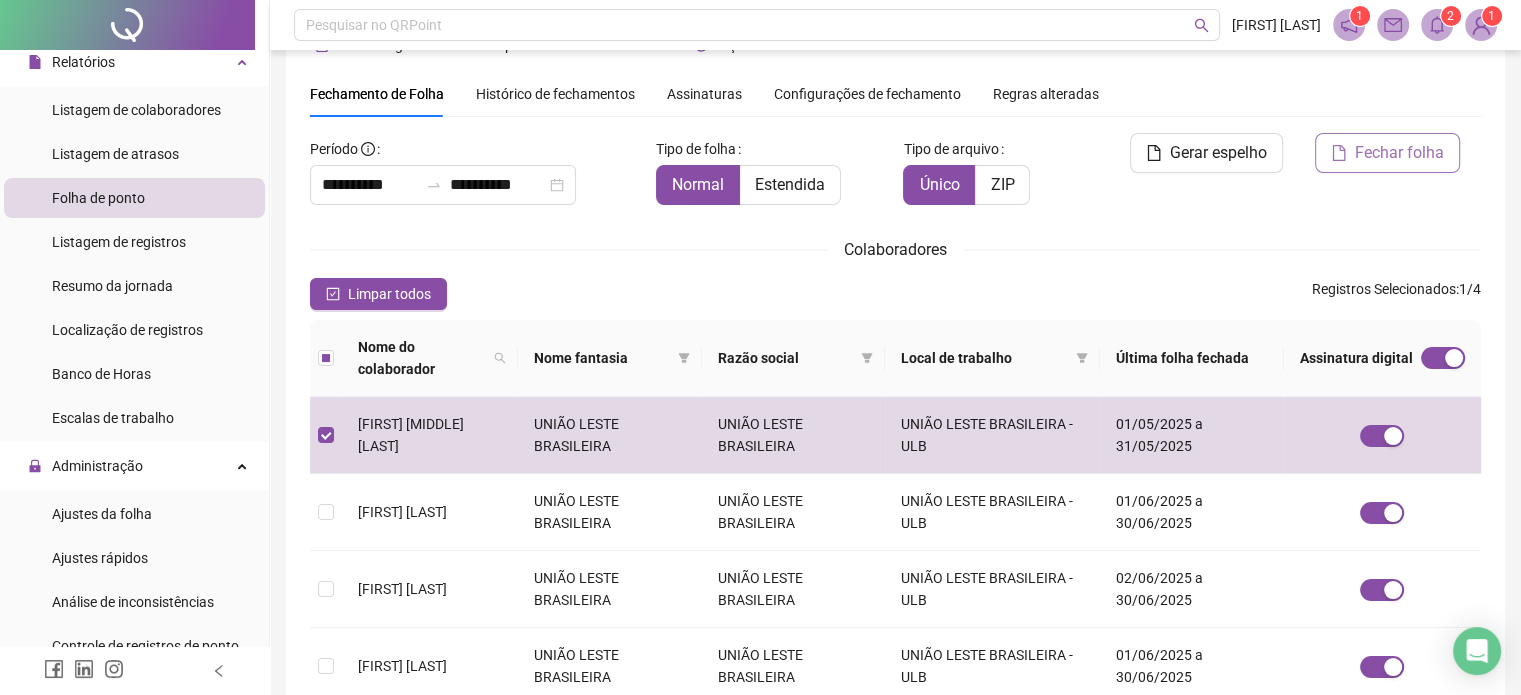 click on "Fechar folha" at bounding box center (1399, 153) 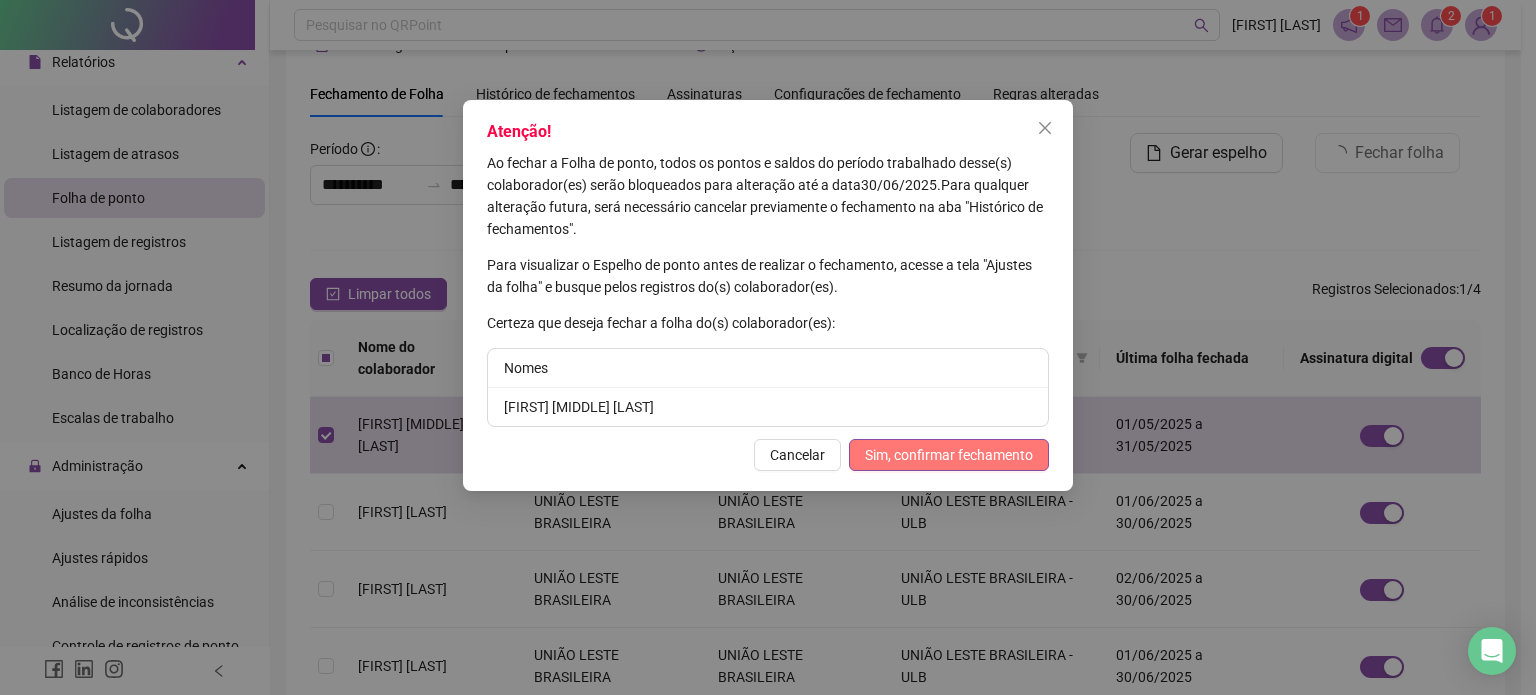 click on "Sim, confirmar fechamento" at bounding box center (949, 455) 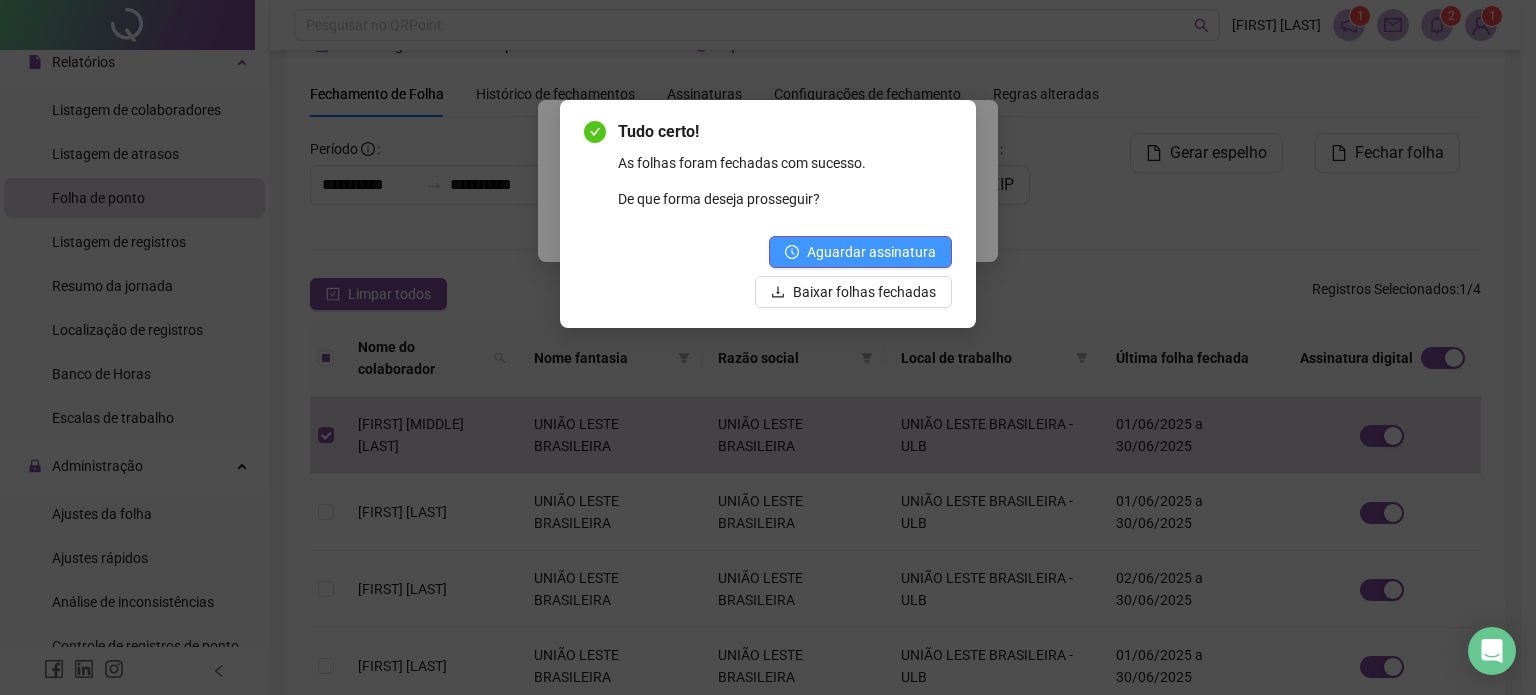 click on "Aguardar assinatura" at bounding box center (871, 252) 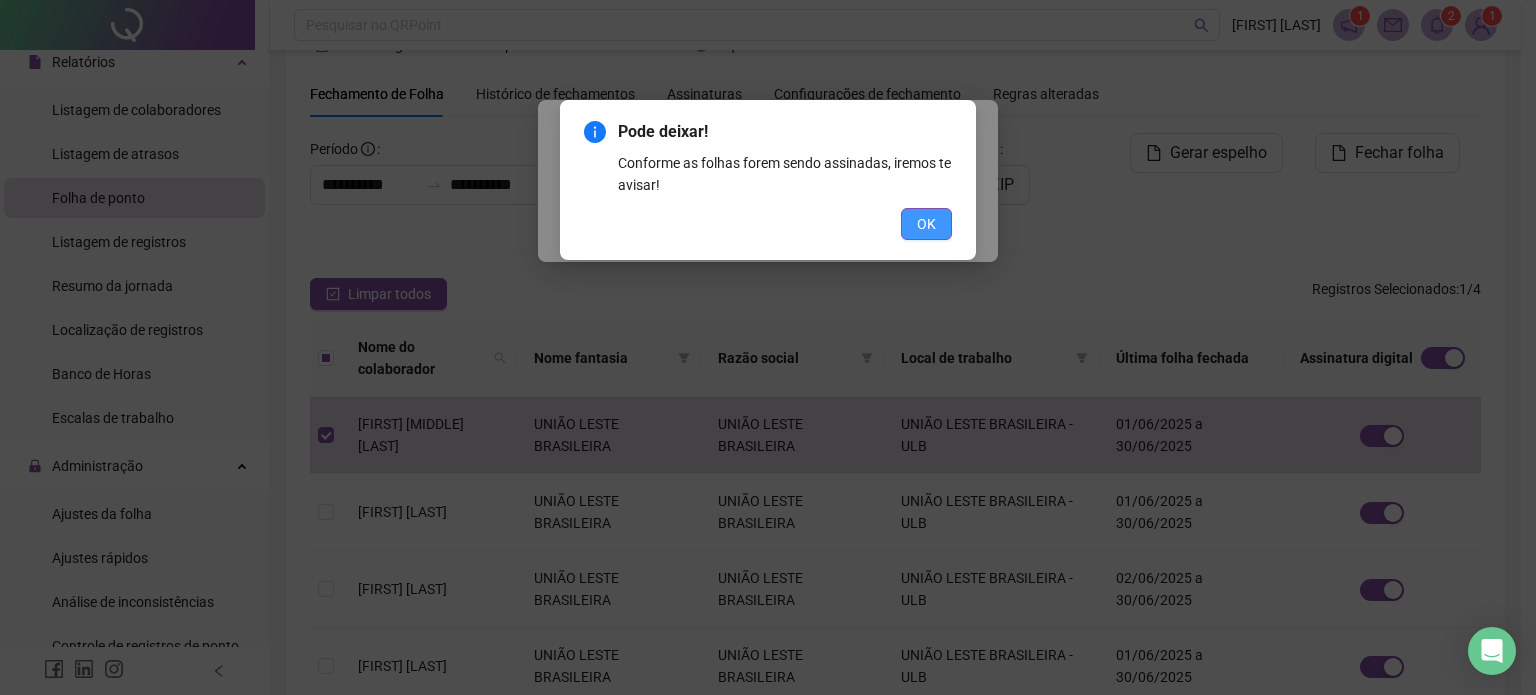 click on "OK" at bounding box center [926, 224] 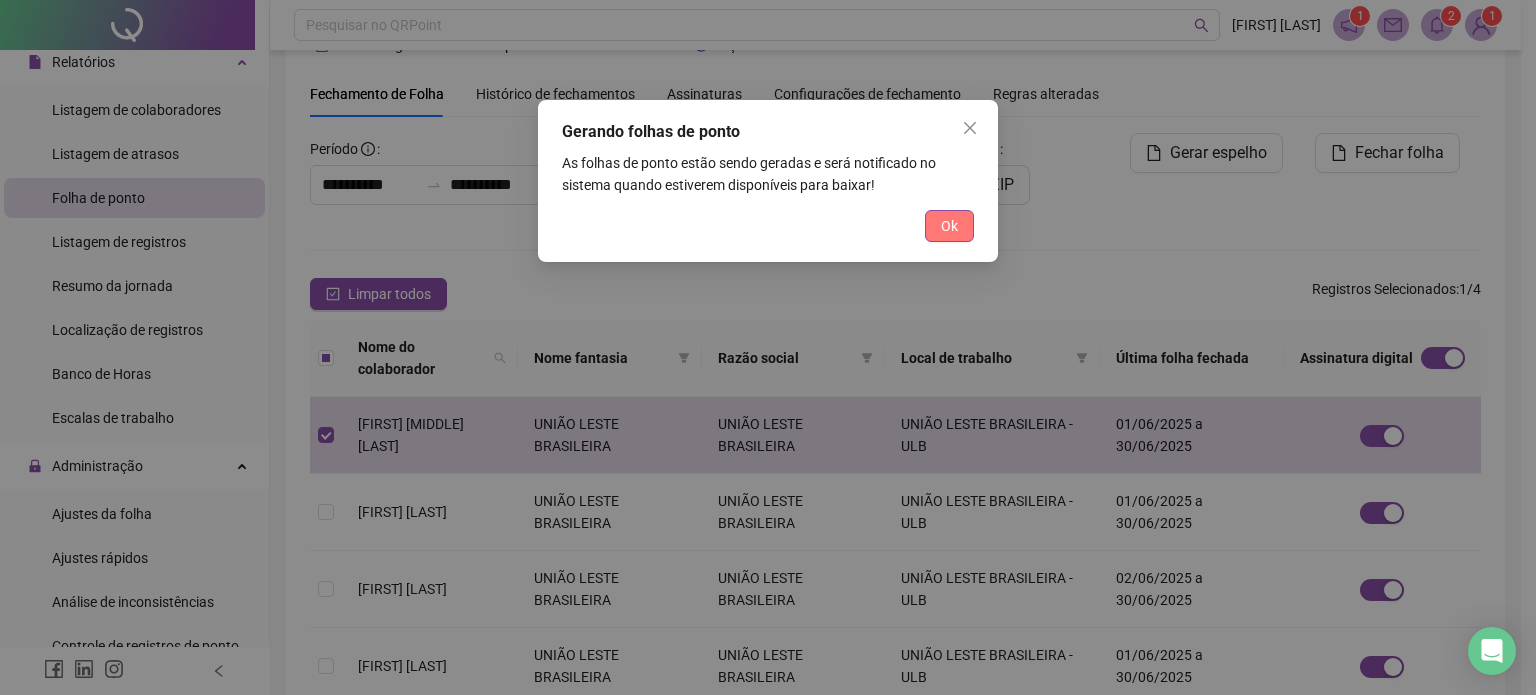 click on "Ok" at bounding box center (949, 226) 